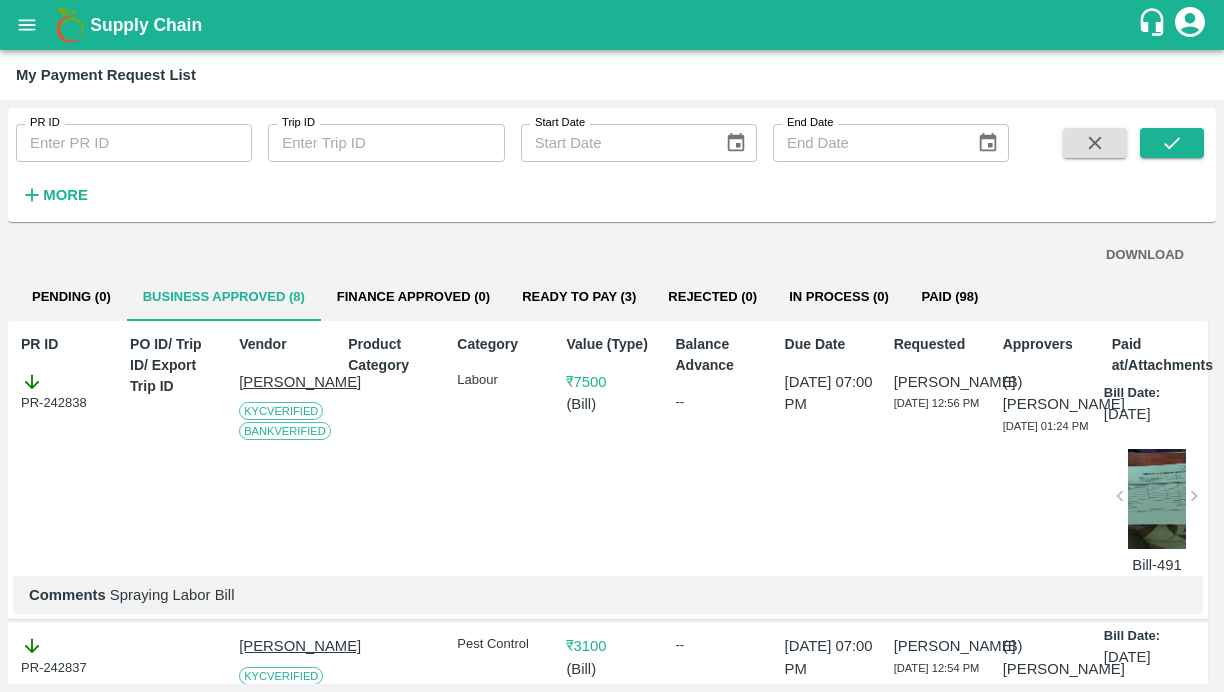 scroll, scrollTop: 0, scrollLeft: 0, axis: both 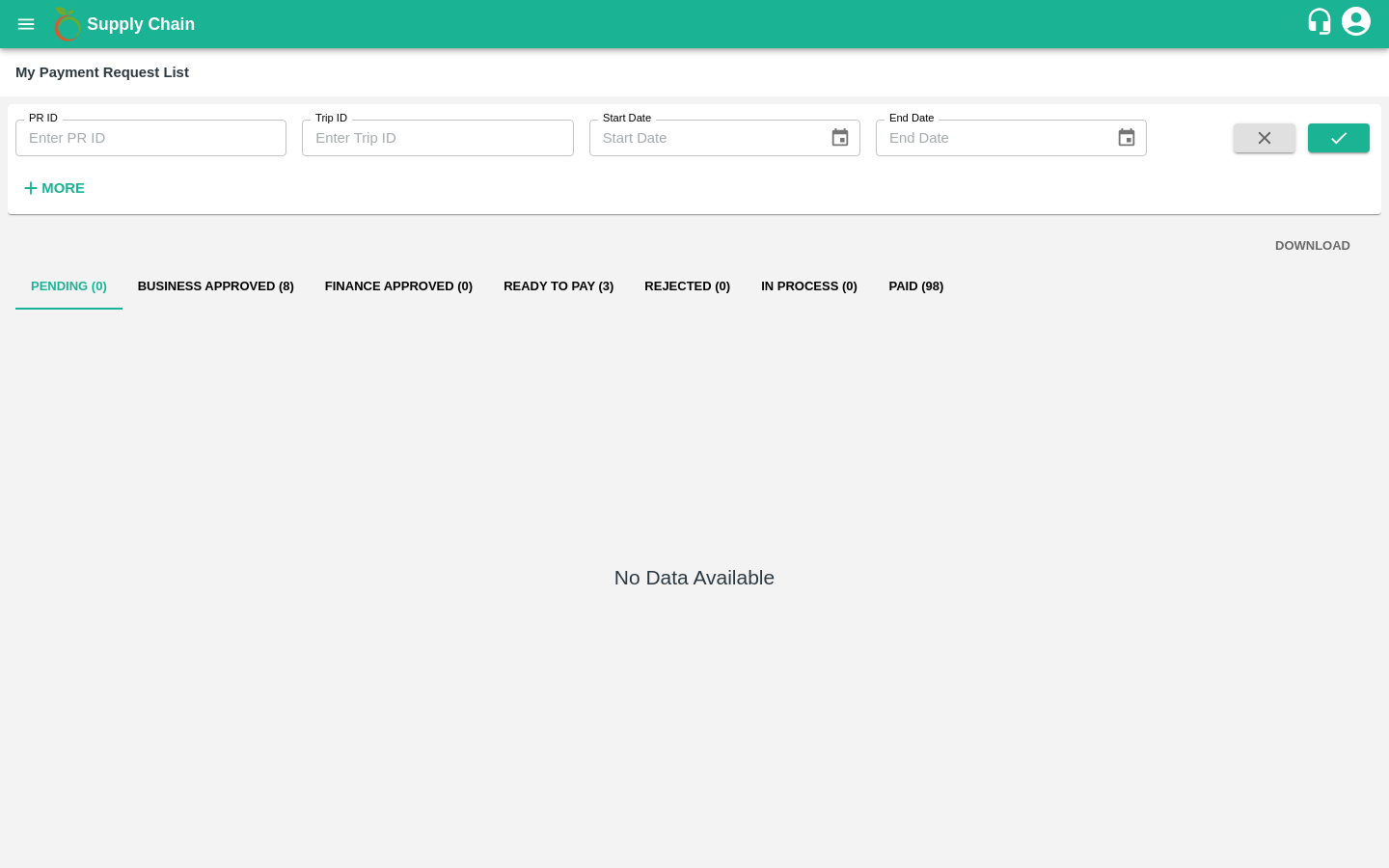 click on "Business Approved (8)" at bounding box center [216, 286] 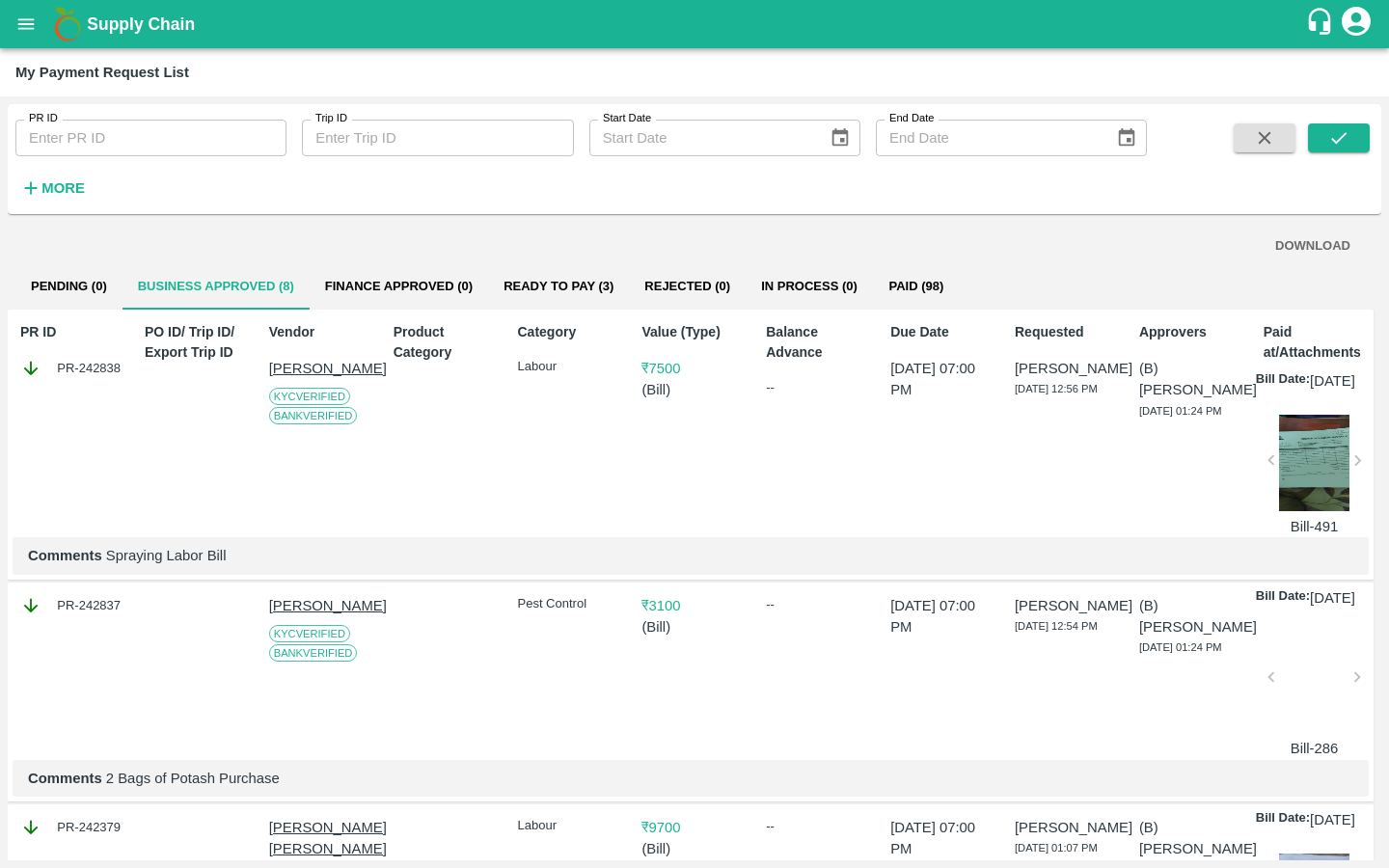 click on "Pending (0)" at bounding box center [68, 286] 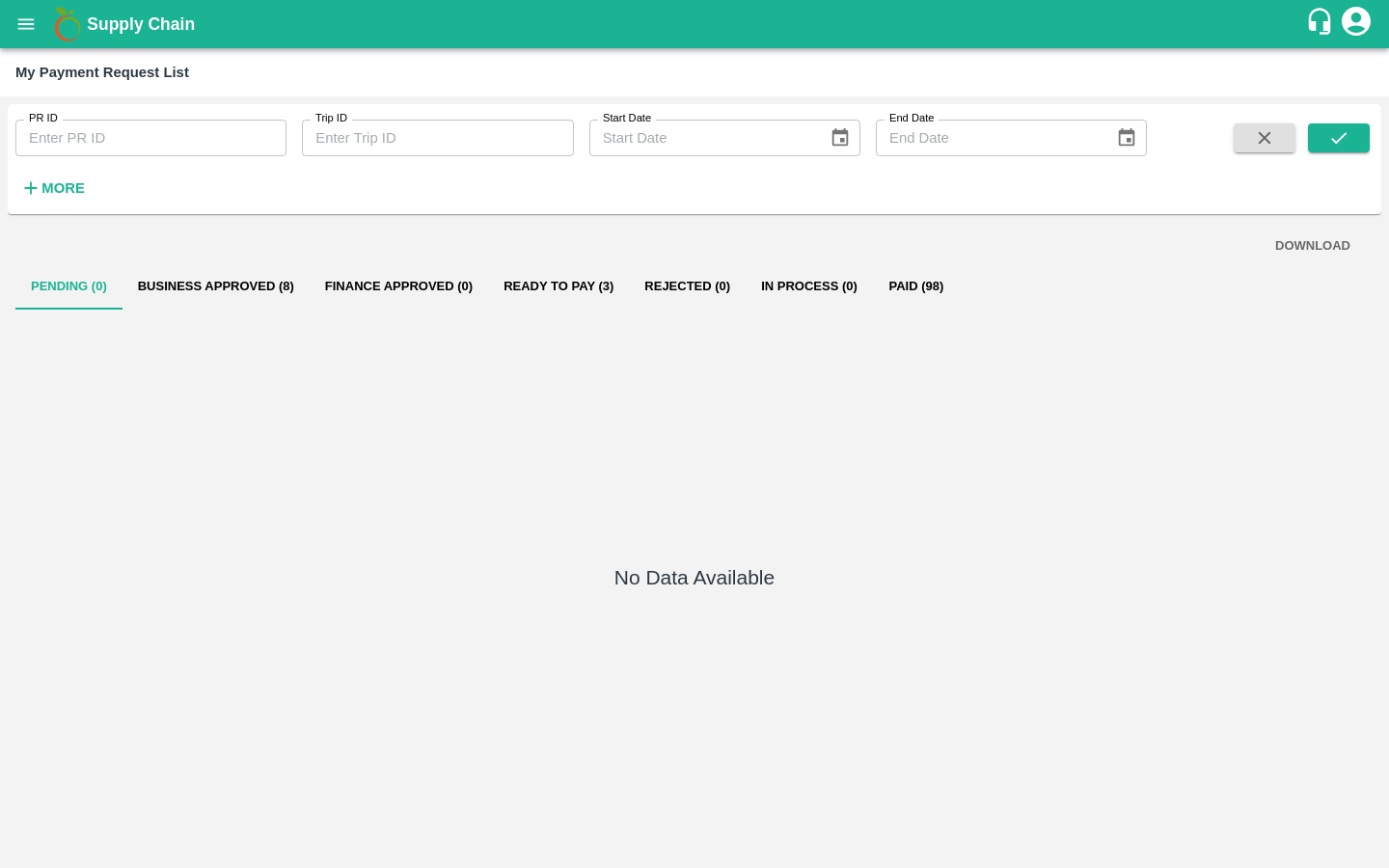 click on "Business Approved (8)" at bounding box center [216, 286] 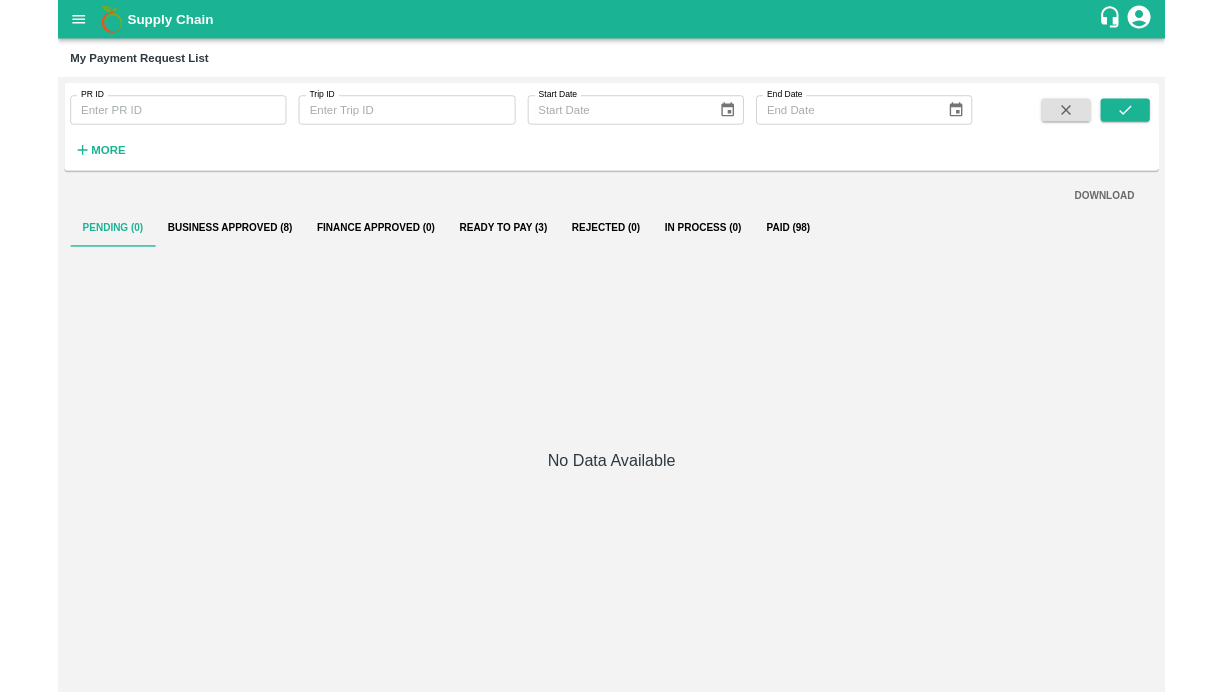 scroll, scrollTop: 0, scrollLeft: 0, axis: both 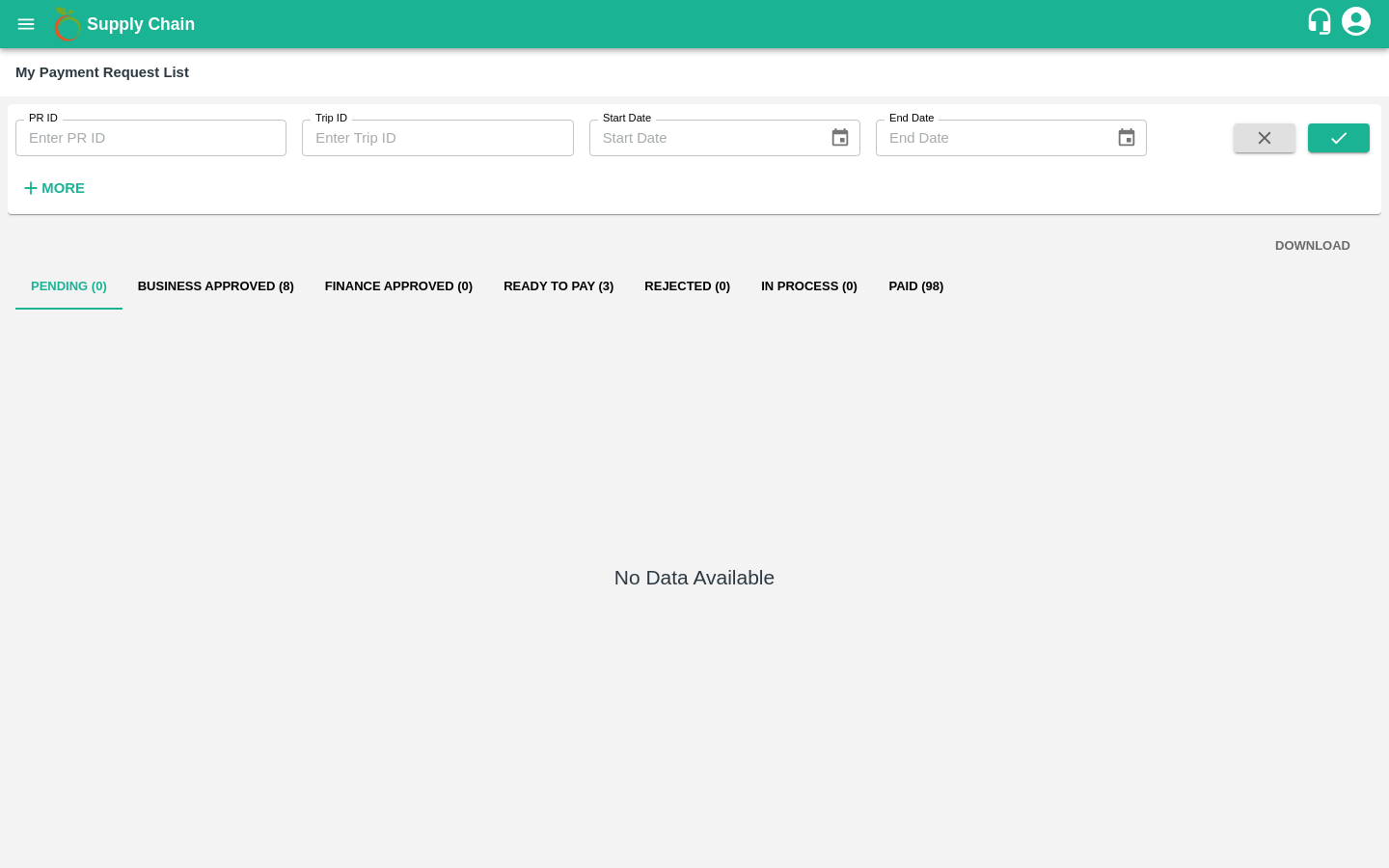 click on "Business Approved (8)" at bounding box center [216, 286] 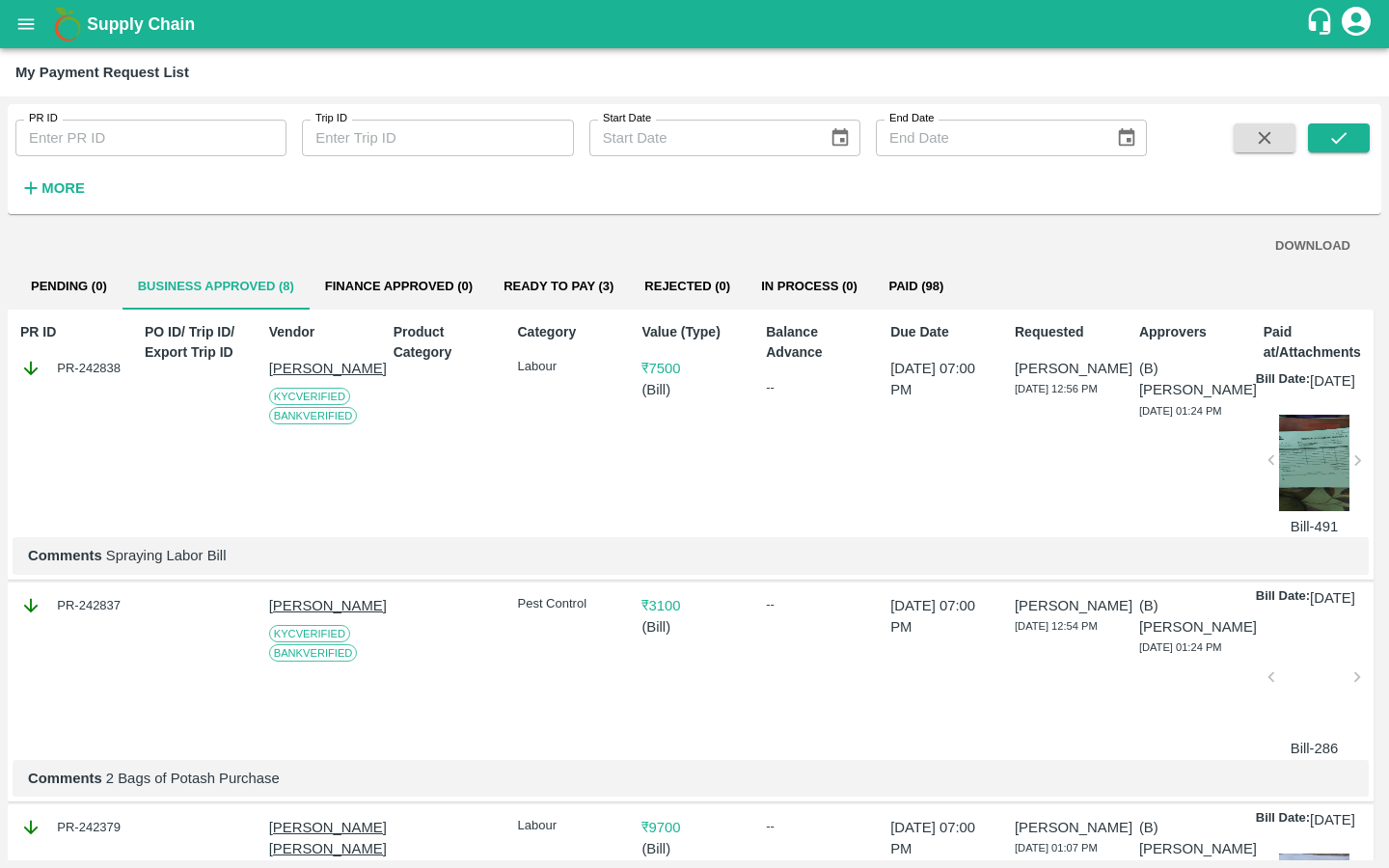click on "Business Approved (8)" at bounding box center (216, 286) 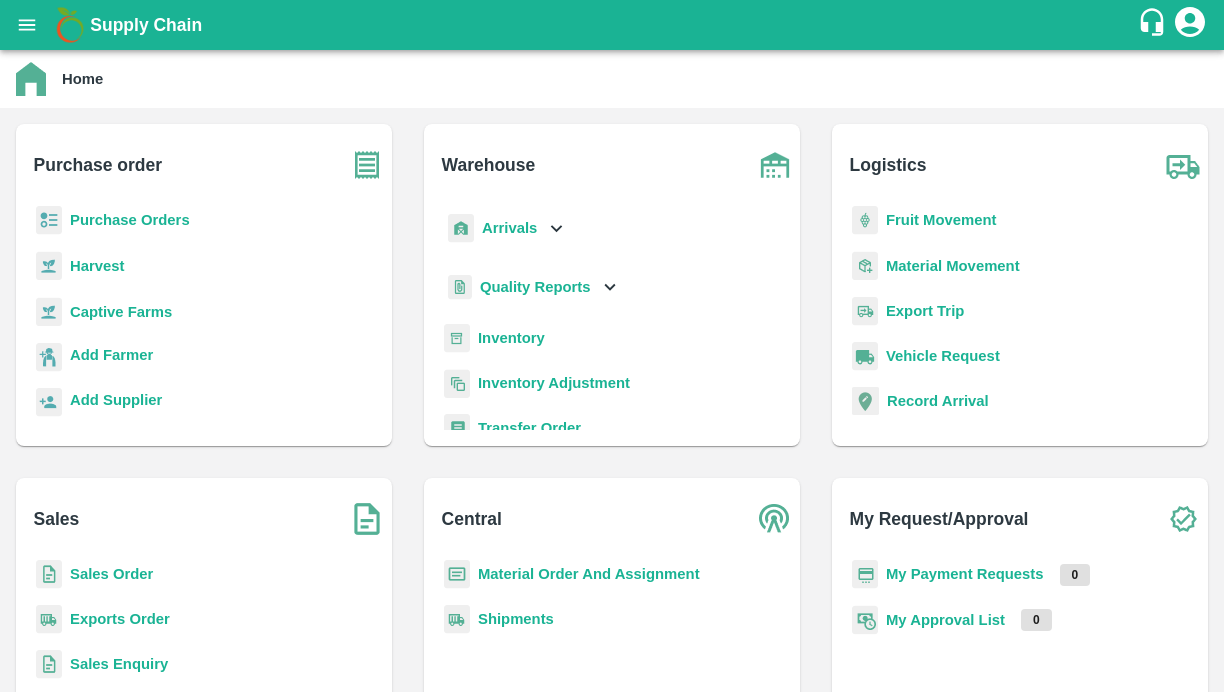 scroll, scrollTop: 0, scrollLeft: 0, axis: both 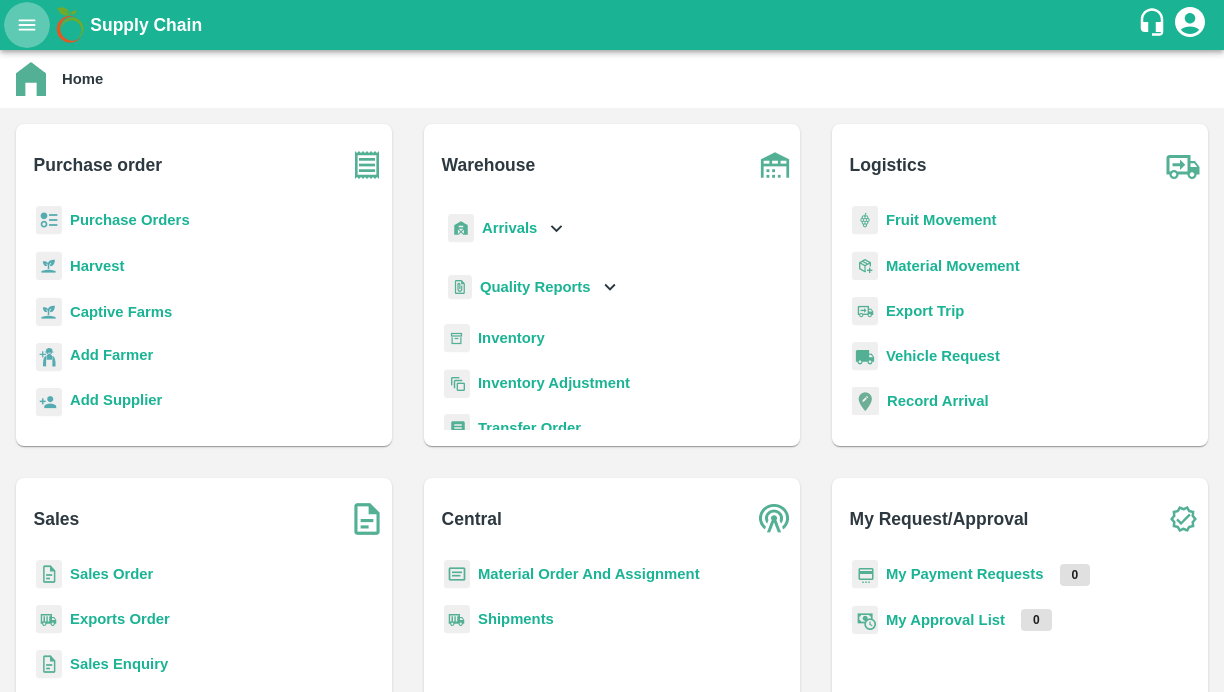 click at bounding box center (27, 25) 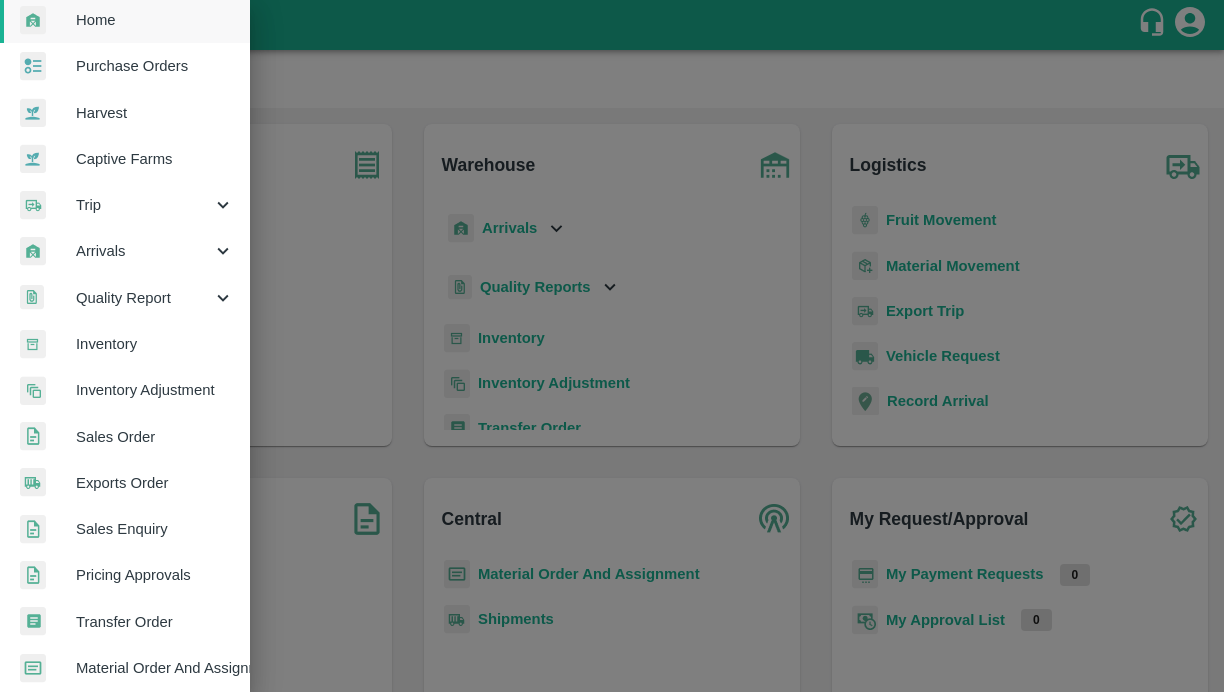 scroll, scrollTop: 447, scrollLeft: 0, axis: vertical 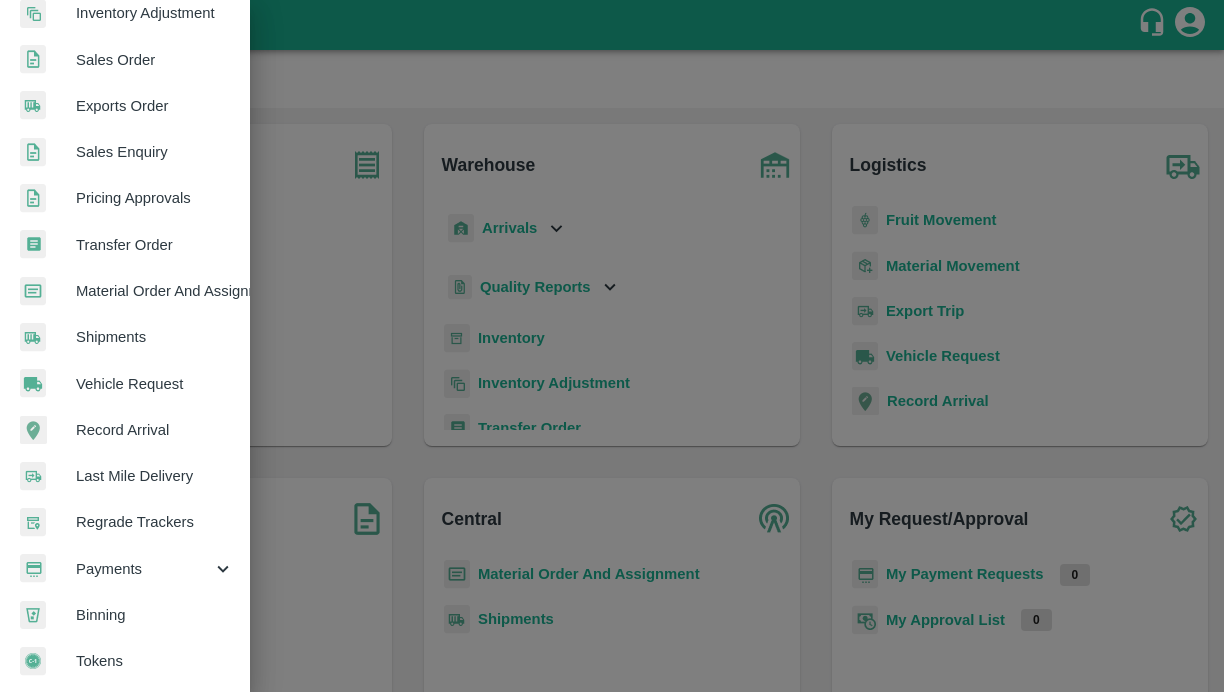click on "Payments" at bounding box center [125, 569] 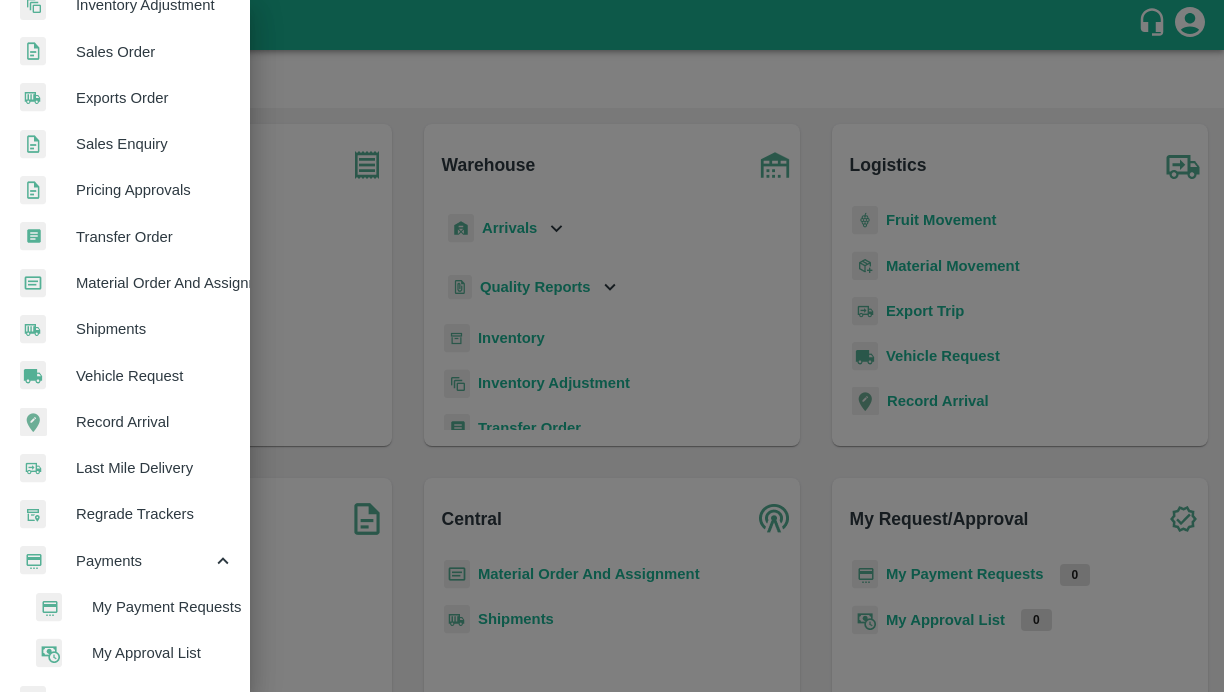 click on "My Payment Requests" at bounding box center (163, 607) 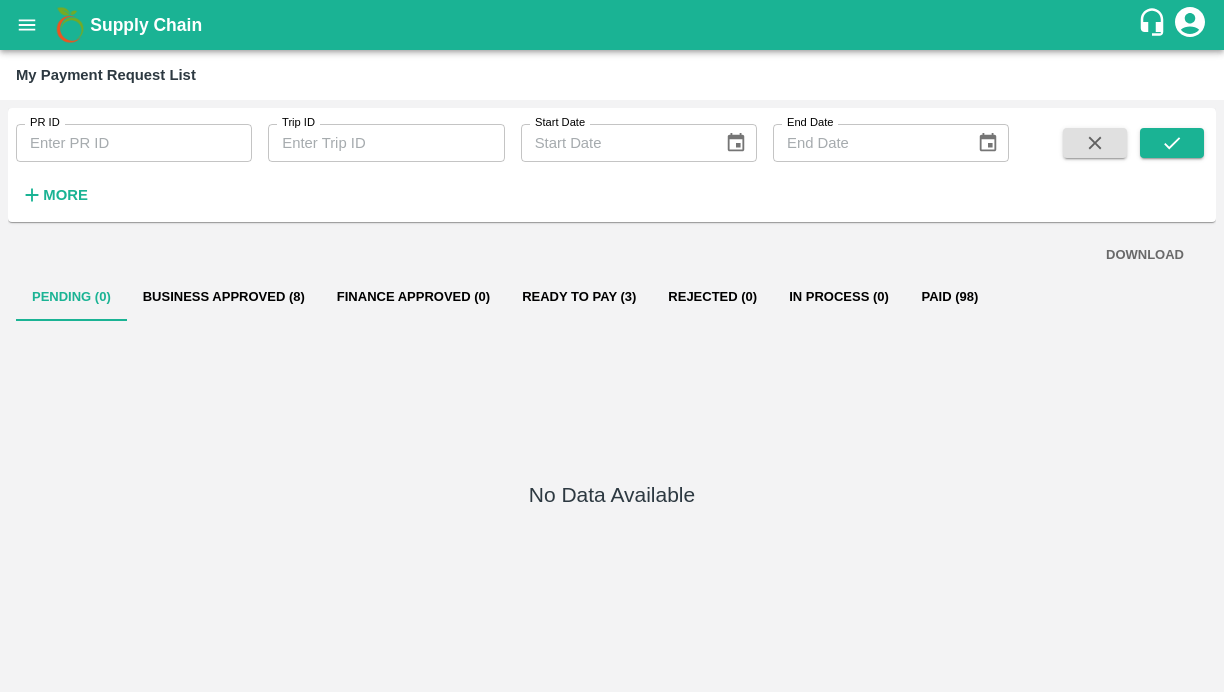 click on "Ready To Pay (3)" at bounding box center [579, 297] 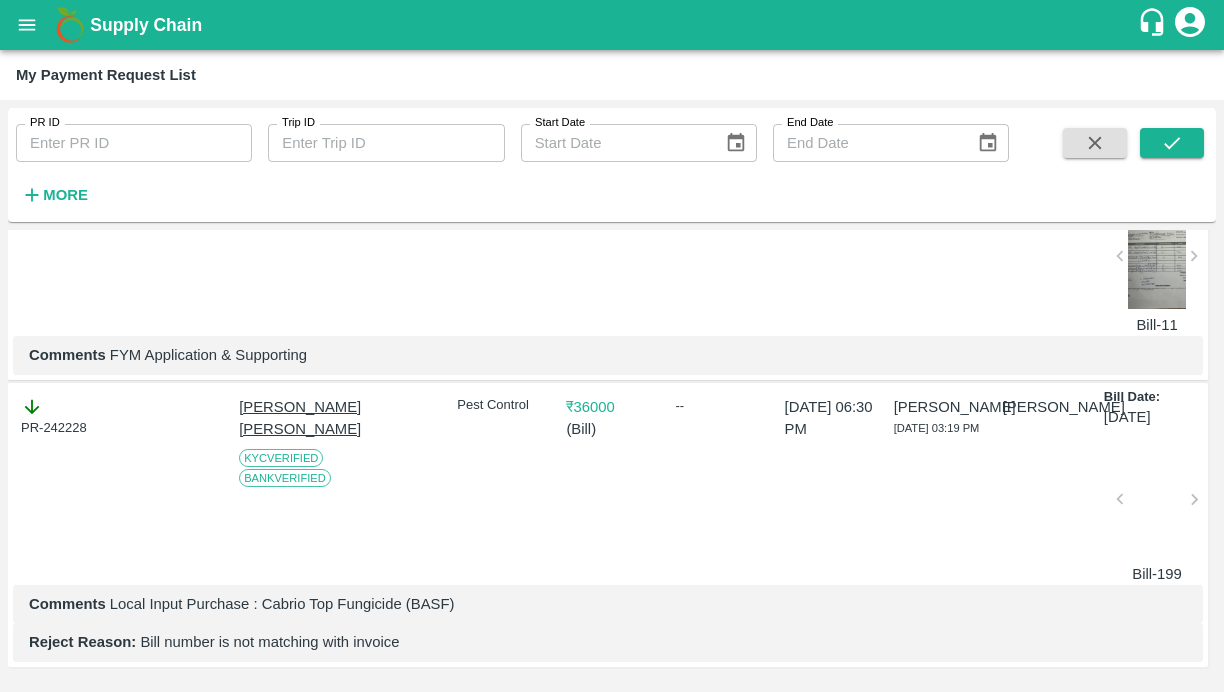 scroll, scrollTop: 0, scrollLeft: 0, axis: both 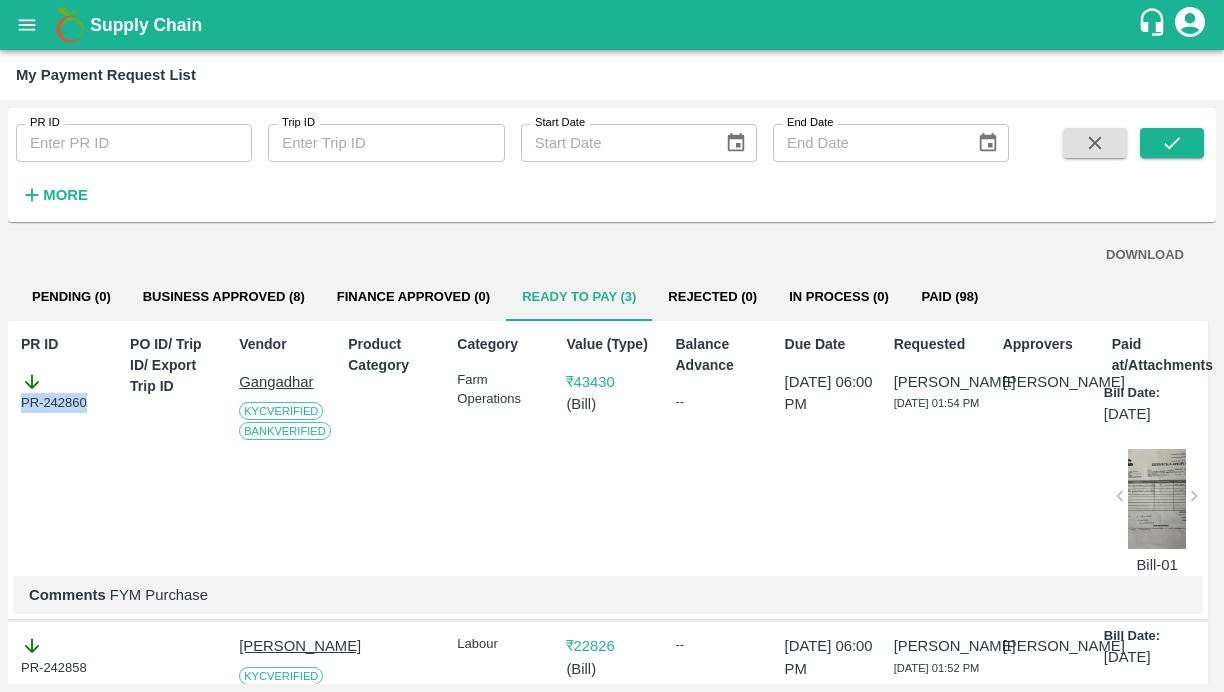 drag, startPoint x: 98, startPoint y: 410, endPoint x: -2, endPoint y: 410, distance: 100 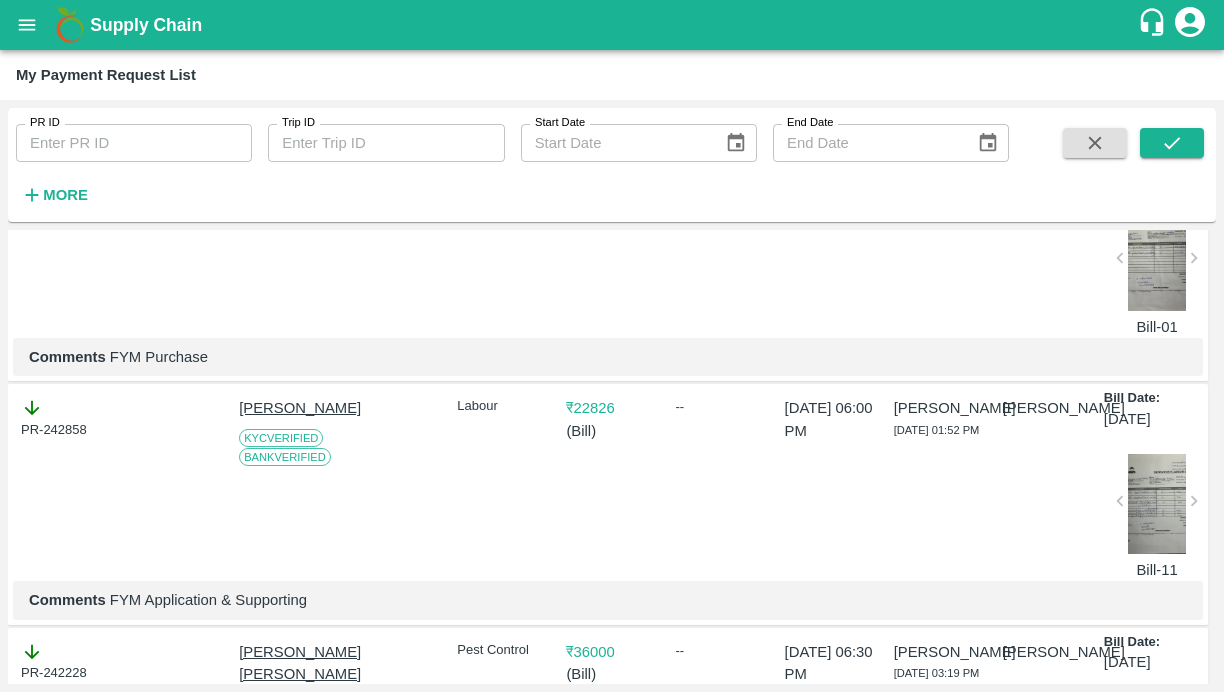 scroll, scrollTop: 242, scrollLeft: 0, axis: vertical 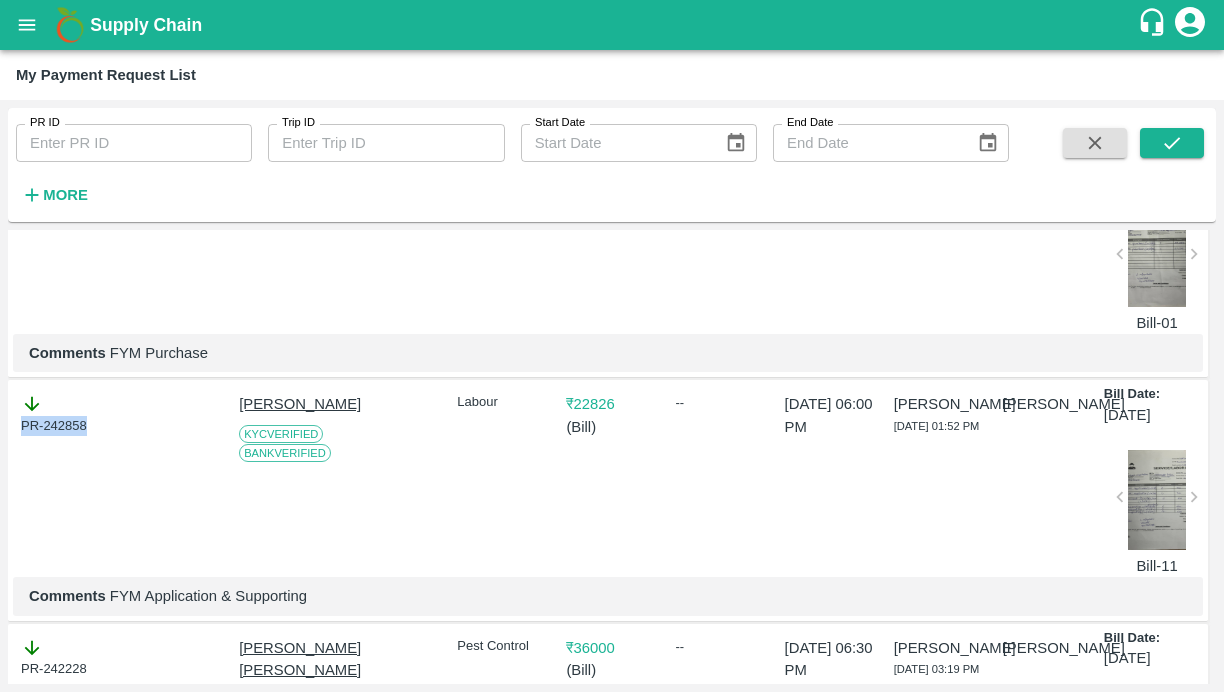 drag, startPoint x: 101, startPoint y: 430, endPoint x: 7, endPoint y: 430, distance: 94 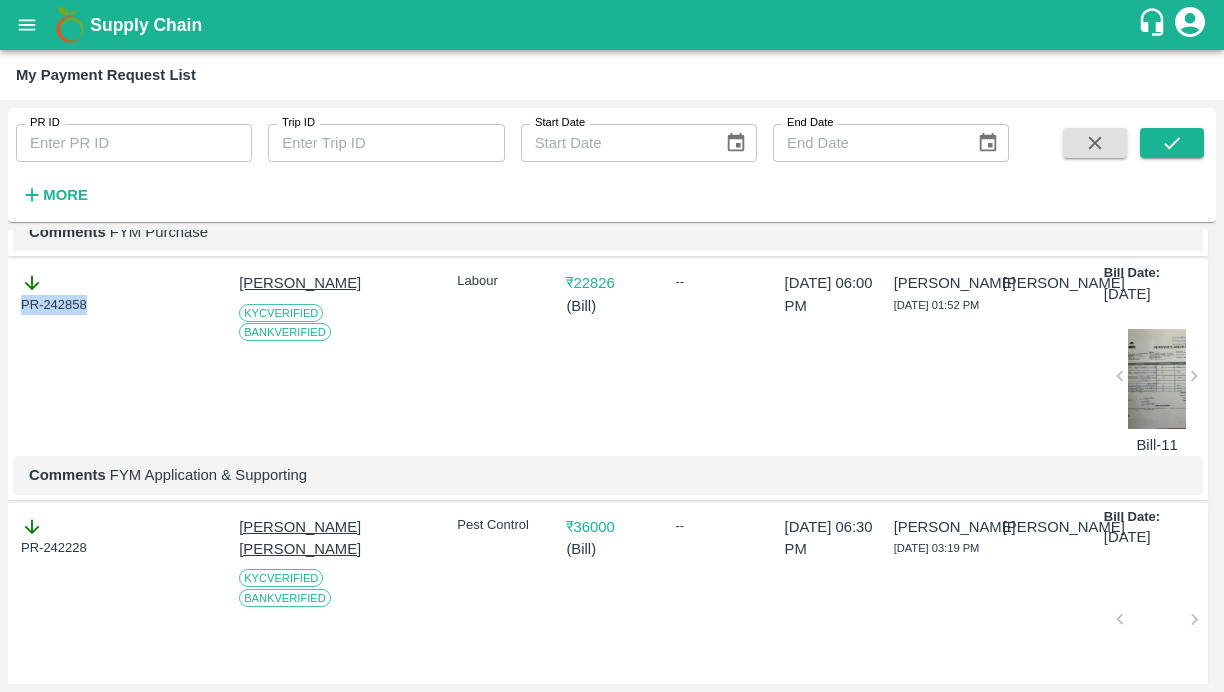 scroll, scrollTop: 507, scrollLeft: 0, axis: vertical 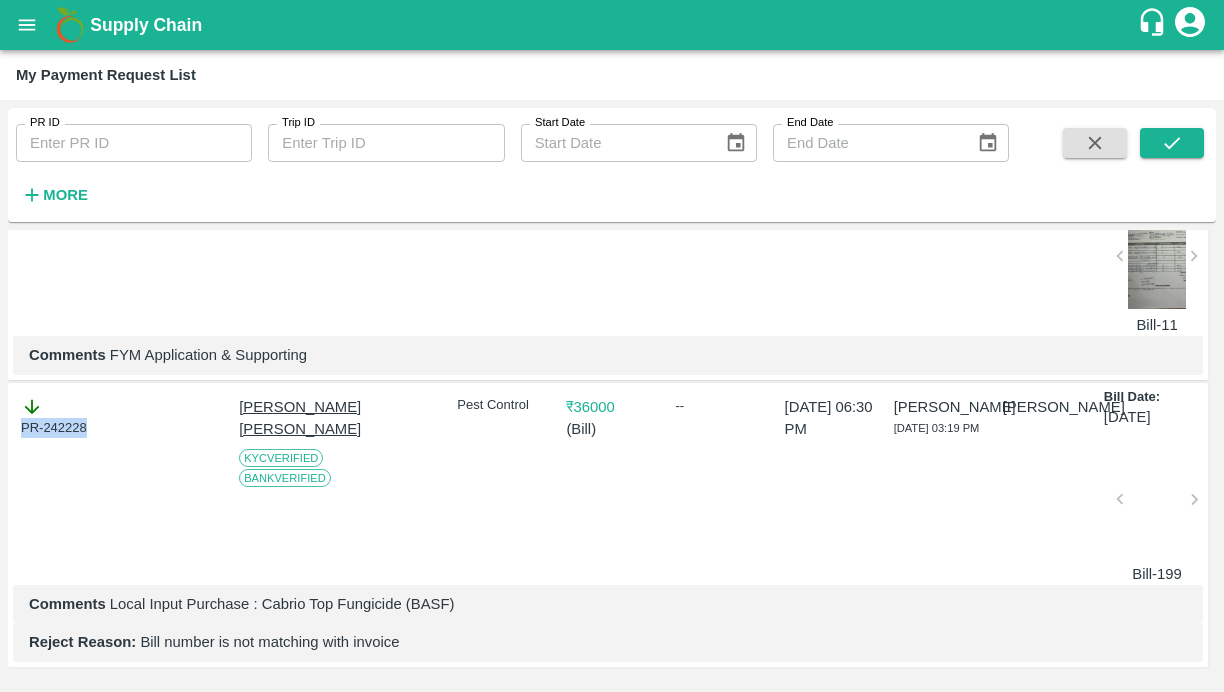 drag, startPoint x: 102, startPoint y: 415, endPoint x: 16, endPoint y: 418, distance: 86.05231 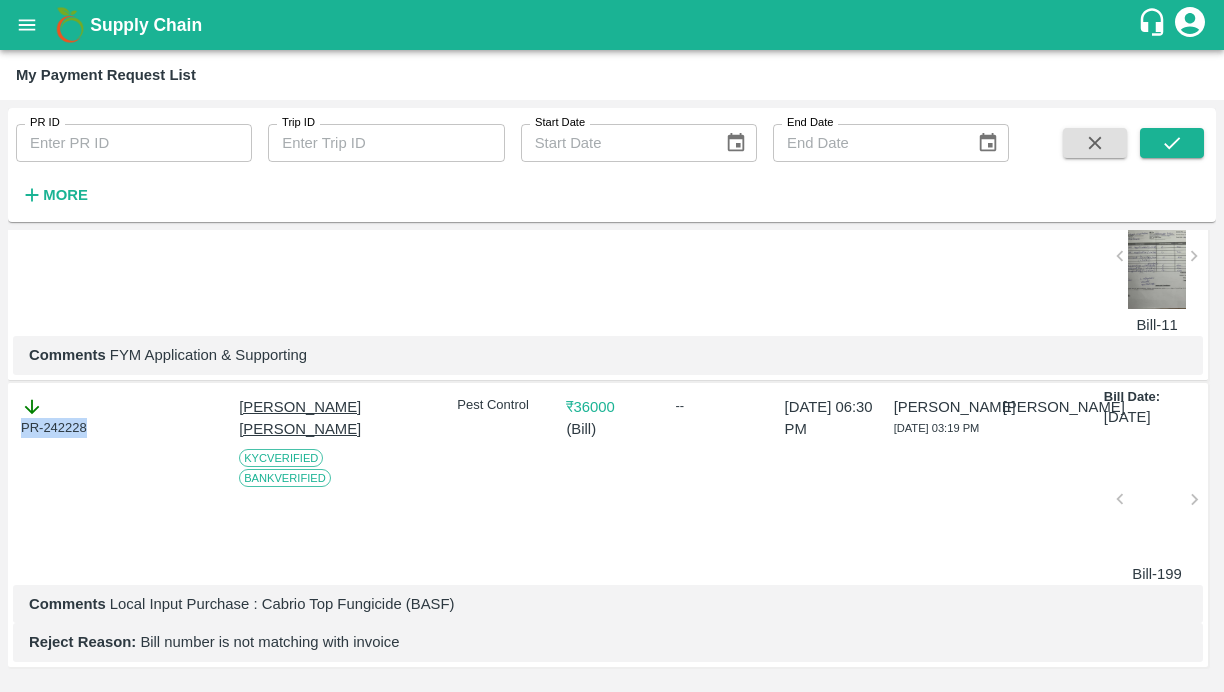 click 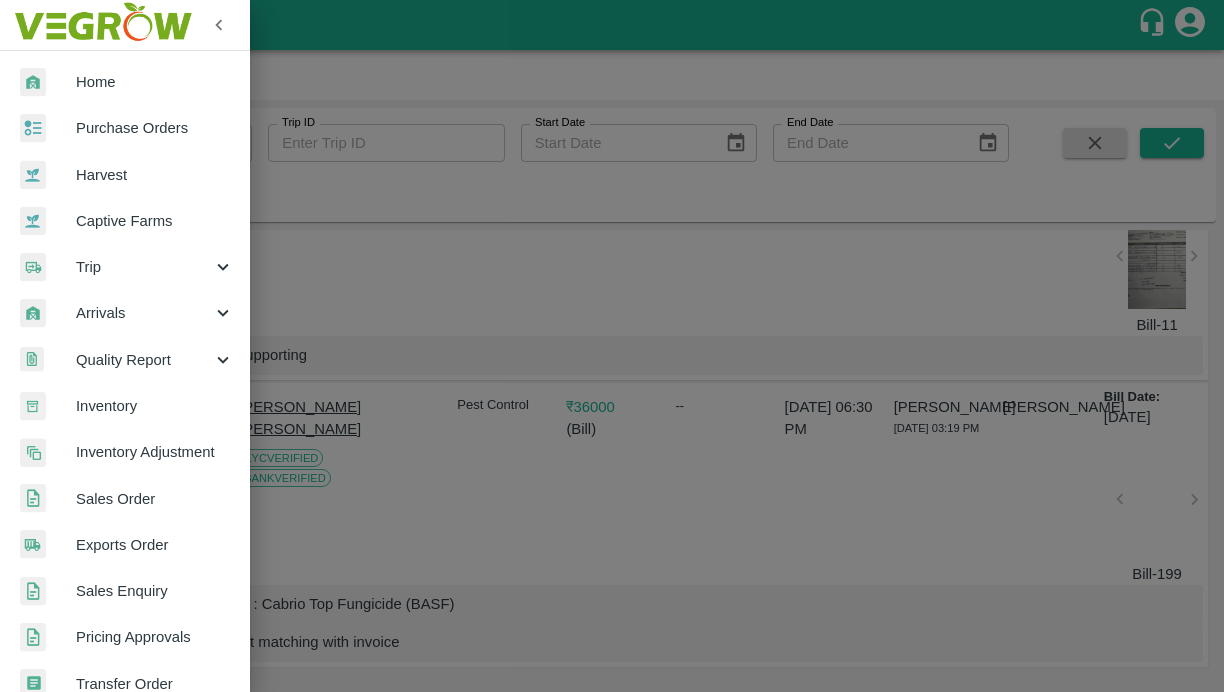 click on "Captive Farms" at bounding box center (155, 221) 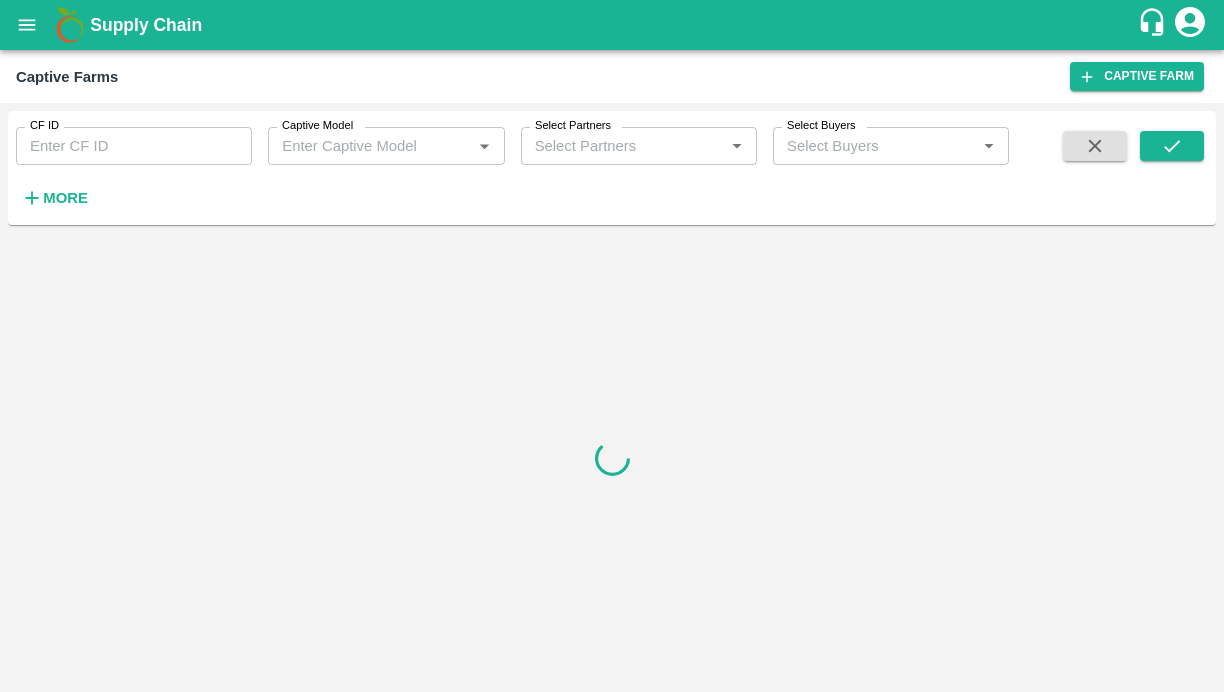 click on "CF ID" at bounding box center [134, 146] 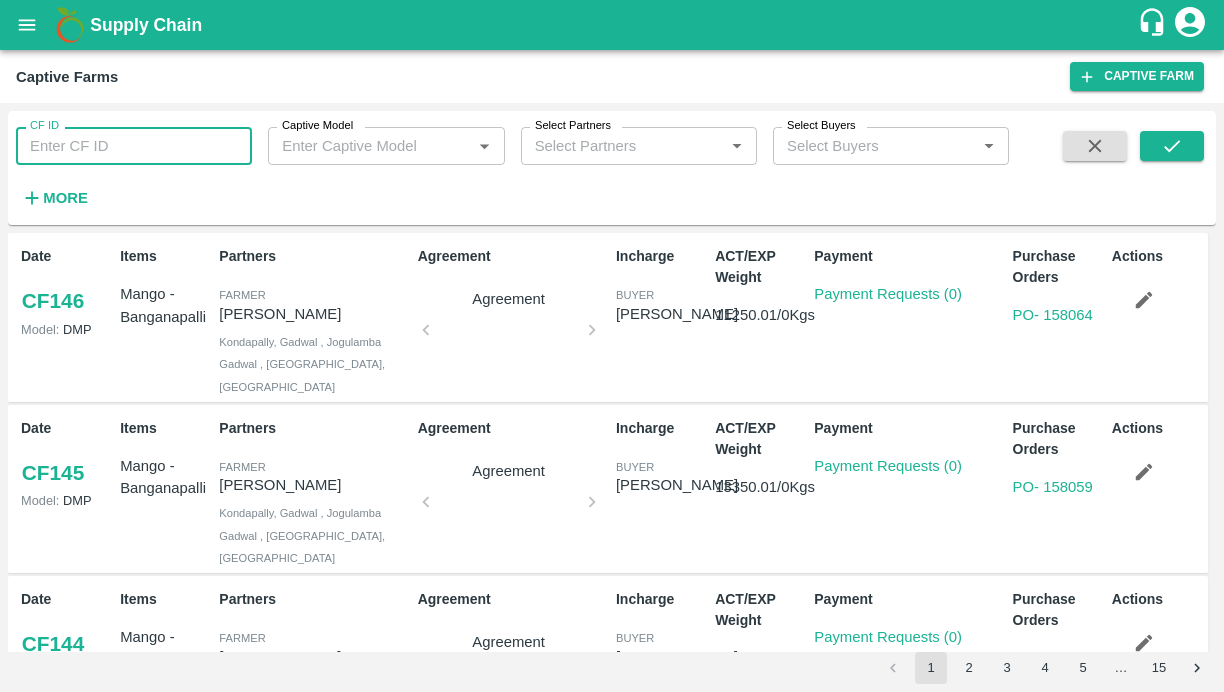 paste on "123" 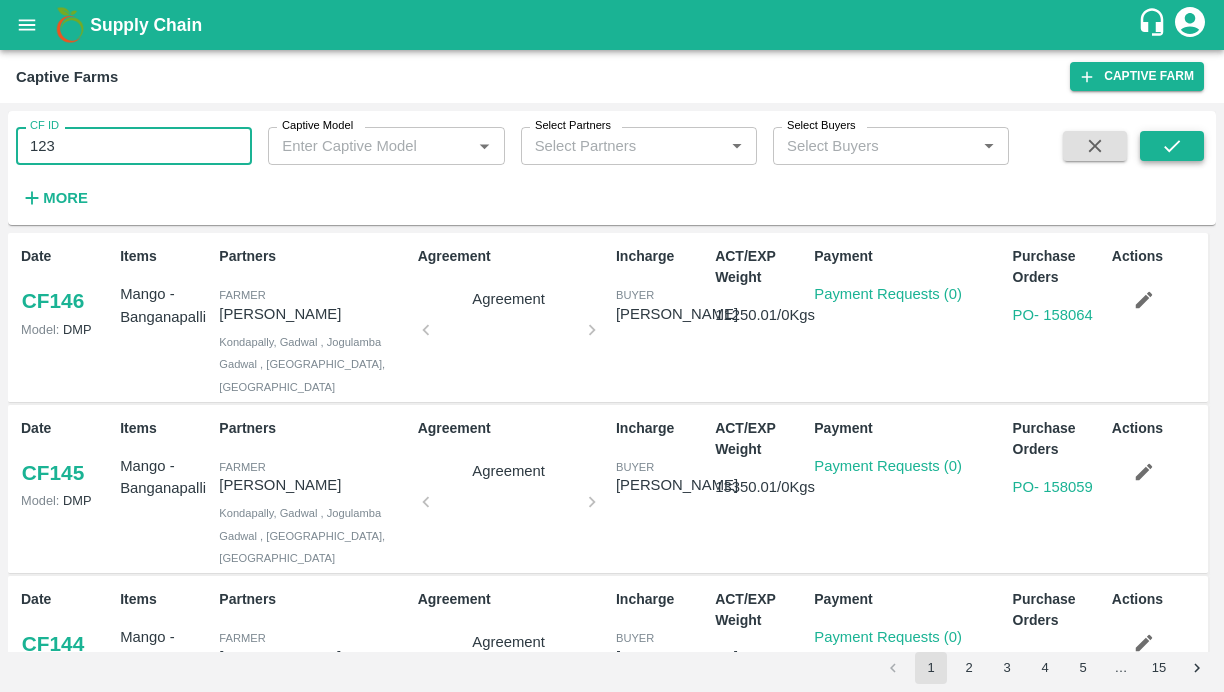 type on "123" 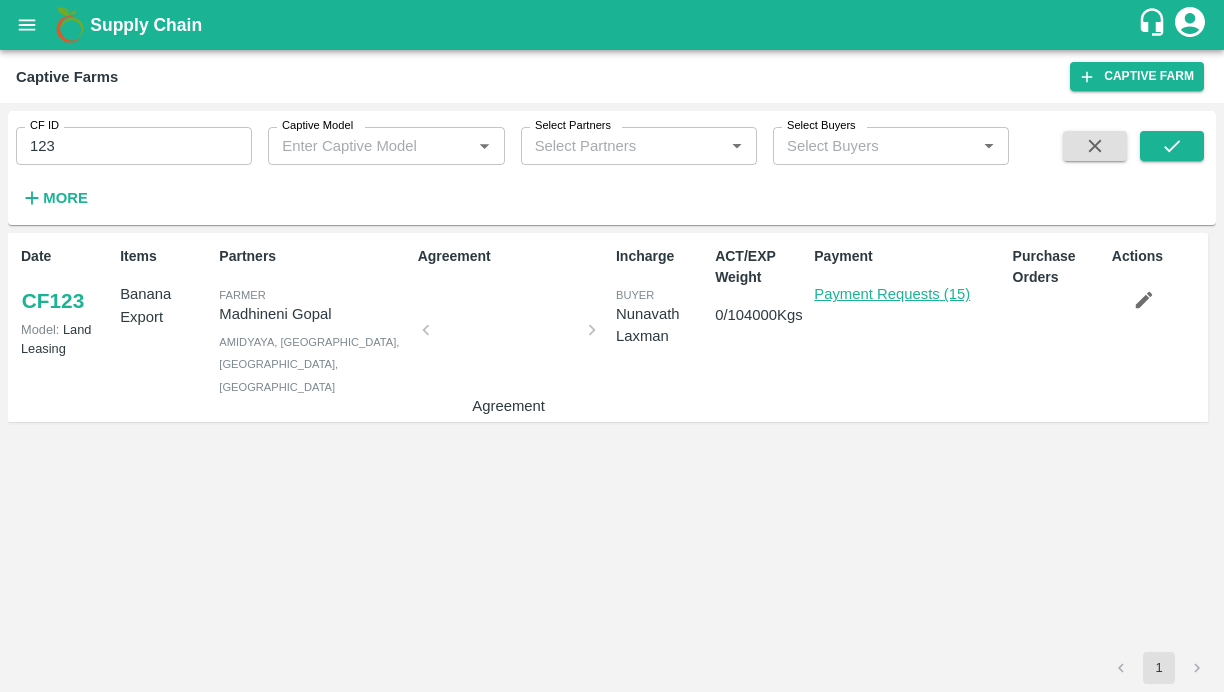 click on "Payment Requests   (15)" at bounding box center (892, 294) 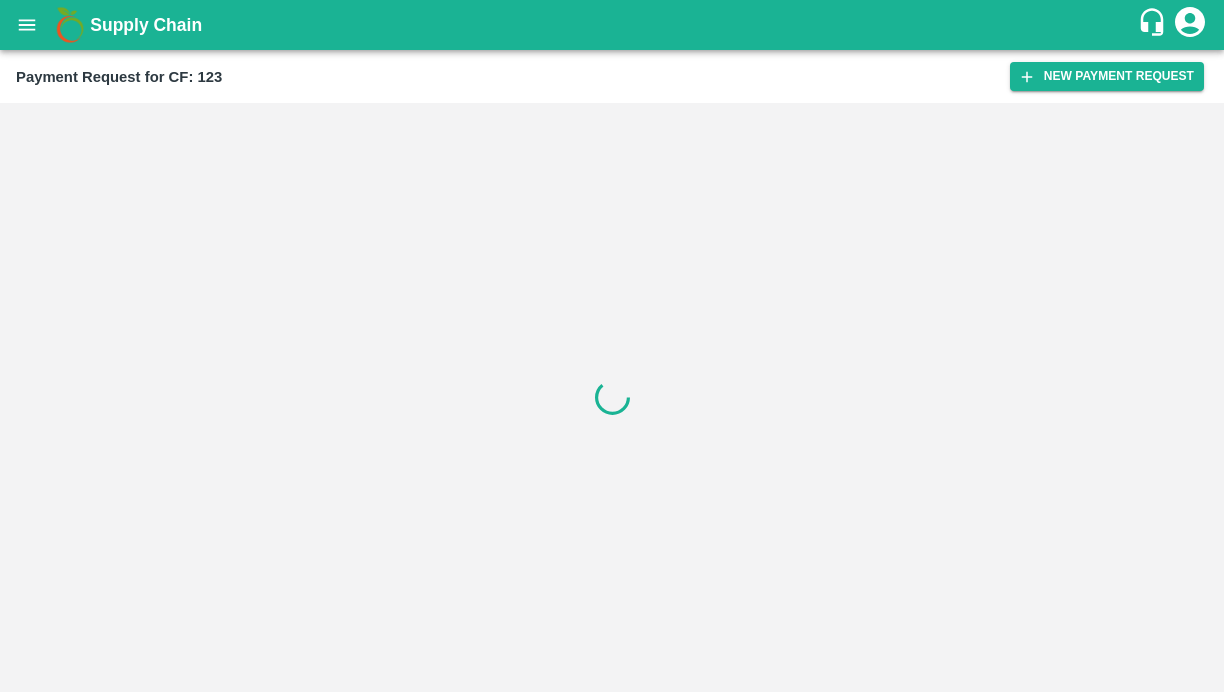 scroll, scrollTop: 0, scrollLeft: 0, axis: both 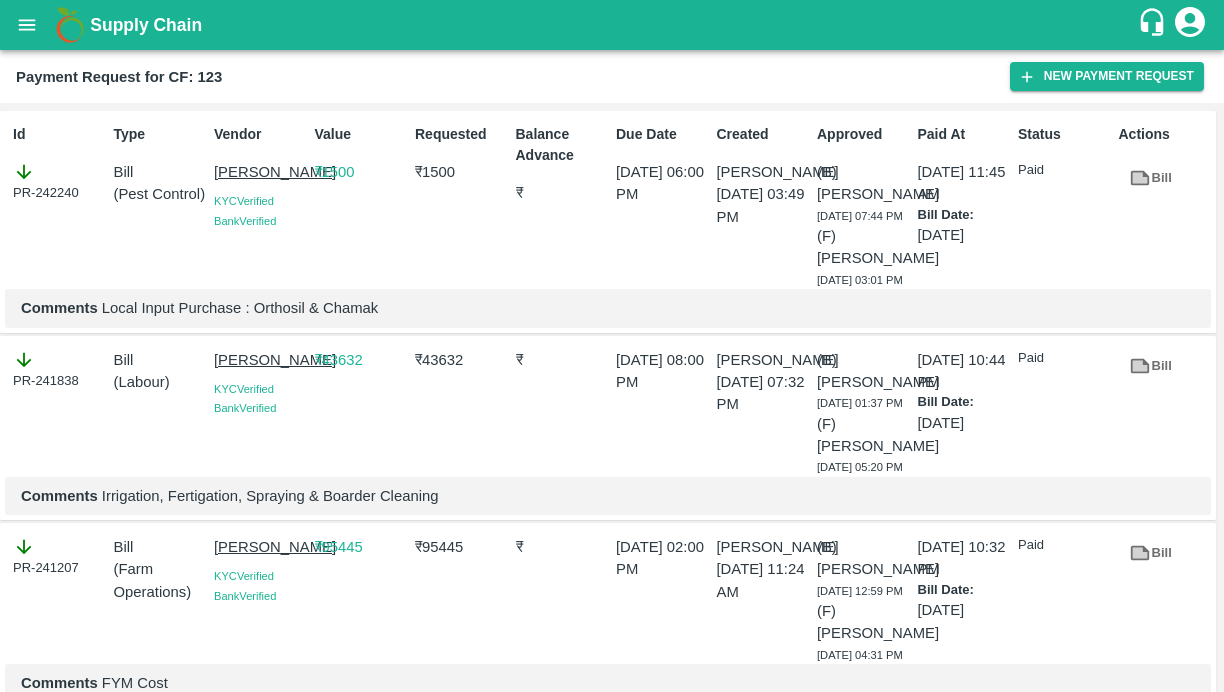 drag, startPoint x: 209, startPoint y: 374, endPoint x: 297, endPoint y: 403, distance: 92.65527 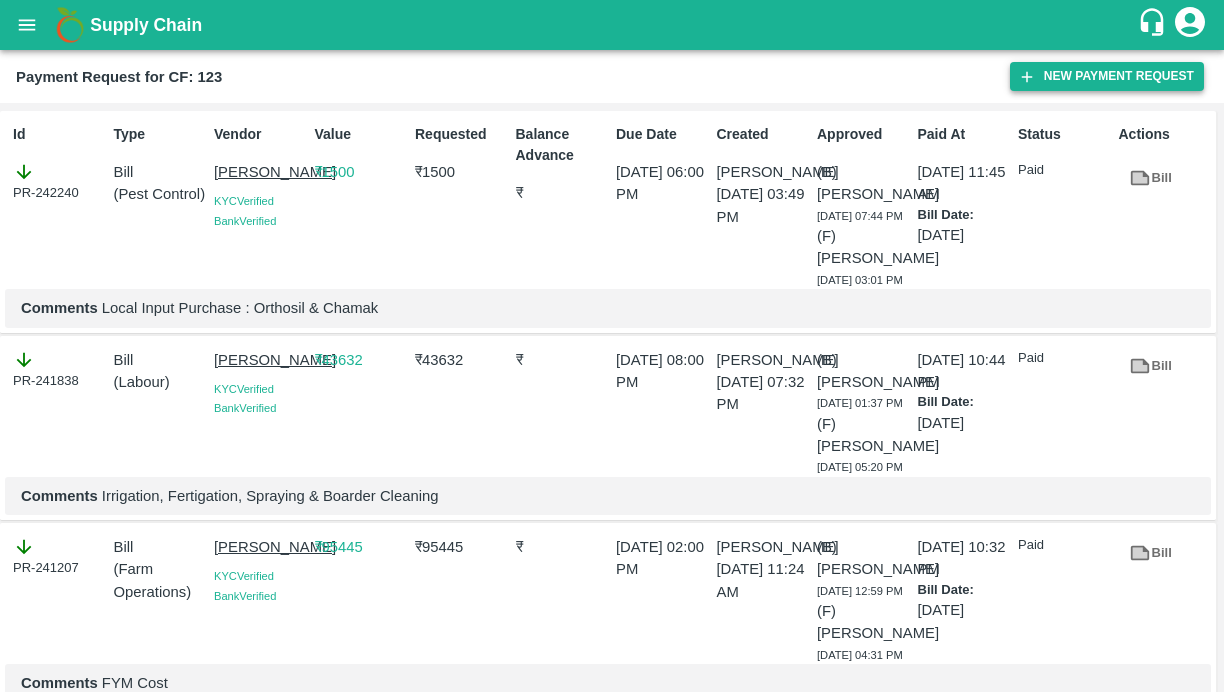 click 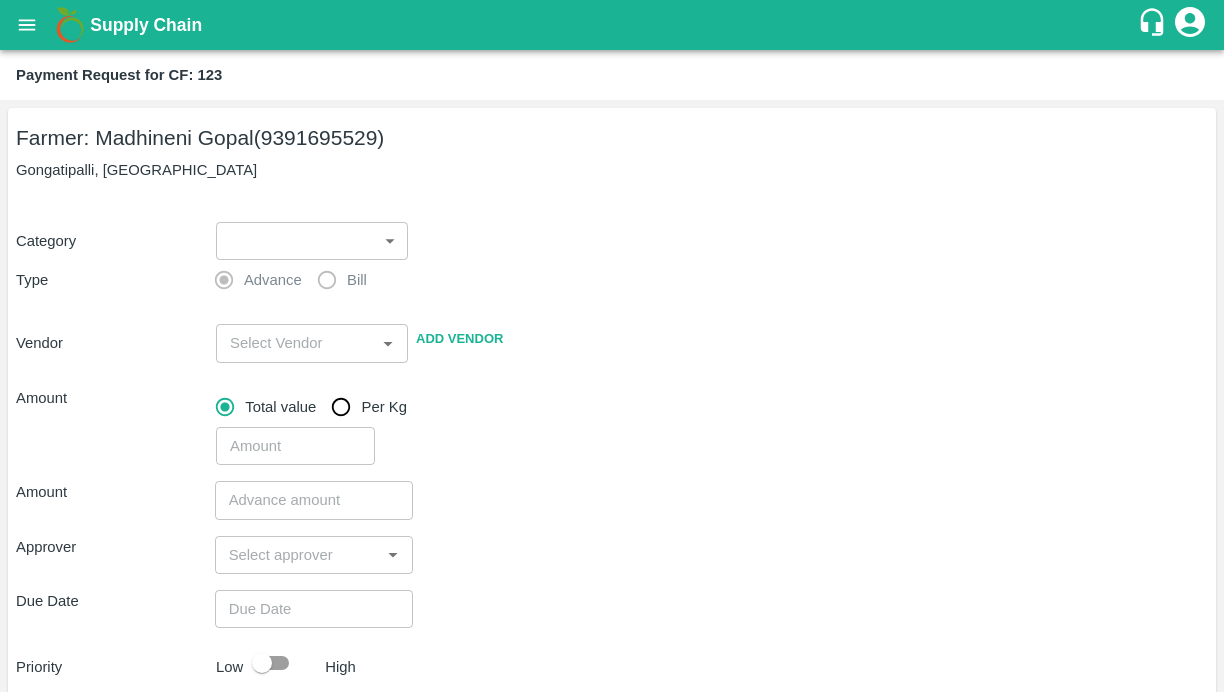 click on "Supply Chain Payment Request for CF: 123 Farmer:    Madhineni Gopal  (9391695529) Gongatipalli, Anantapur  Category ​ ​ Type Advance Bill Vendor ​ Add Vendor Amount Total value Per Kg ​ Amount ​ Approver ​ Due Date ​  Priority  Low  High Comment x ​ Attach bill Cancel Save Bangalore DC Direct Customer Hyderabad DC B2R Bangalore  Tembhurni Virtual Captive PH Ananthapur Virtual Captive PH Kothakota Virtual Captive PH Chittoor Virtual Captive PH Vavilala Himalekya Logout" at bounding box center (612, 346) 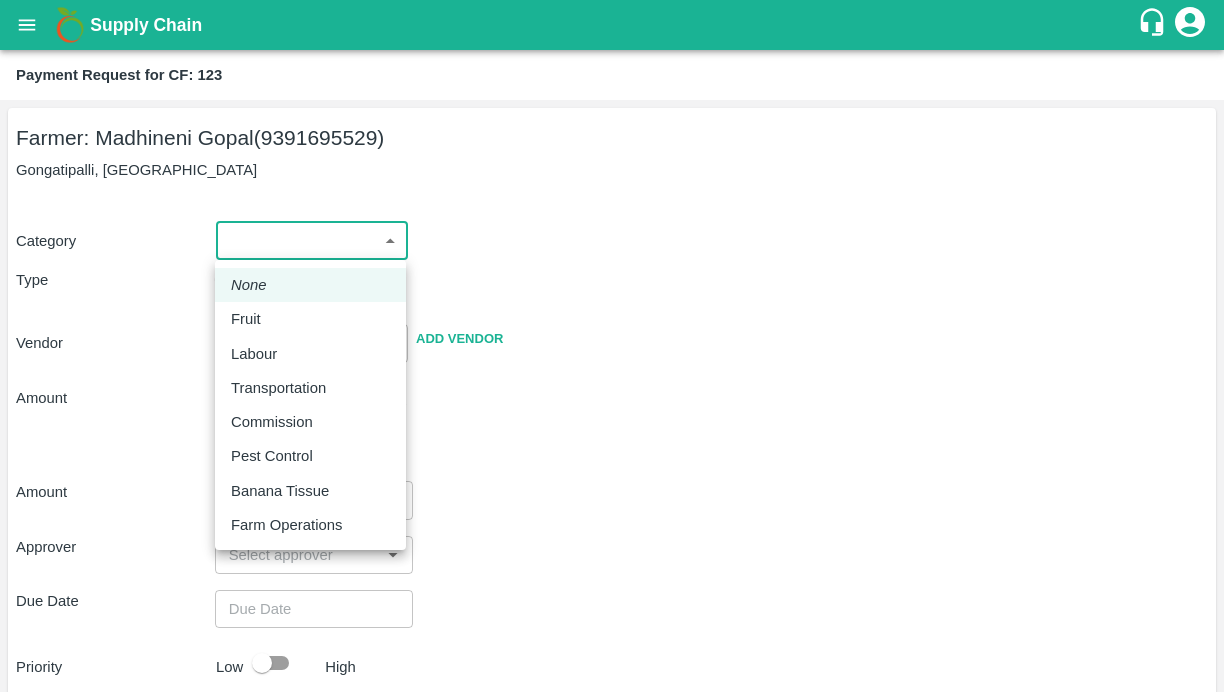 click on "Labour" at bounding box center (254, 354) 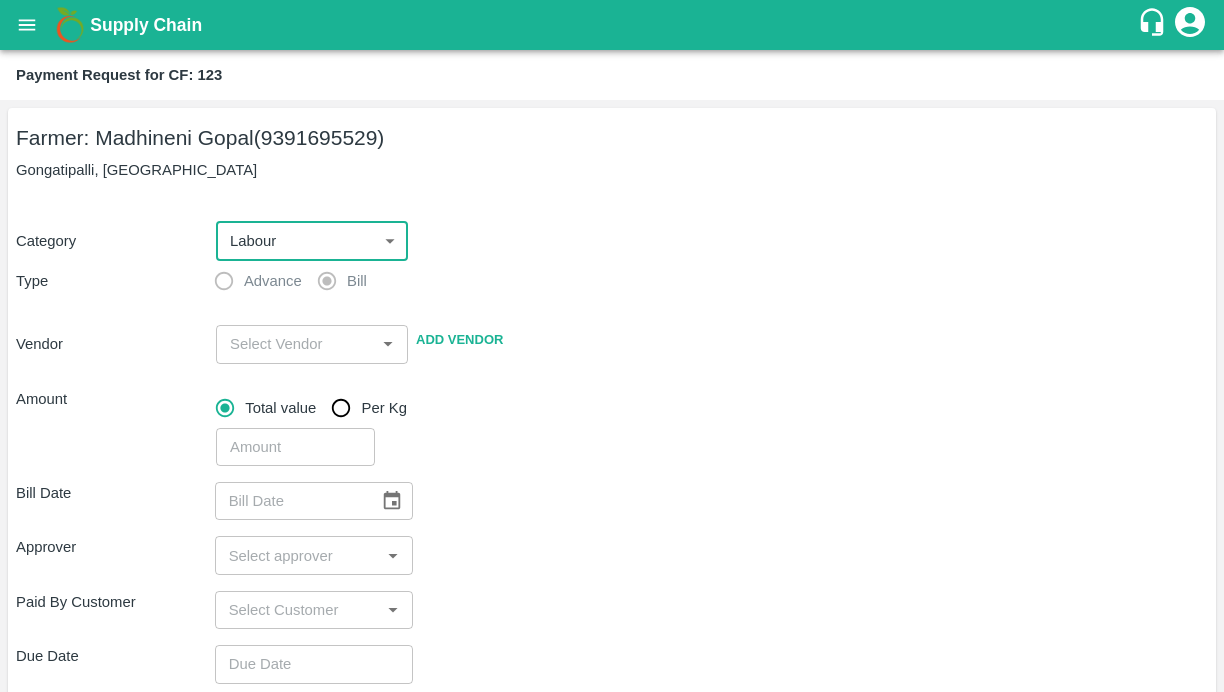 click at bounding box center (295, 344) 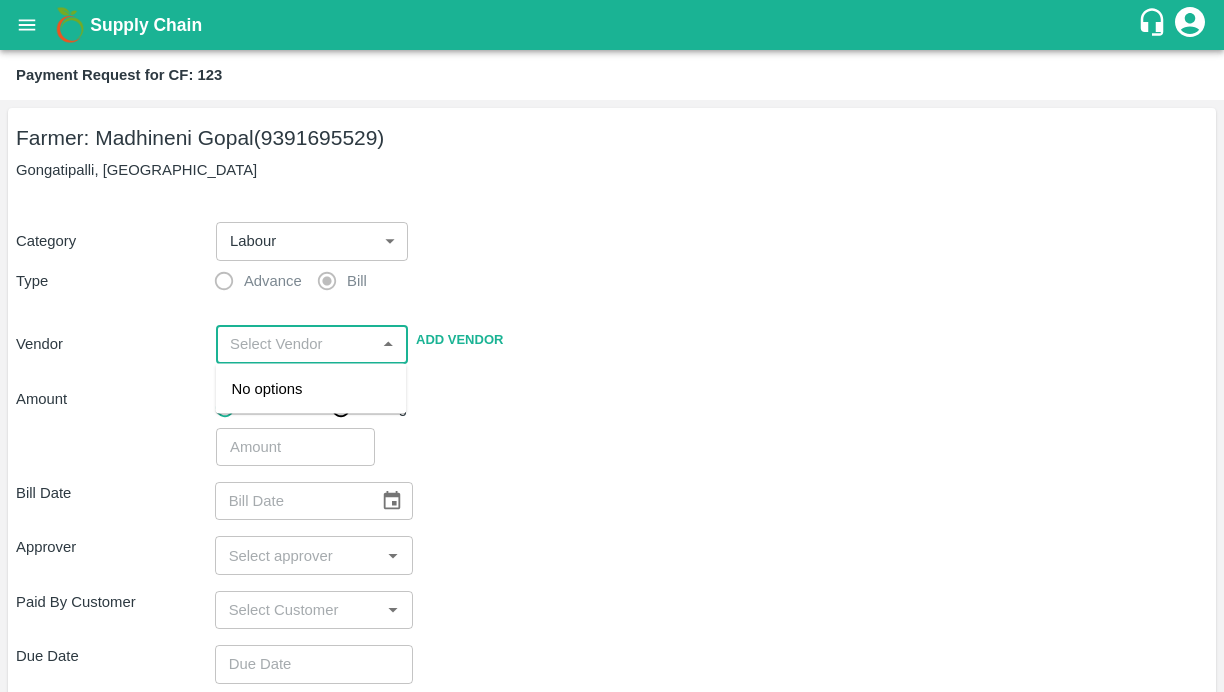 paste on "Battini Gangireddy" 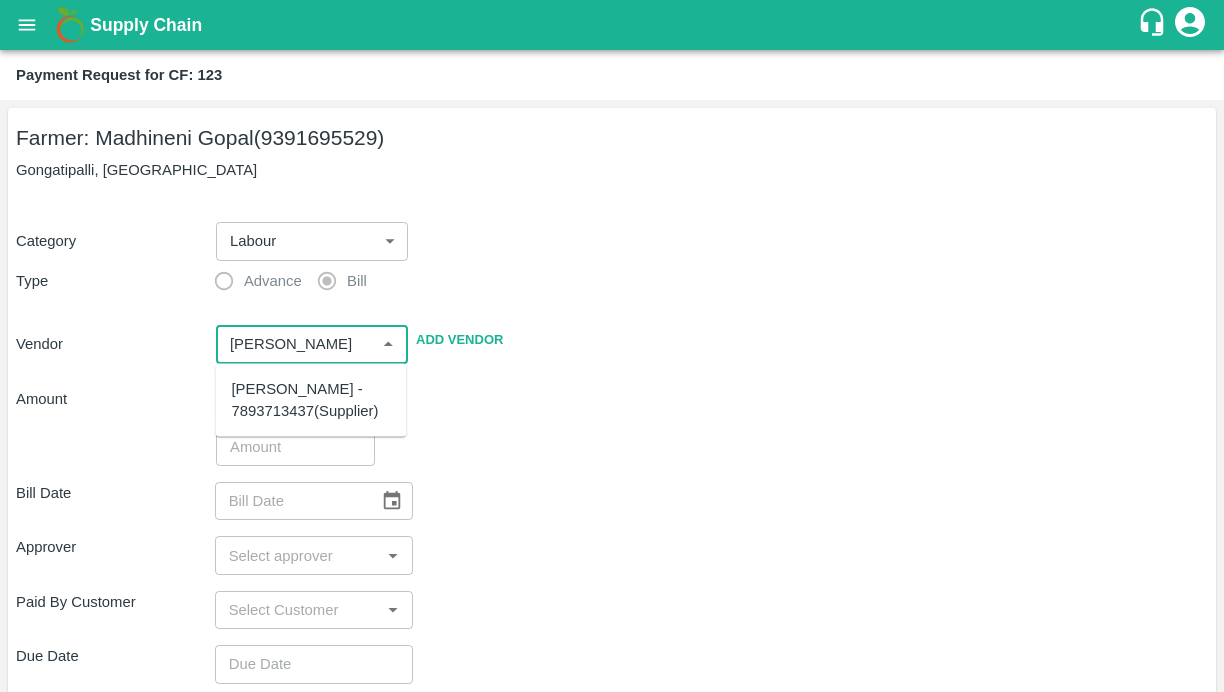 click on "Battini Gangireddy - 7893713437(Supplier)" at bounding box center [311, 400] 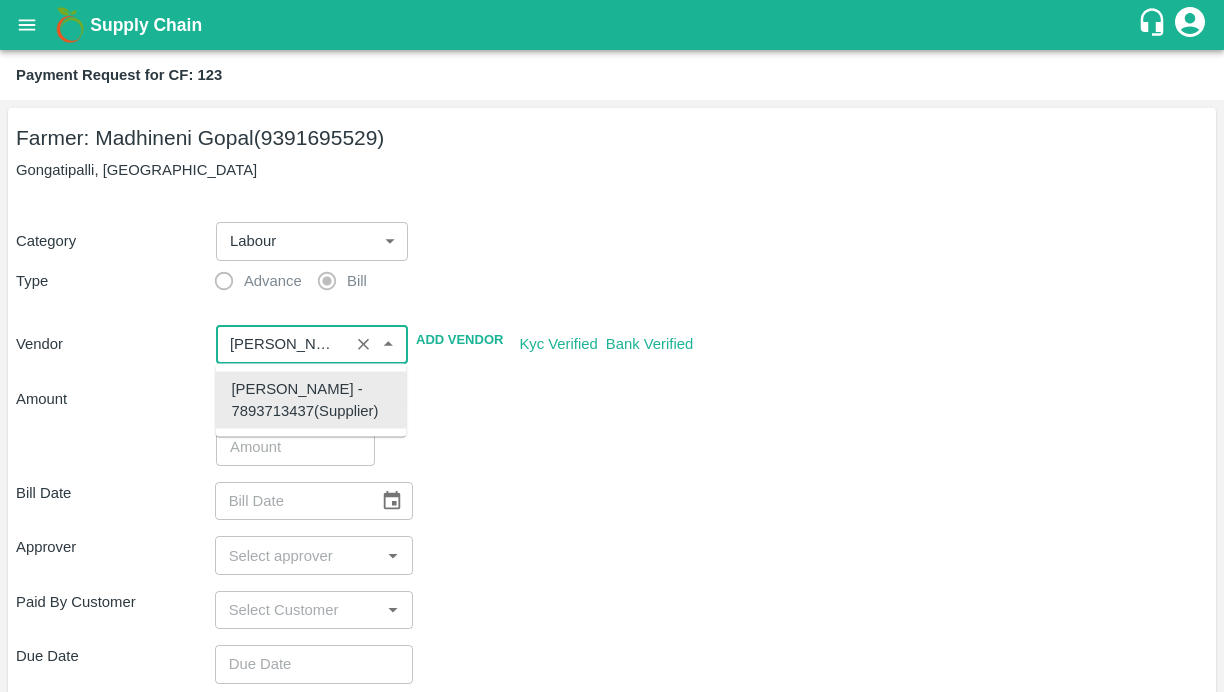 type on "Battini Gangireddy - 7893713437(Supplier)" 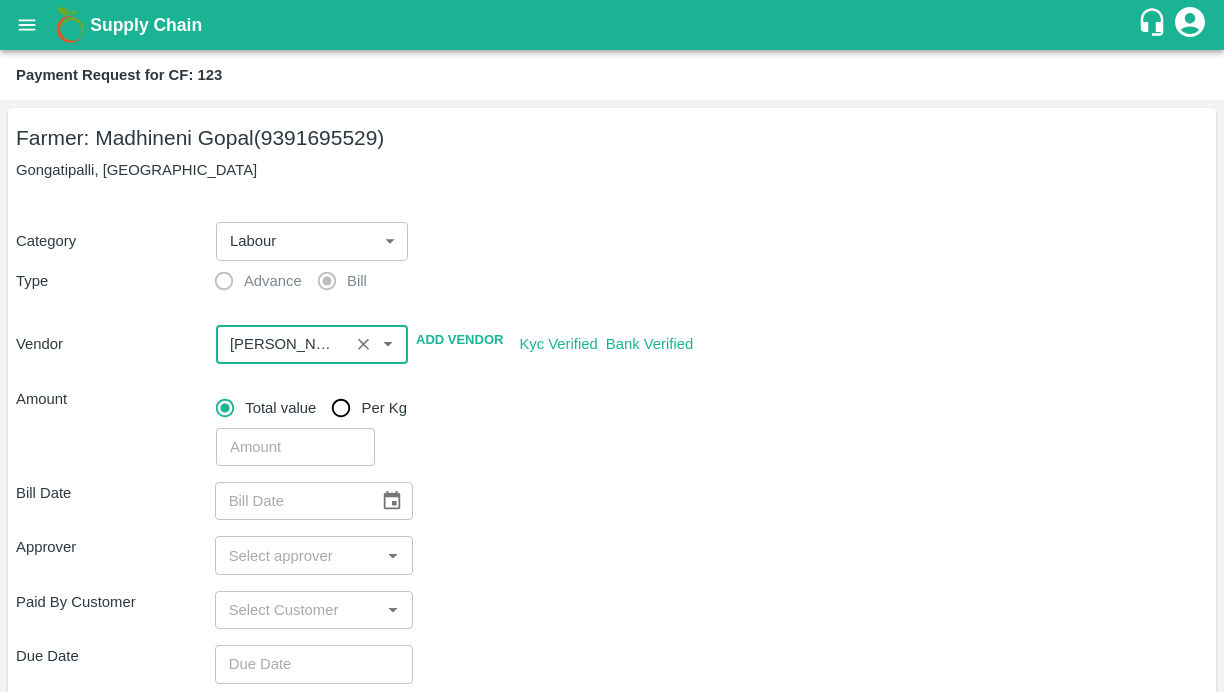 click at bounding box center [282, 344] 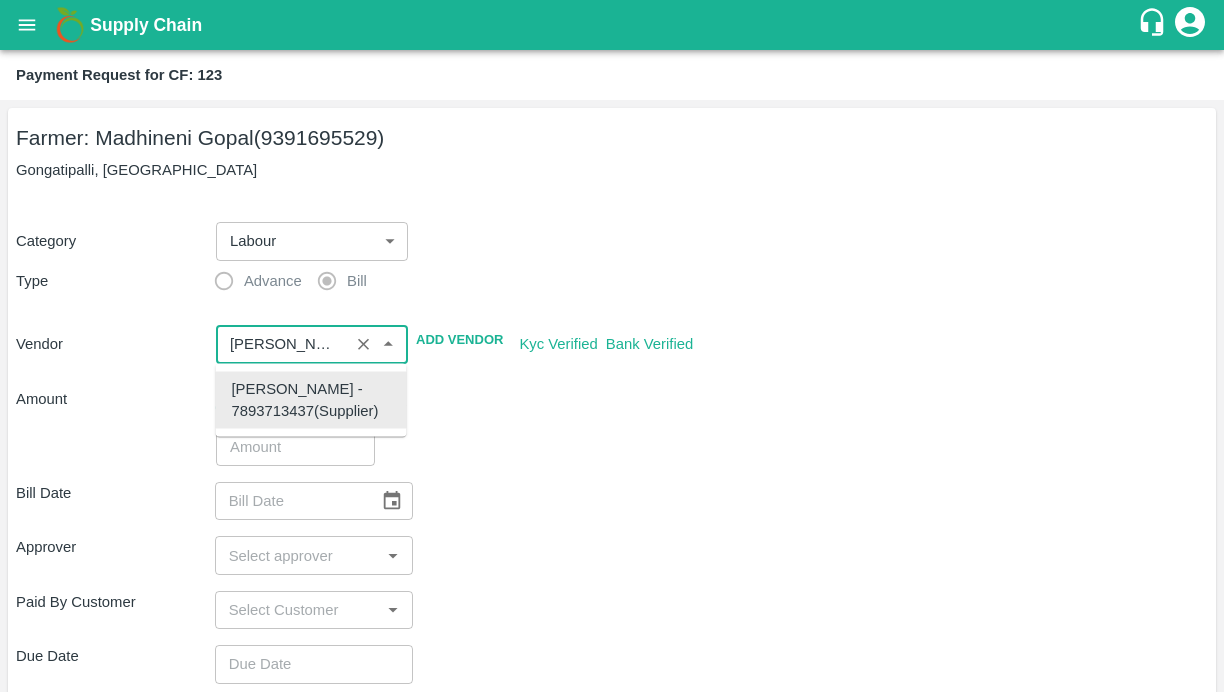 click on "Bill Date ​" at bounding box center (612, 501) 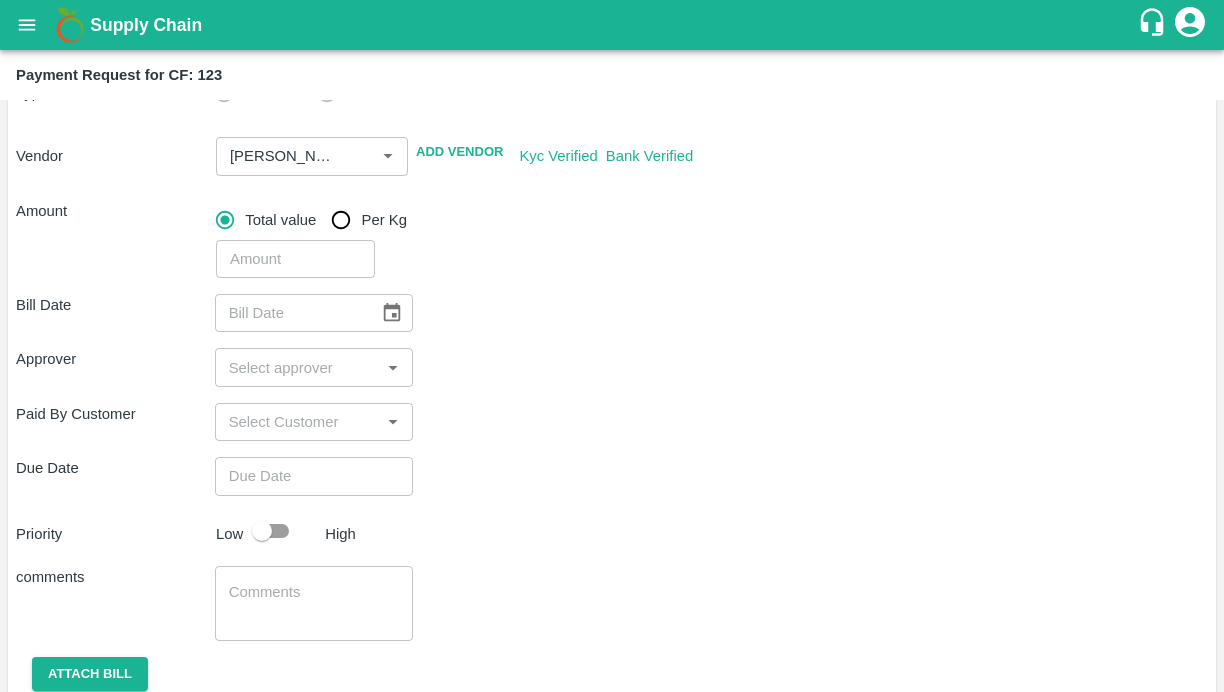 scroll, scrollTop: 189, scrollLeft: 0, axis: vertical 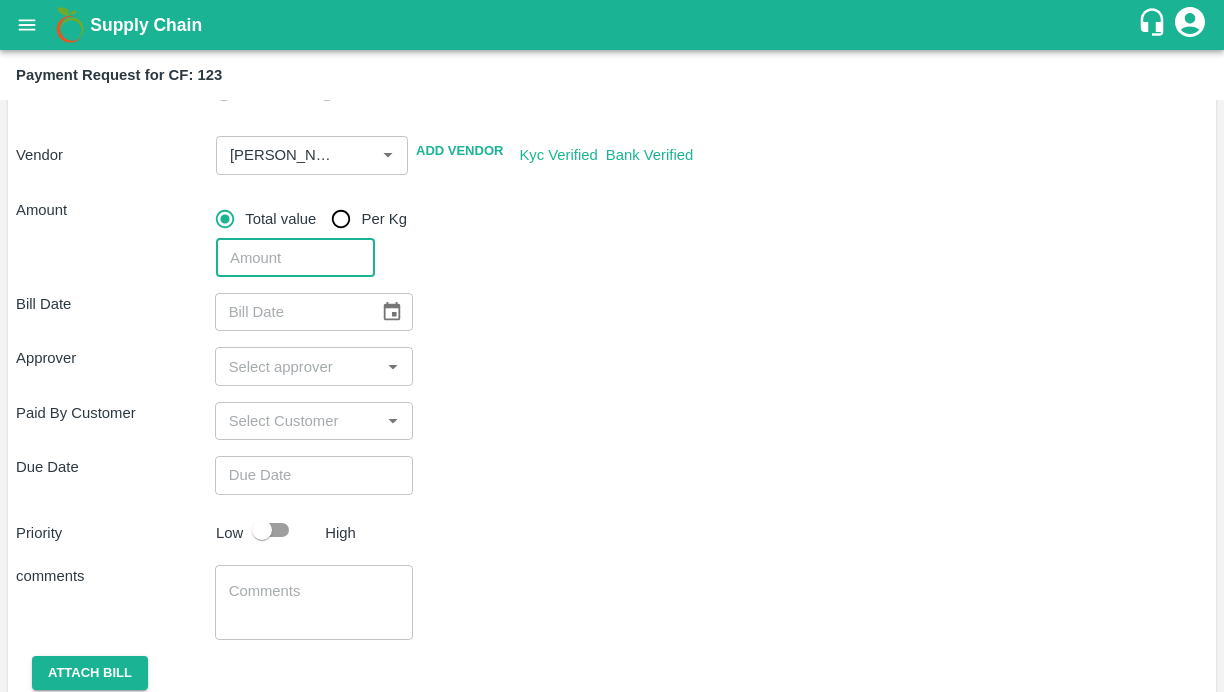 click at bounding box center [295, 258] 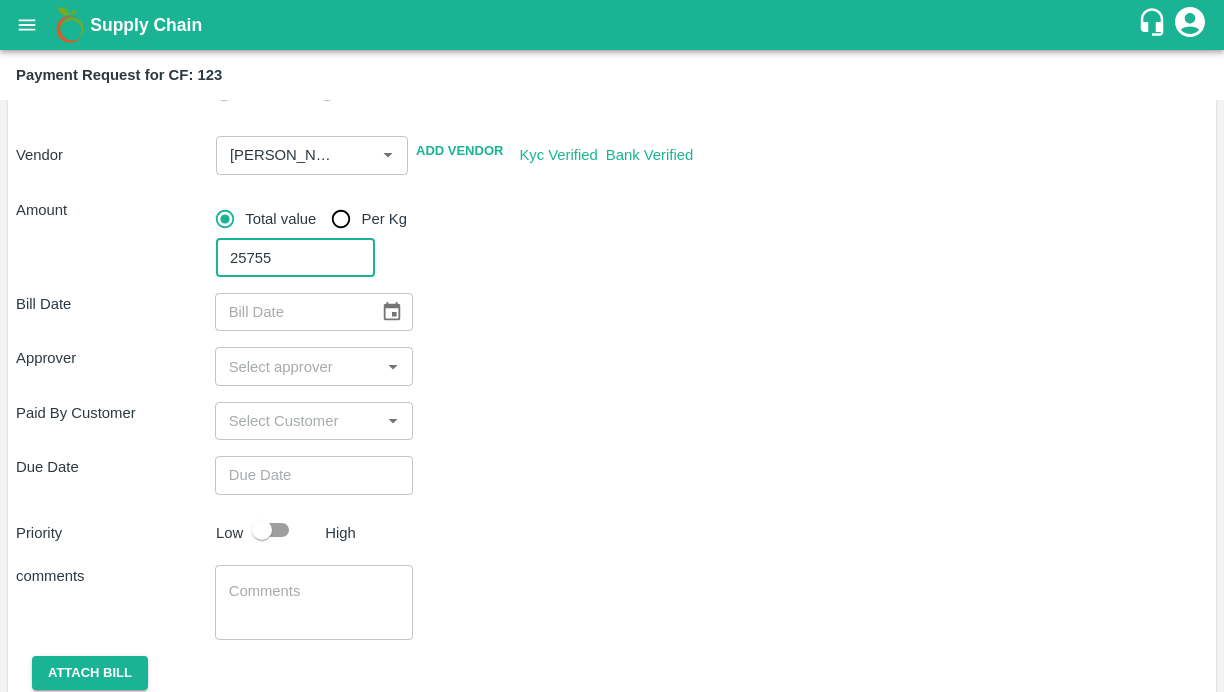 type on "25755" 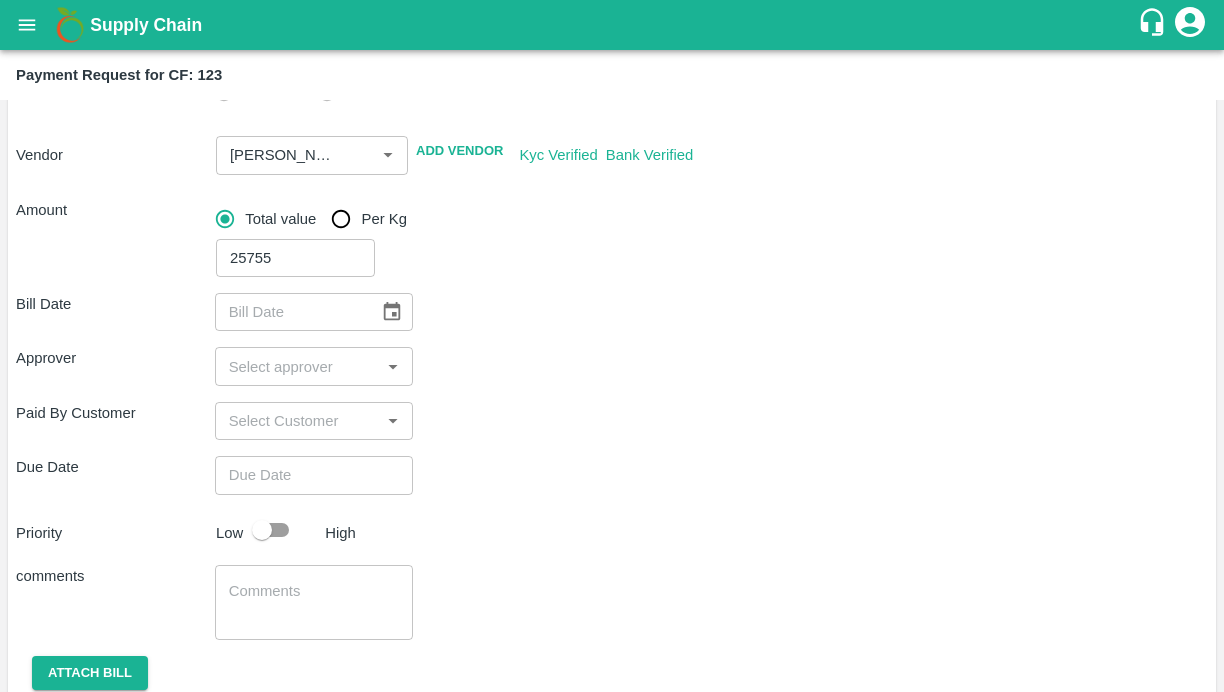click 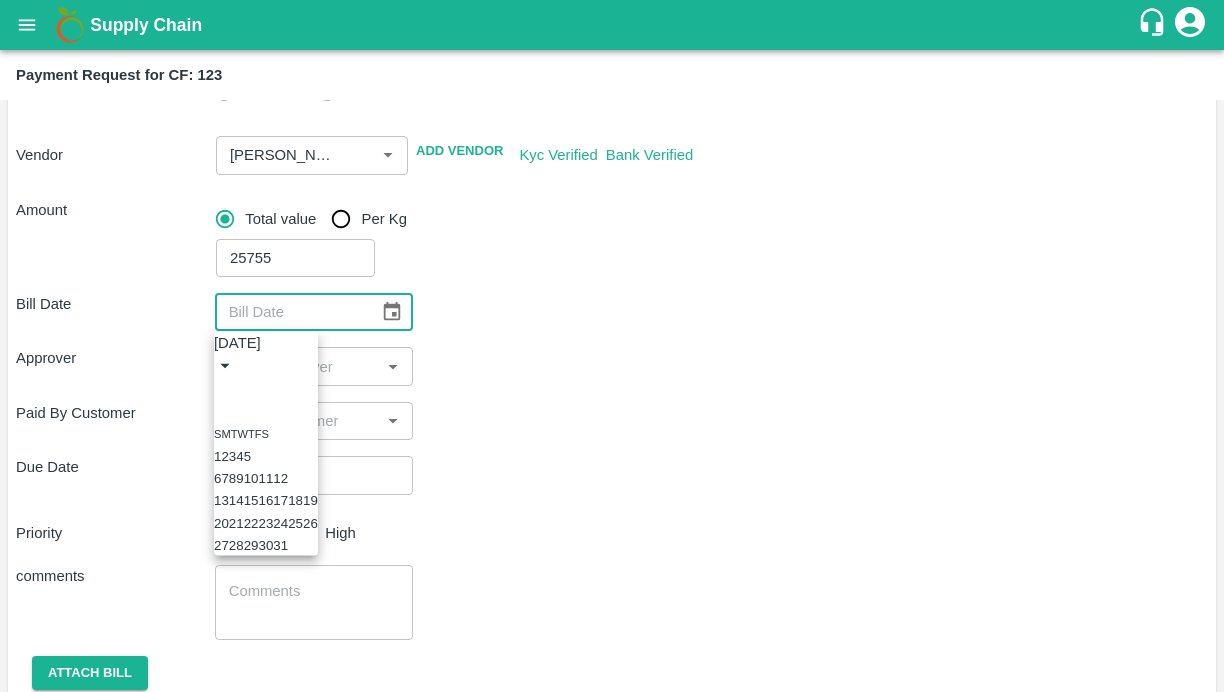 click on "17" at bounding box center [280, 500] 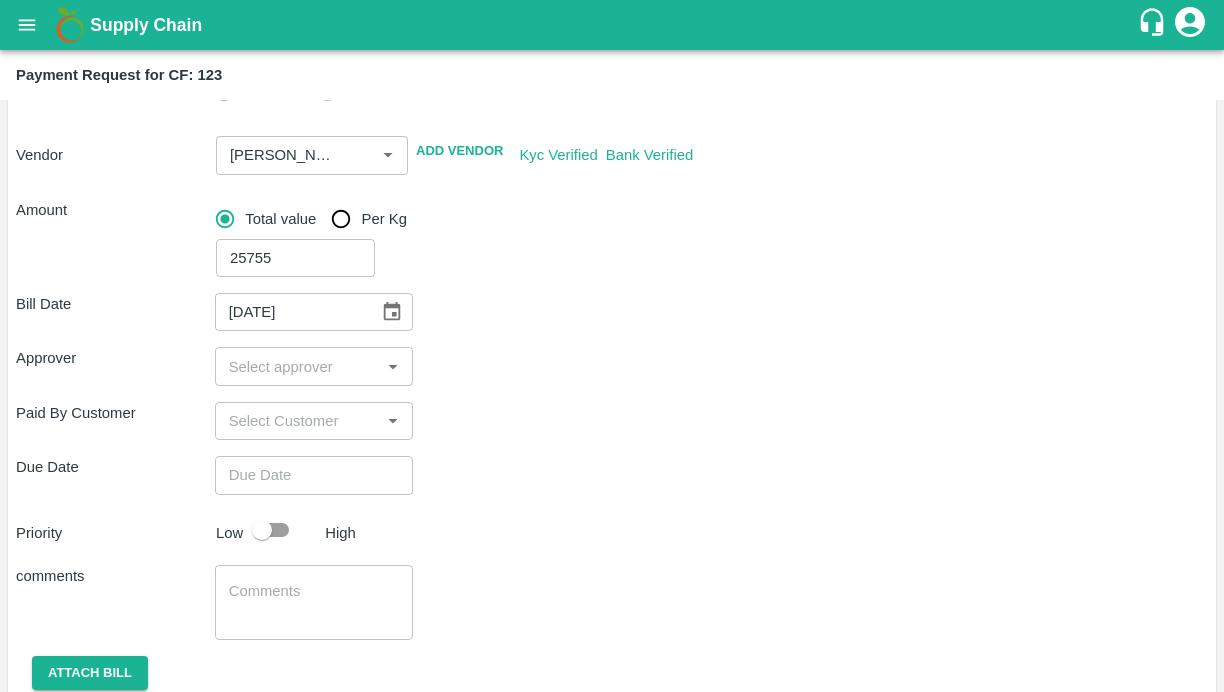 click on "Due Date ​" at bounding box center [612, 475] 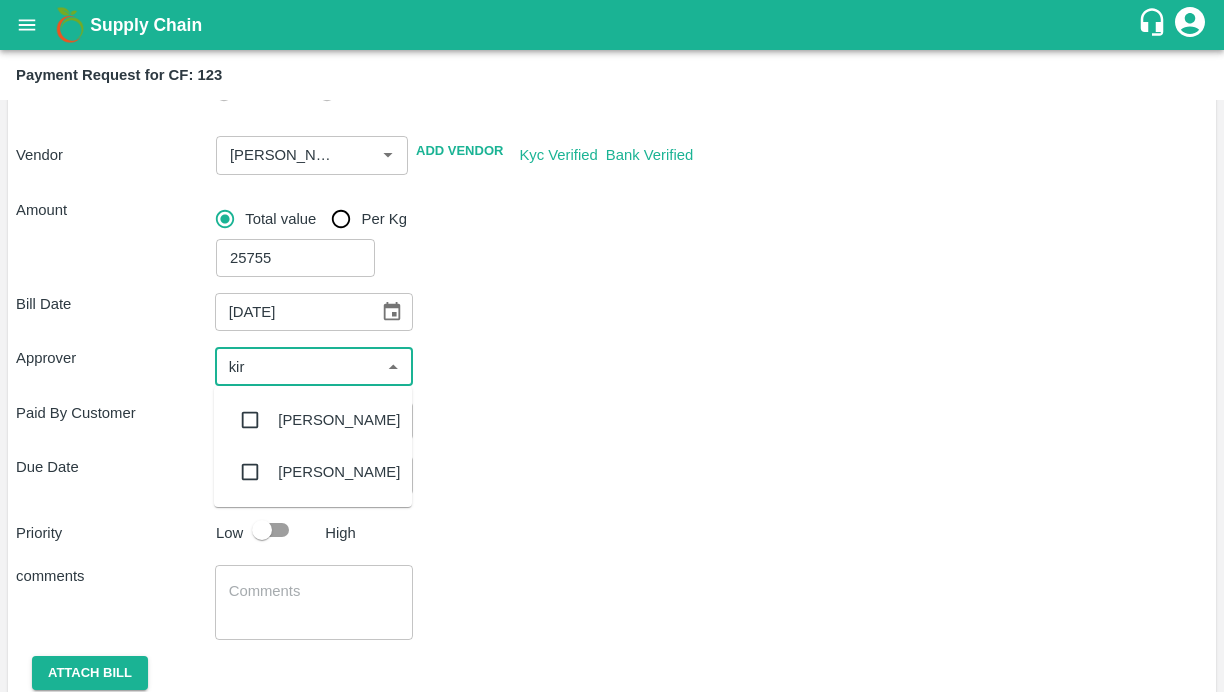 type on "kira" 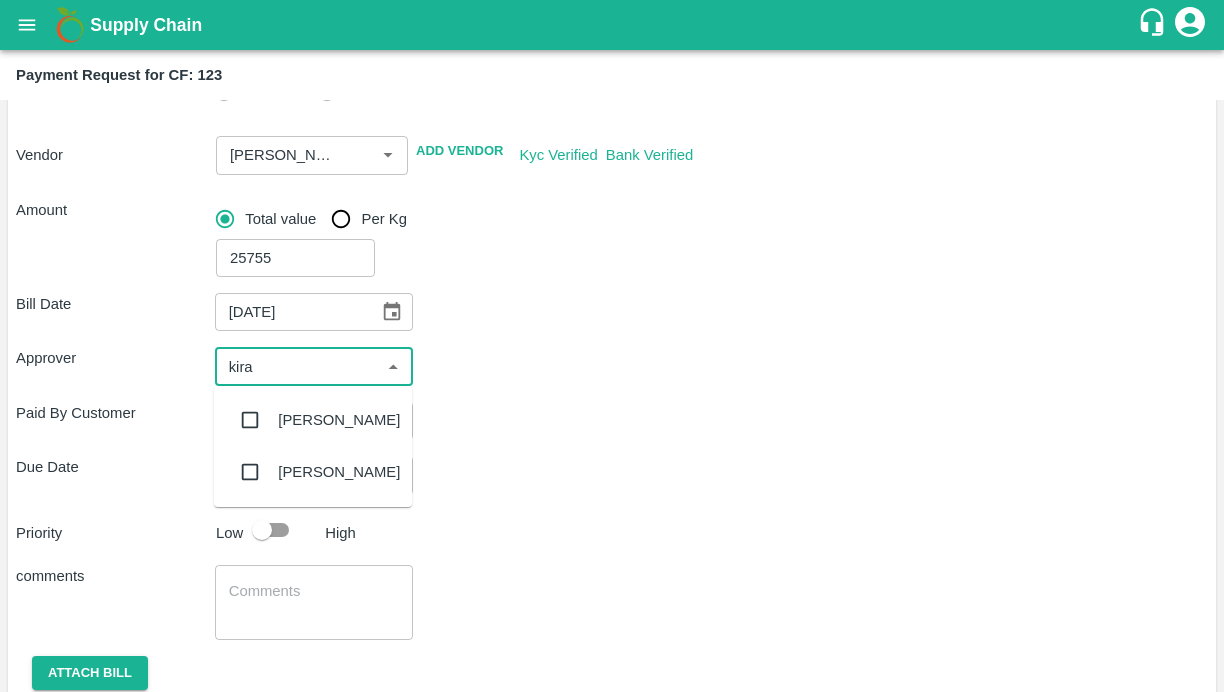 click at bounding box center [250, 420] 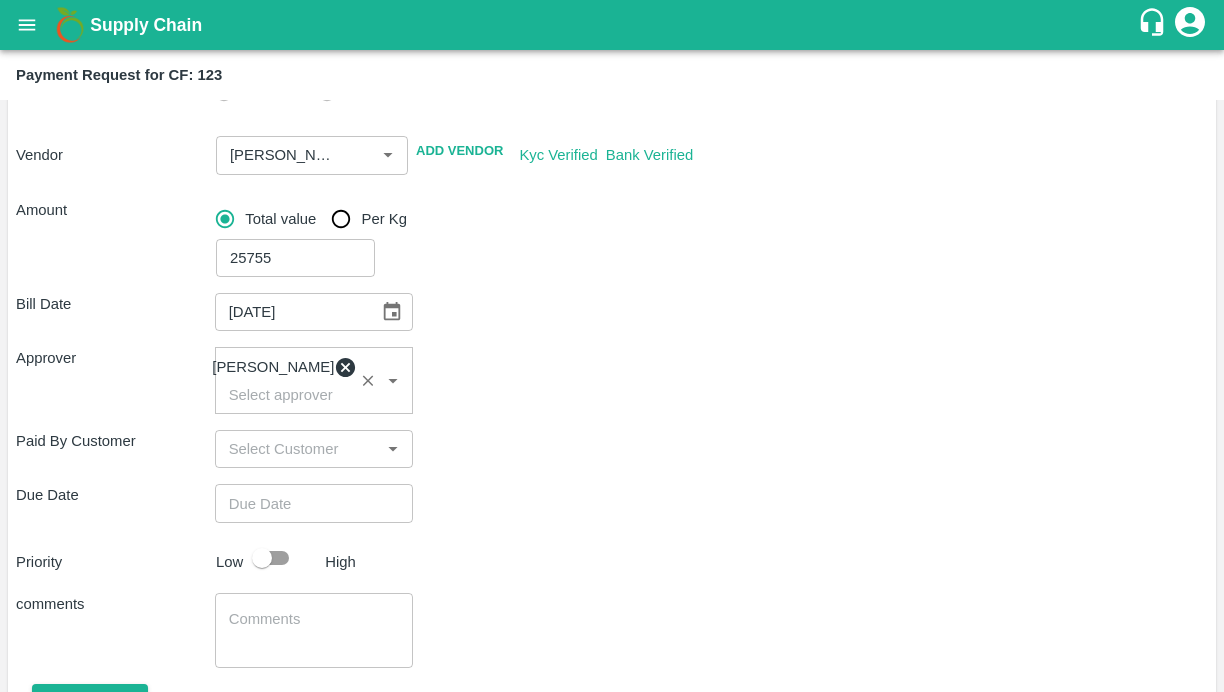 click on "Due Date ​" at bounding box center (612, 503) 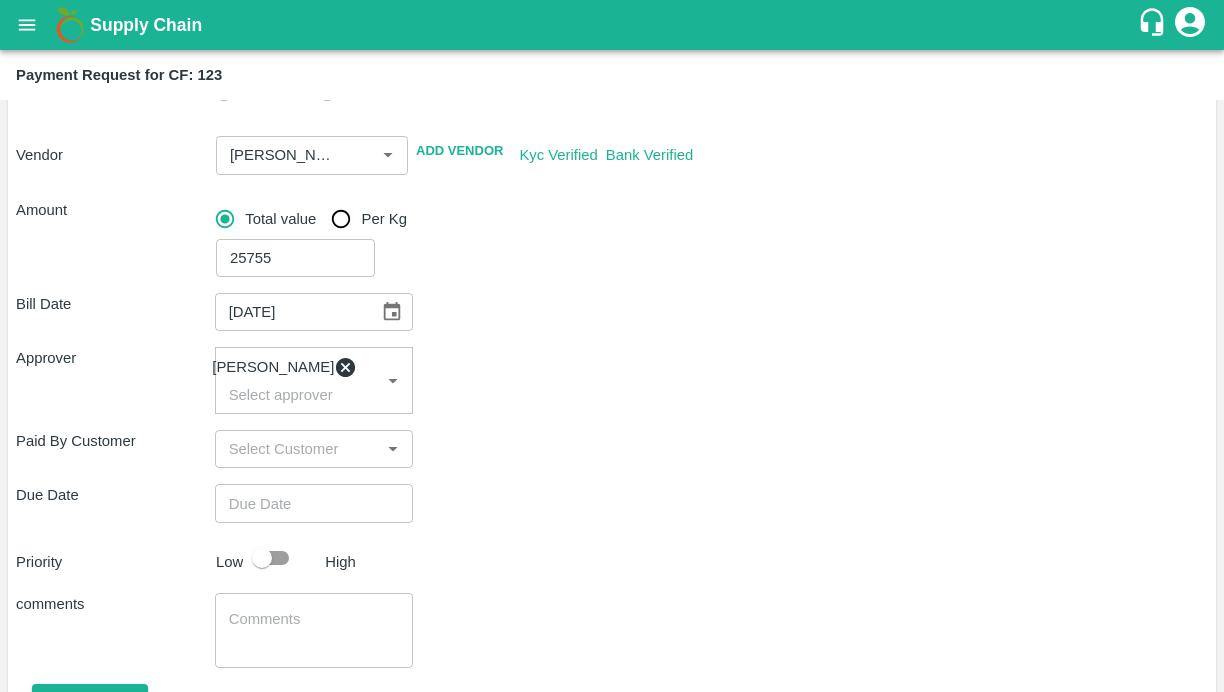 scroll, scrollTop: 300, scrollLeft: 0, axis: vertical 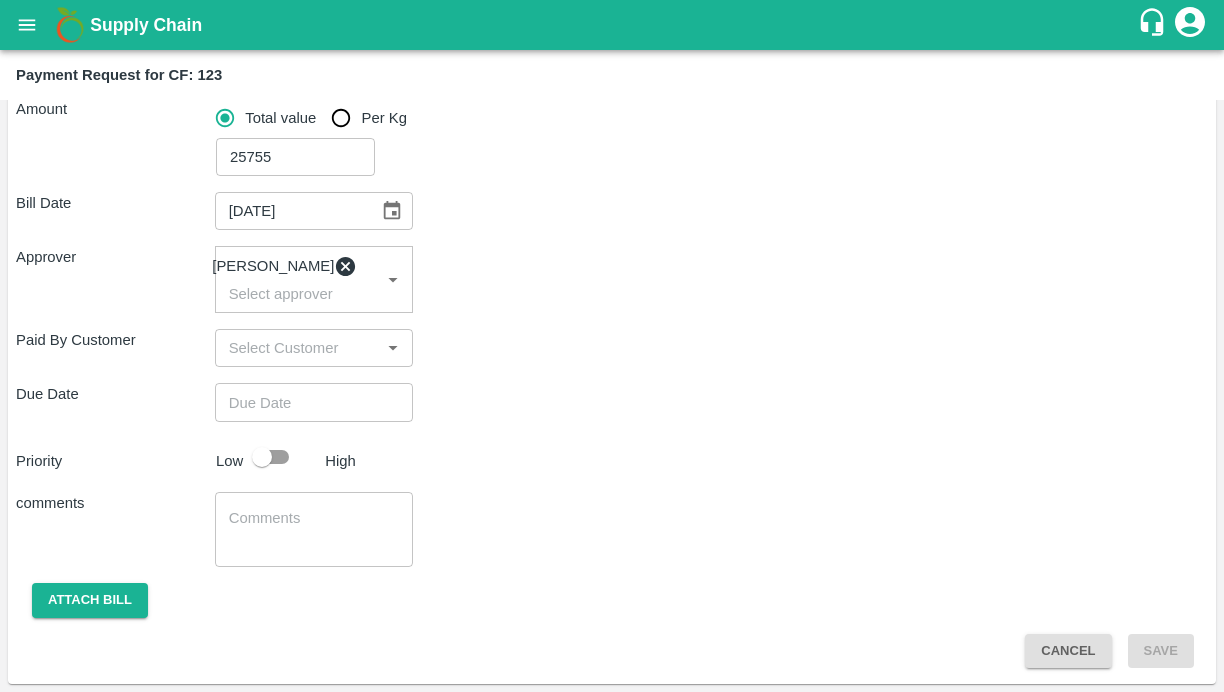 type on "DD/MM/YYYY hh:mm aa" 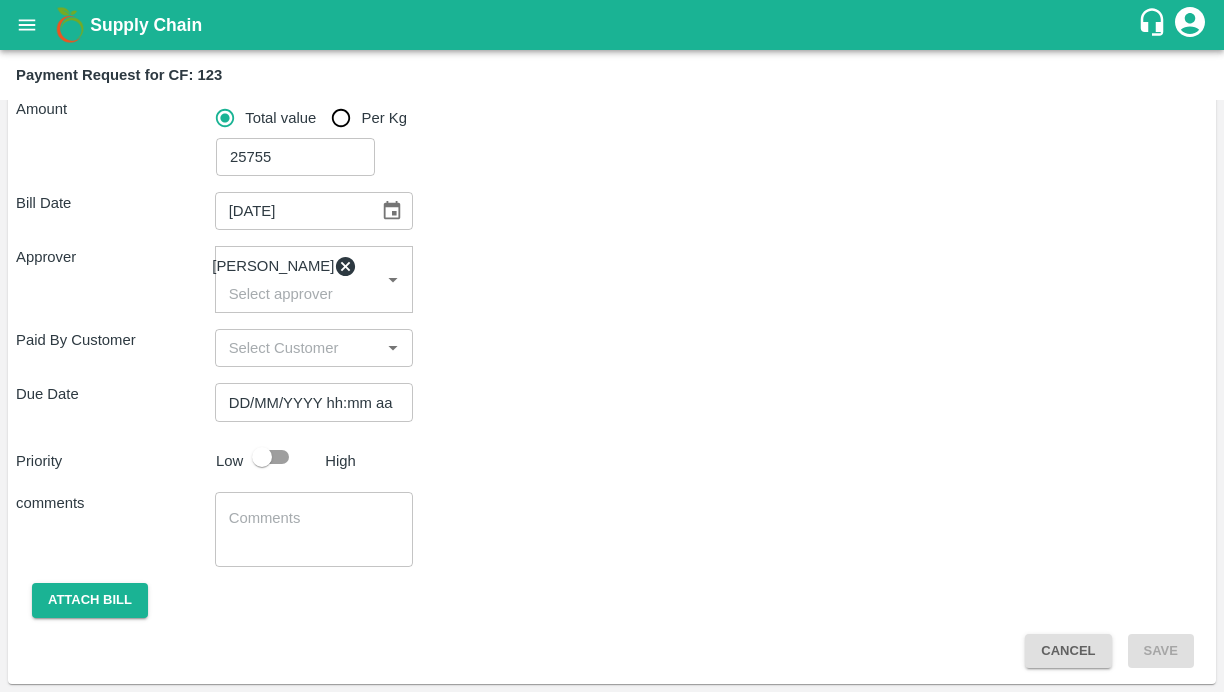click on "DD/MM/YYYY hh:mm aa" at bounding box center (307, 402) 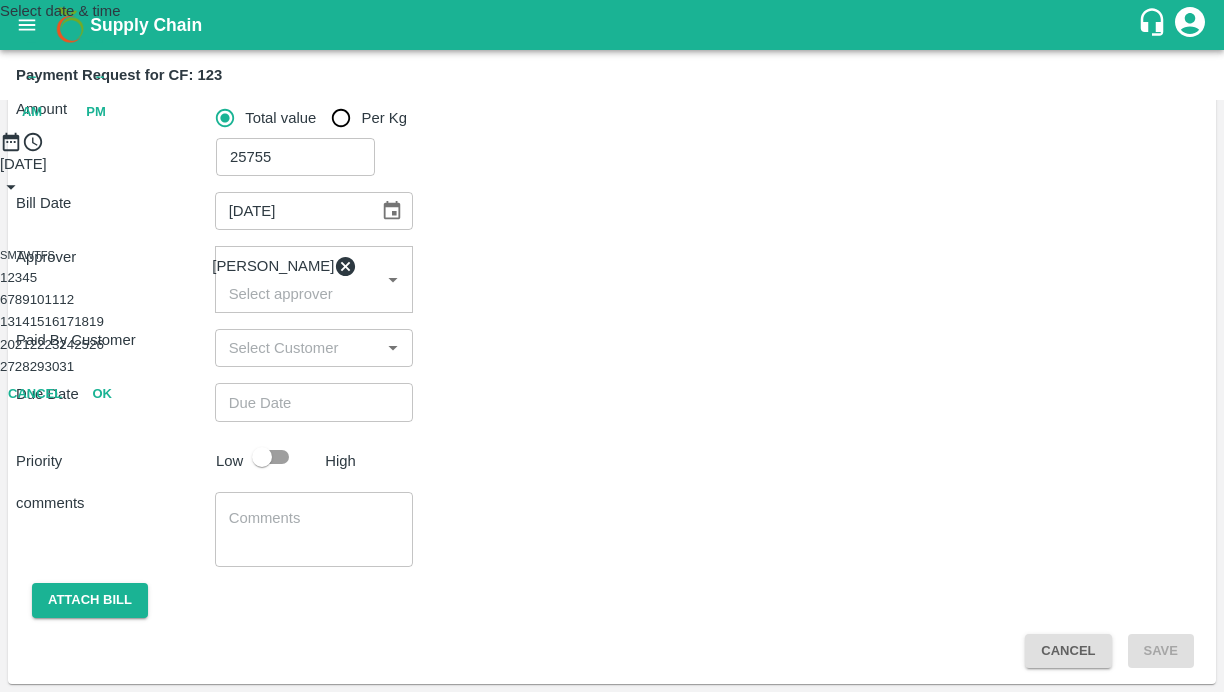 click on "18" at bounding box center (81, 321) 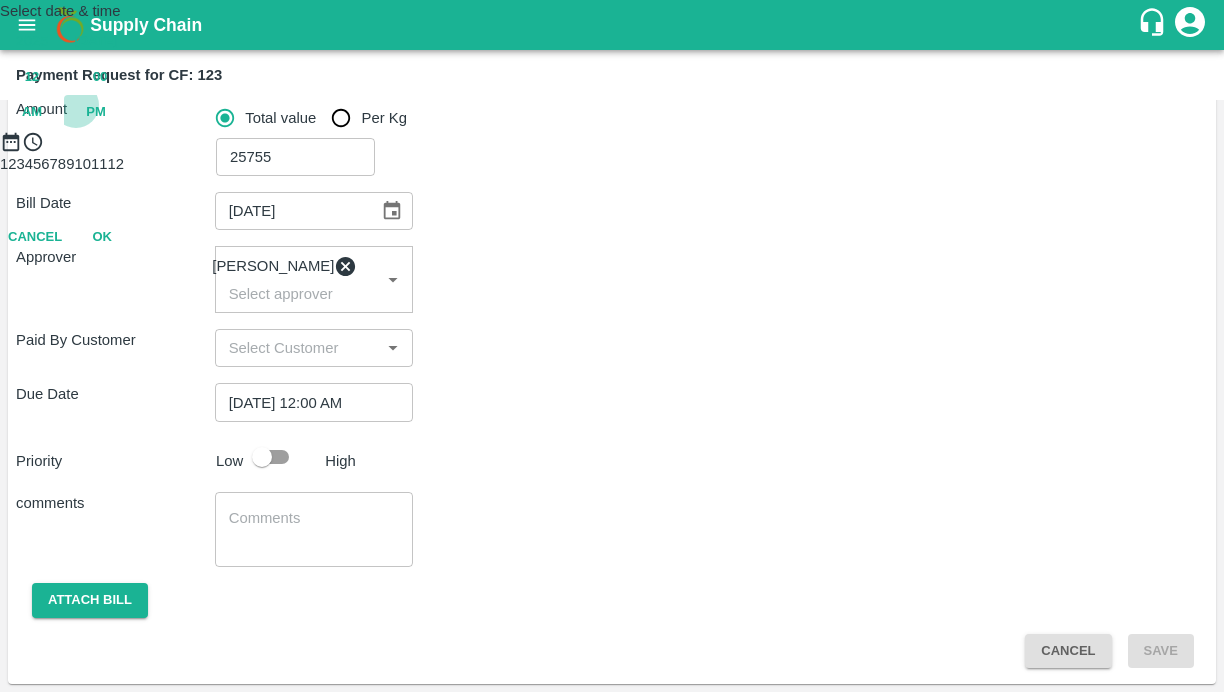 click on "PM" at bounding box center [96, 112] 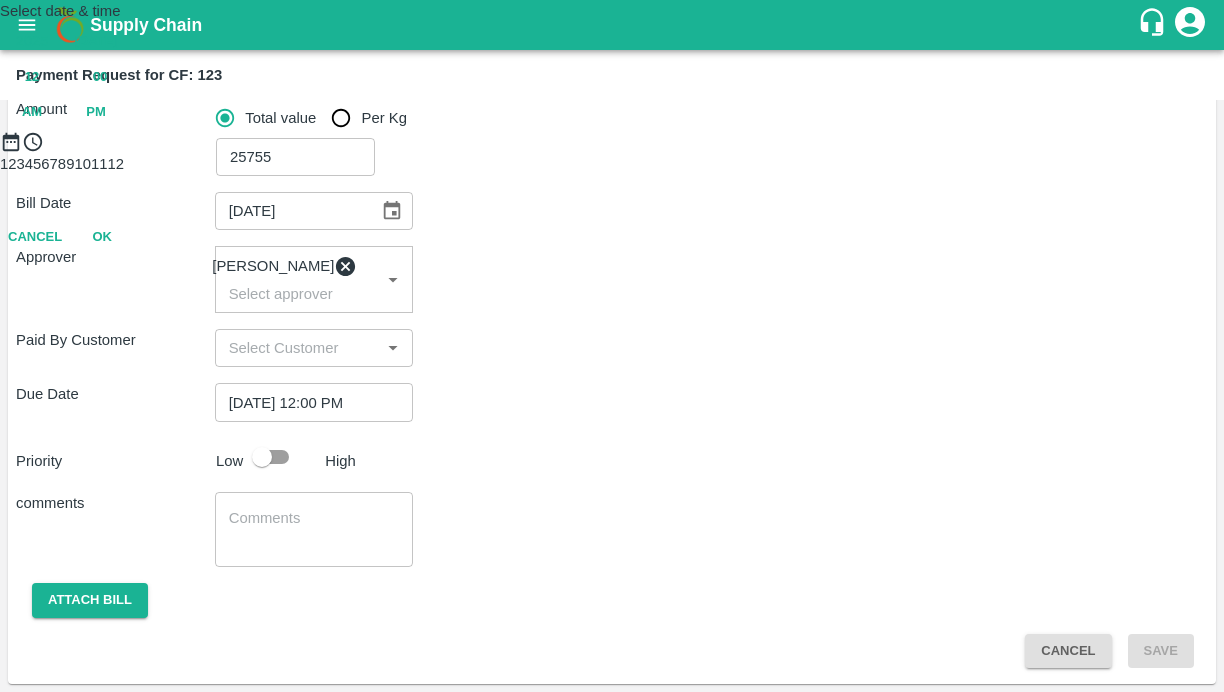 type on "18/07/2025 07:00 PM" 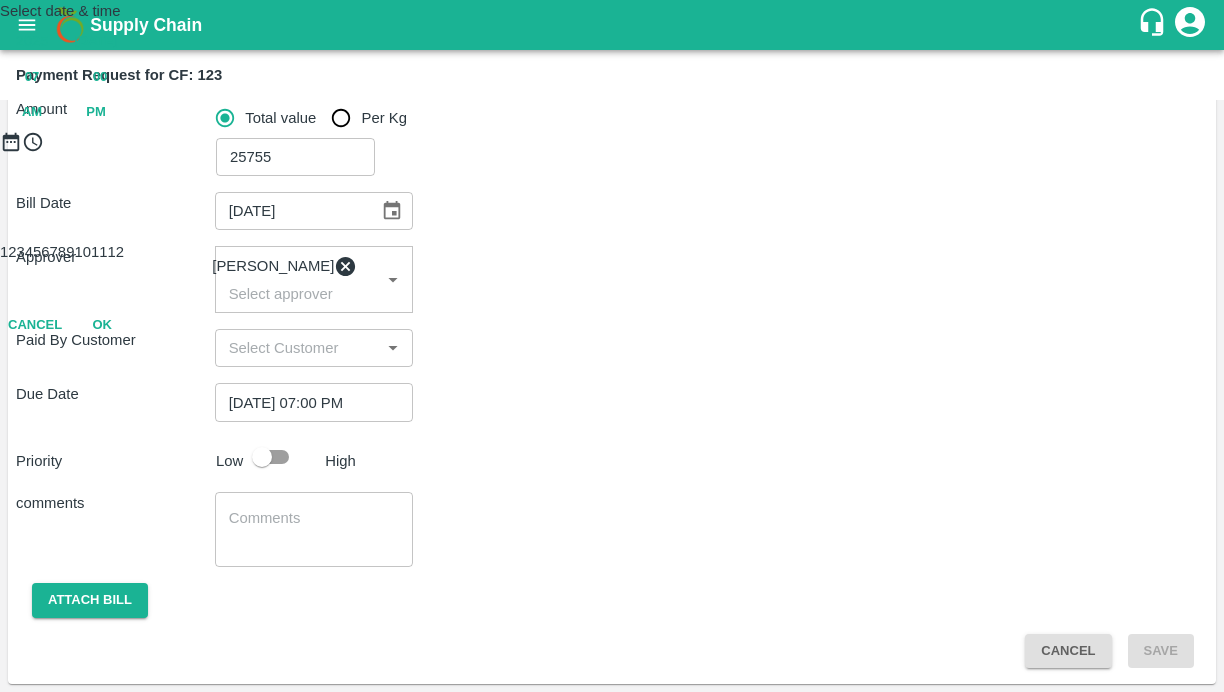 click at bounding box center [612, 153] 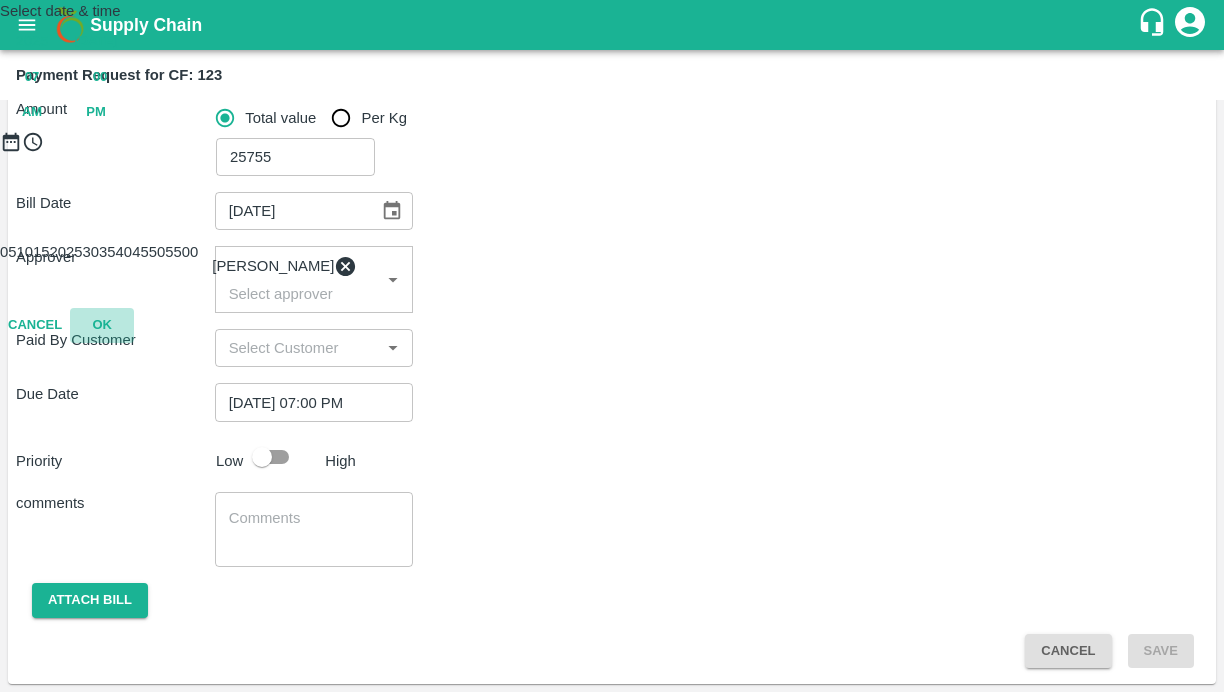 click on "OK" at bounding box center [102, 325] 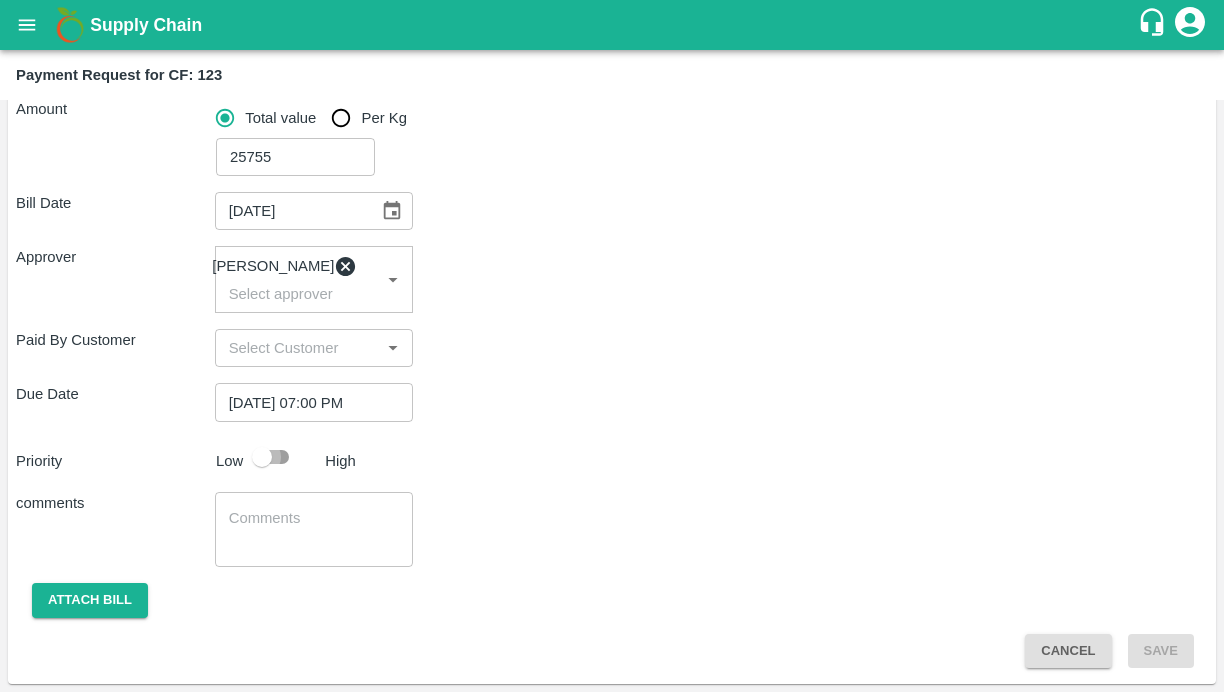 click at bounding box center [262, 457] 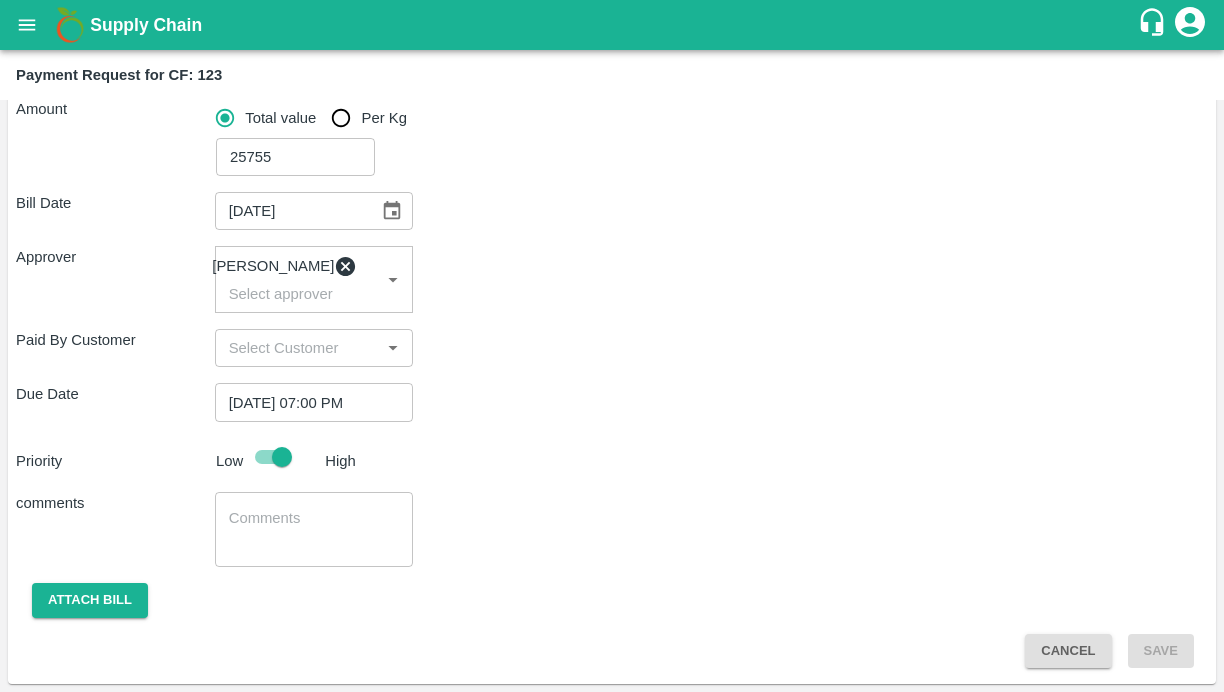 click on "x ​" at bounding box center [314, 529] 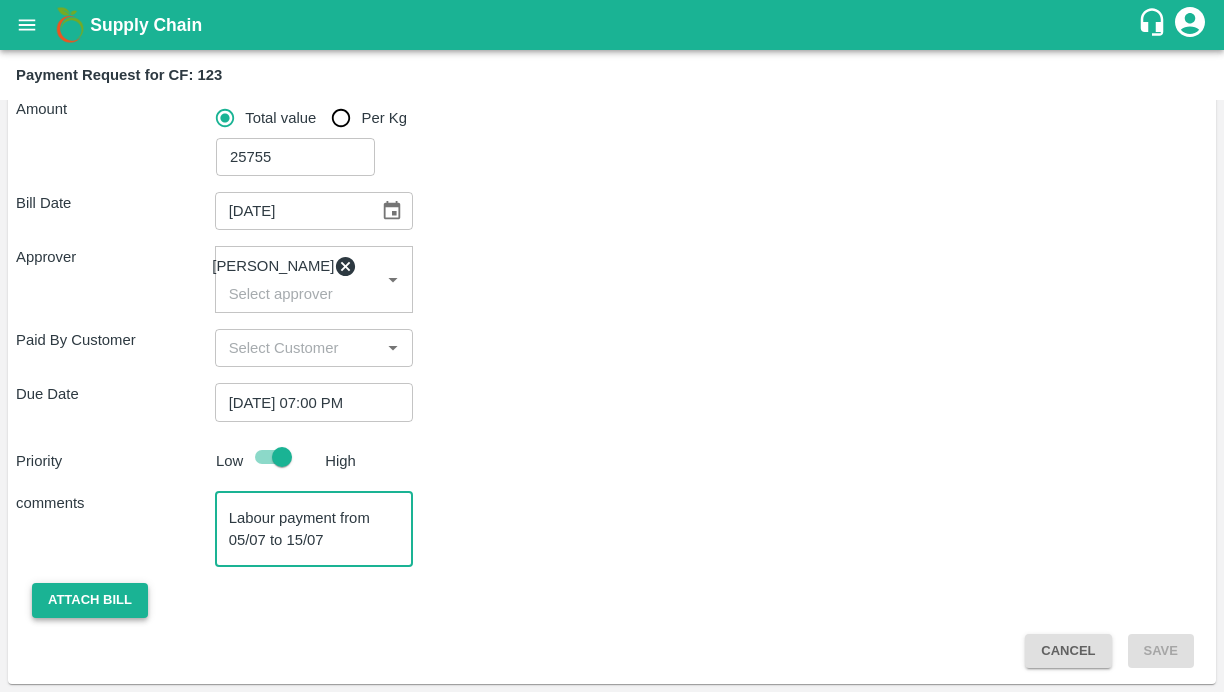 type on "Labour payment from 05/07 to 15/07" 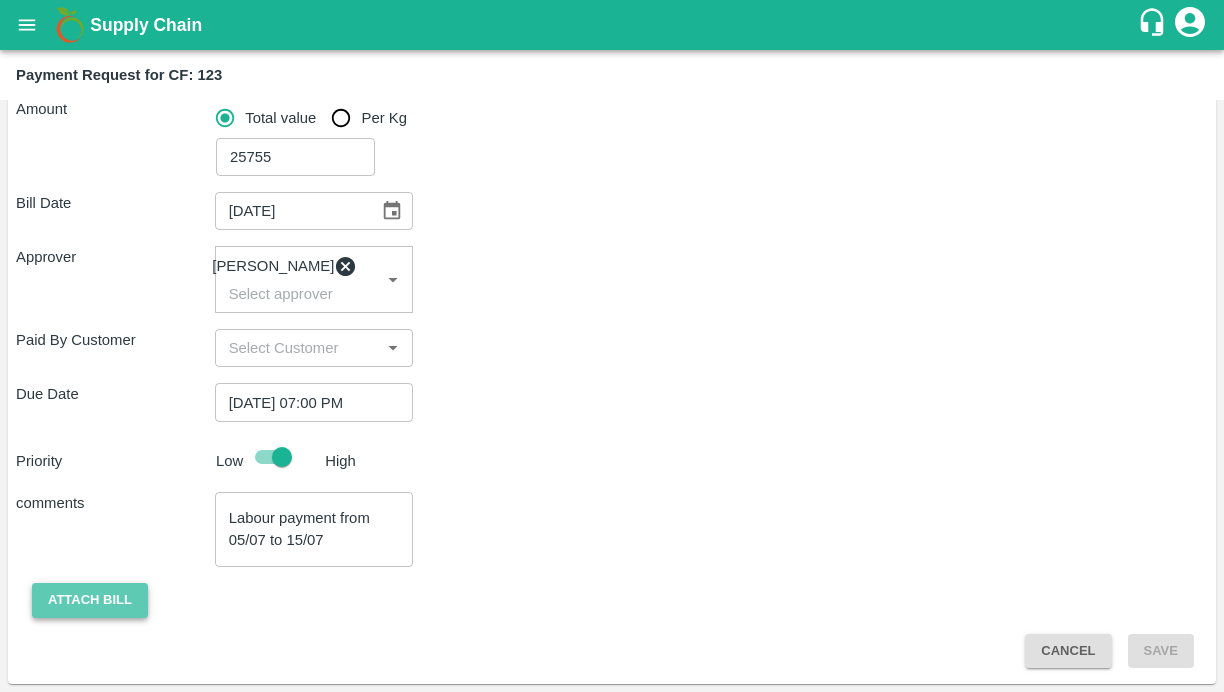 click on "Attach bill" at bounding box center [90, 600] 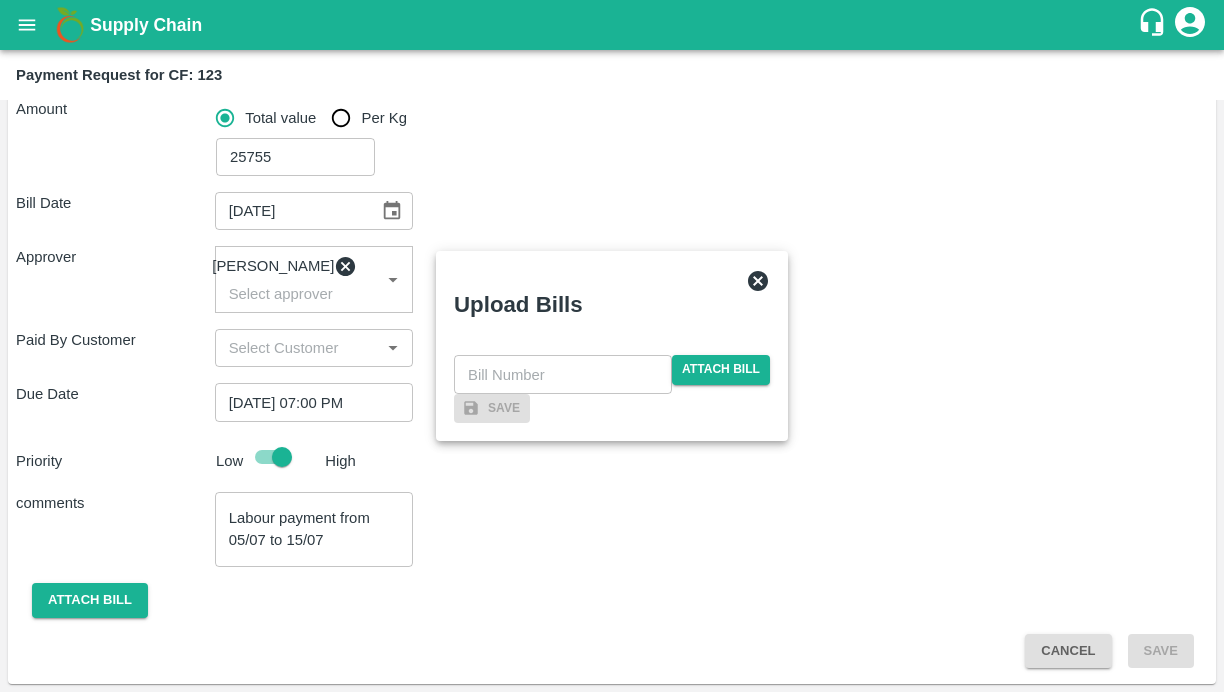 click on "​ Attach bill" at bounding box center [612, 374] 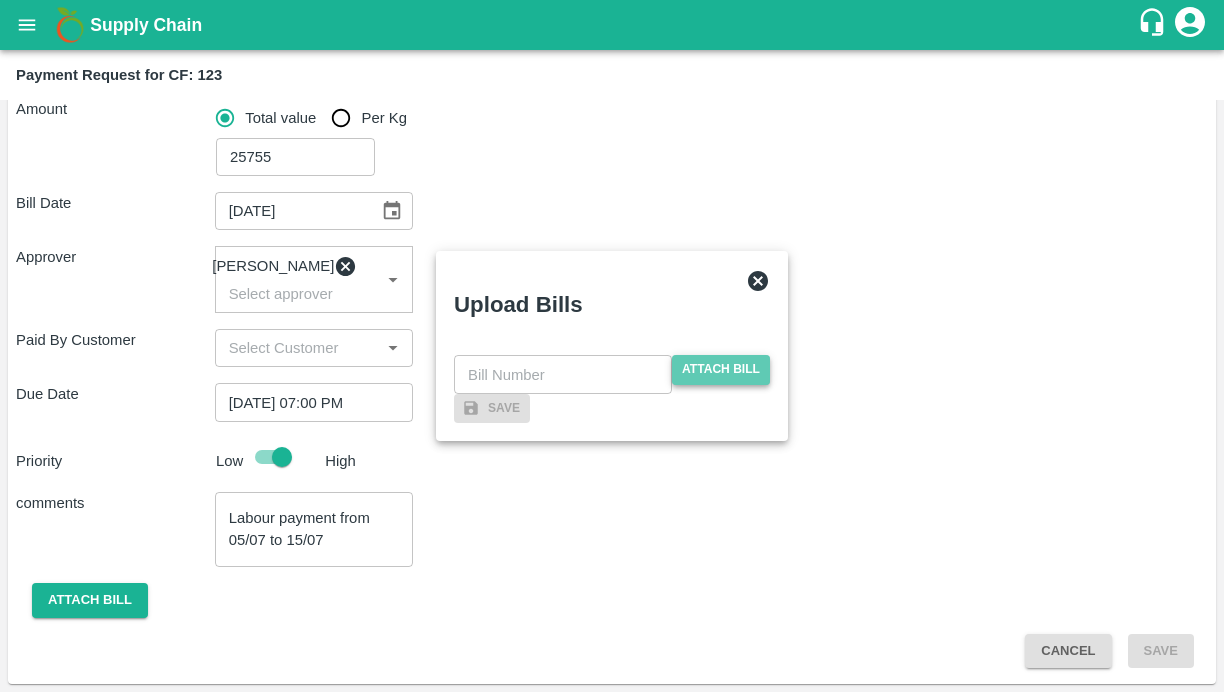 click on "Attach bill" at bounding box center [721, 369] 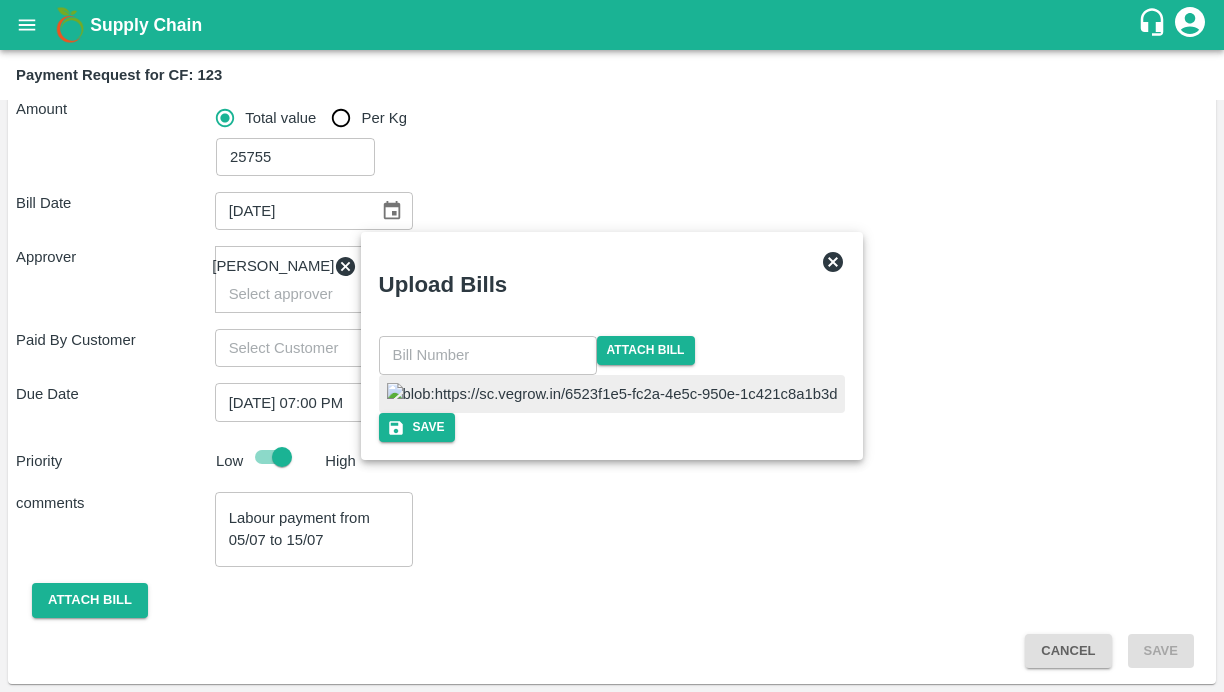 click at bounding box center (612, 394) 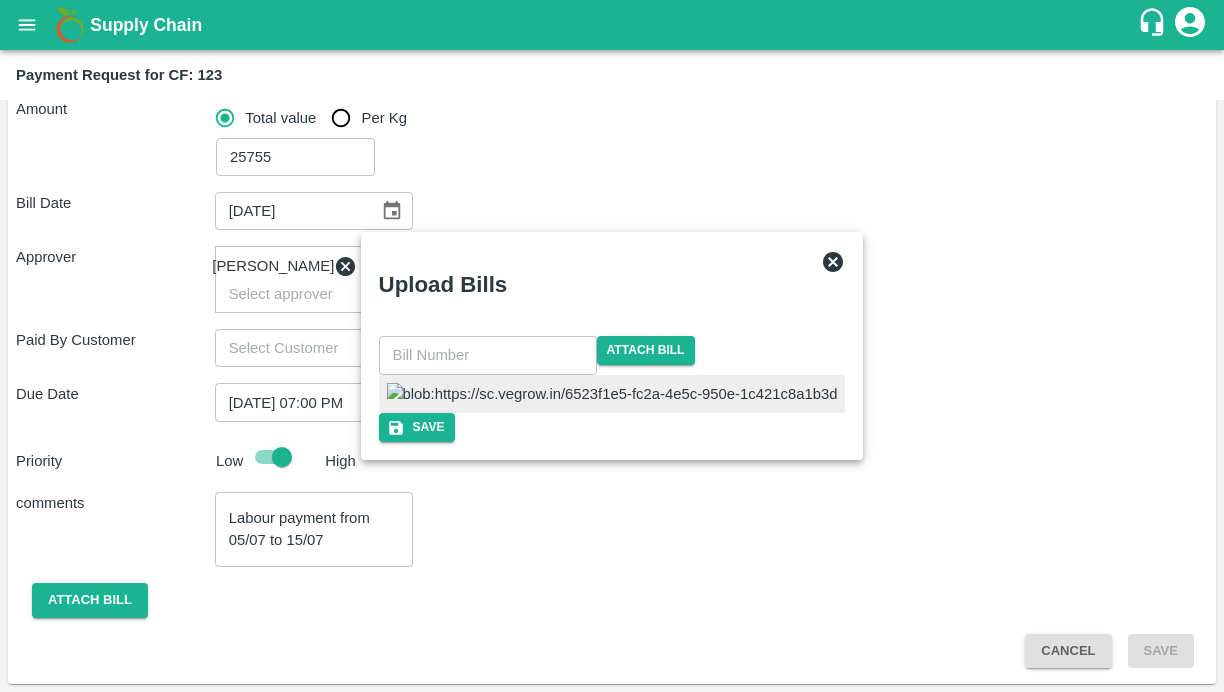 click at bounding box center [488, 355] 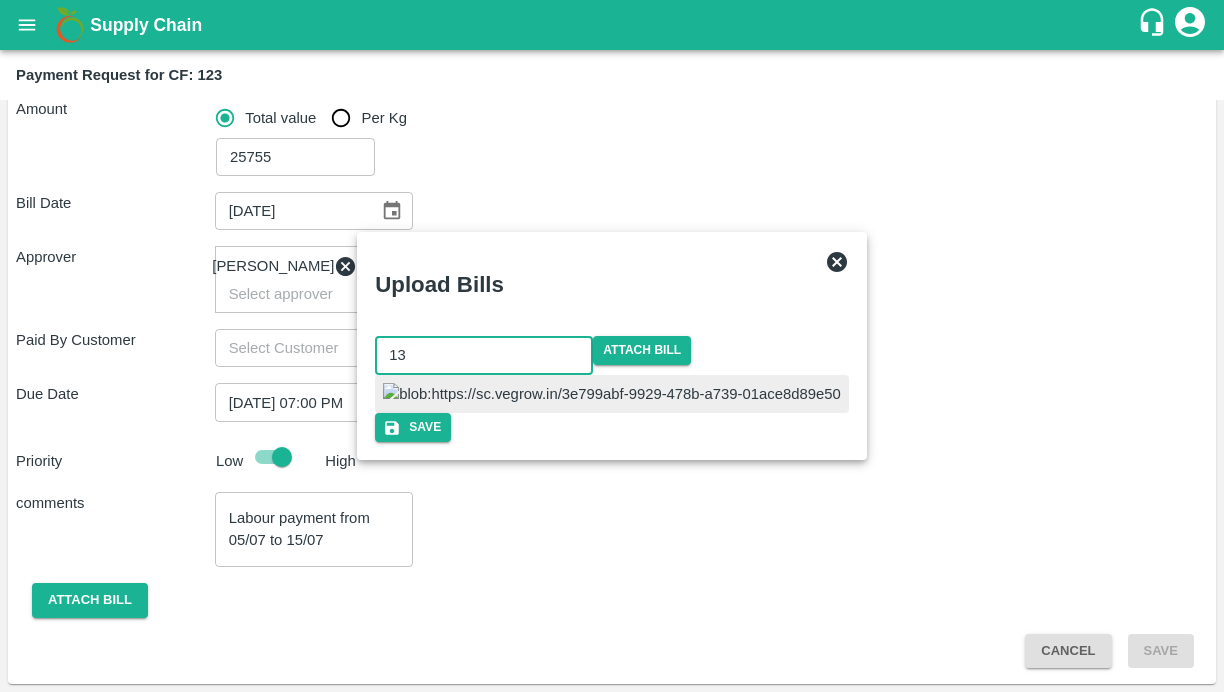 type on "131" 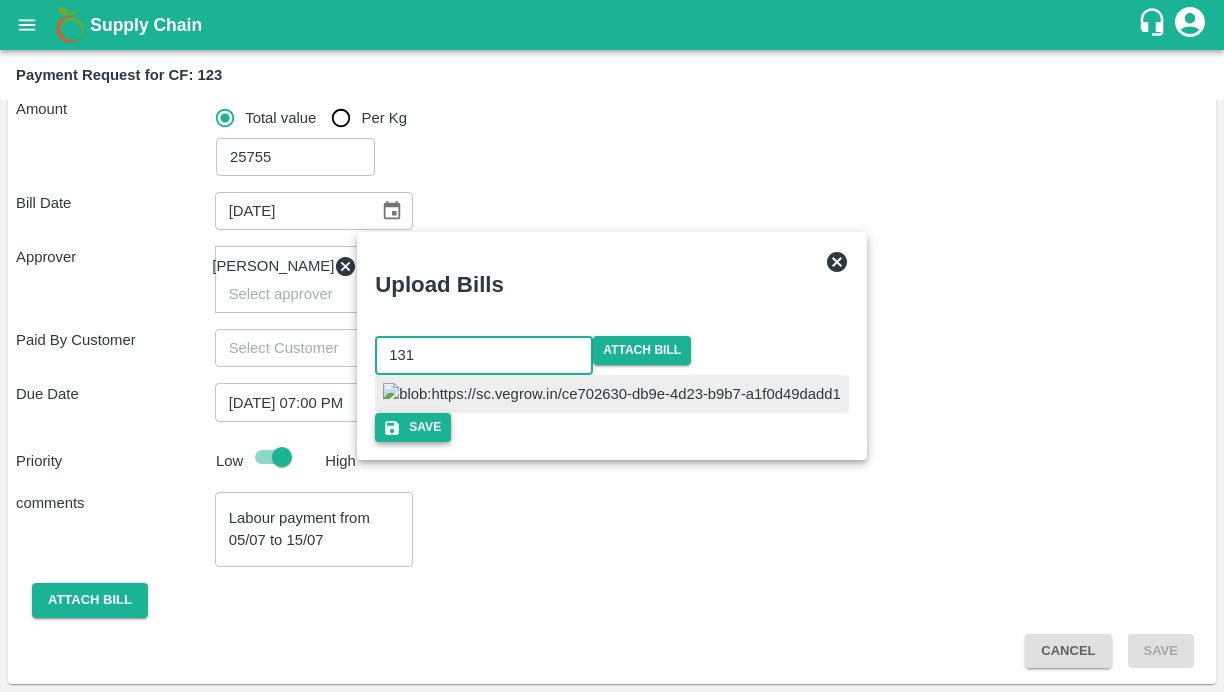 click on "Save" at bounding box center (413, 427) 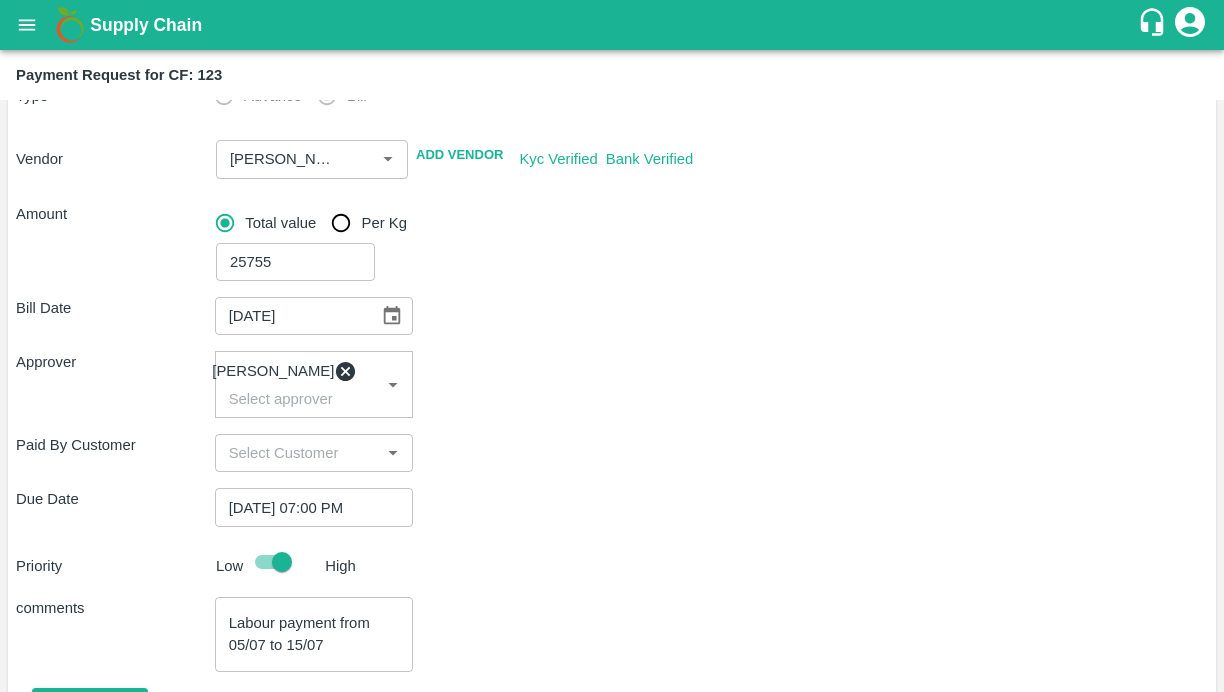 scroll, scrollTop: 182, scrollLeft: 0, axis: vertical 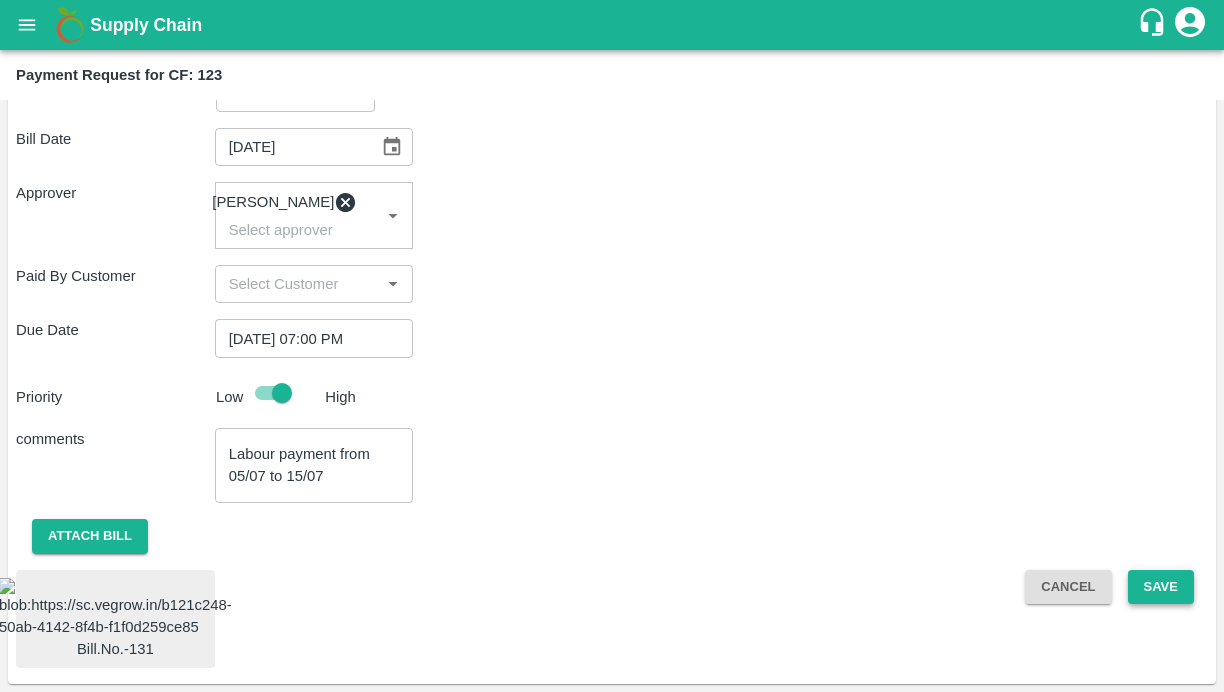 click on "Save" at bounding box center [1161, 587] 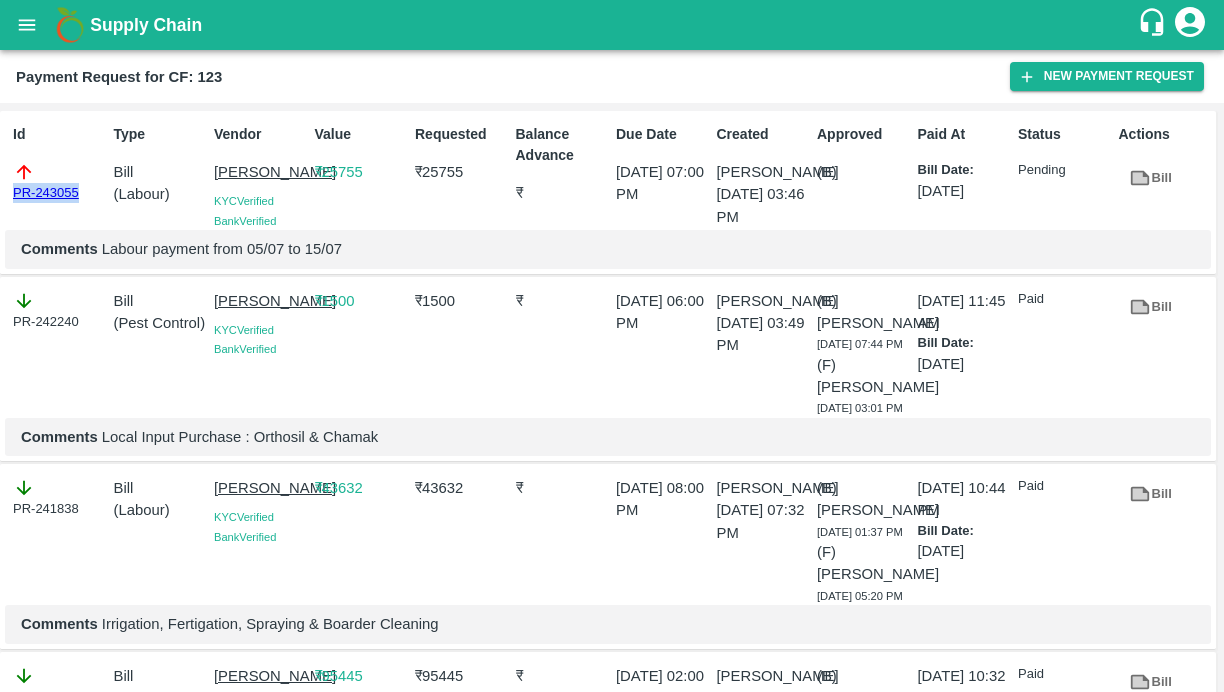 drag, startPoint x: 89, startPoint y: 198, endPoint x: 8, endPoint y: 197, distance: 81.00617 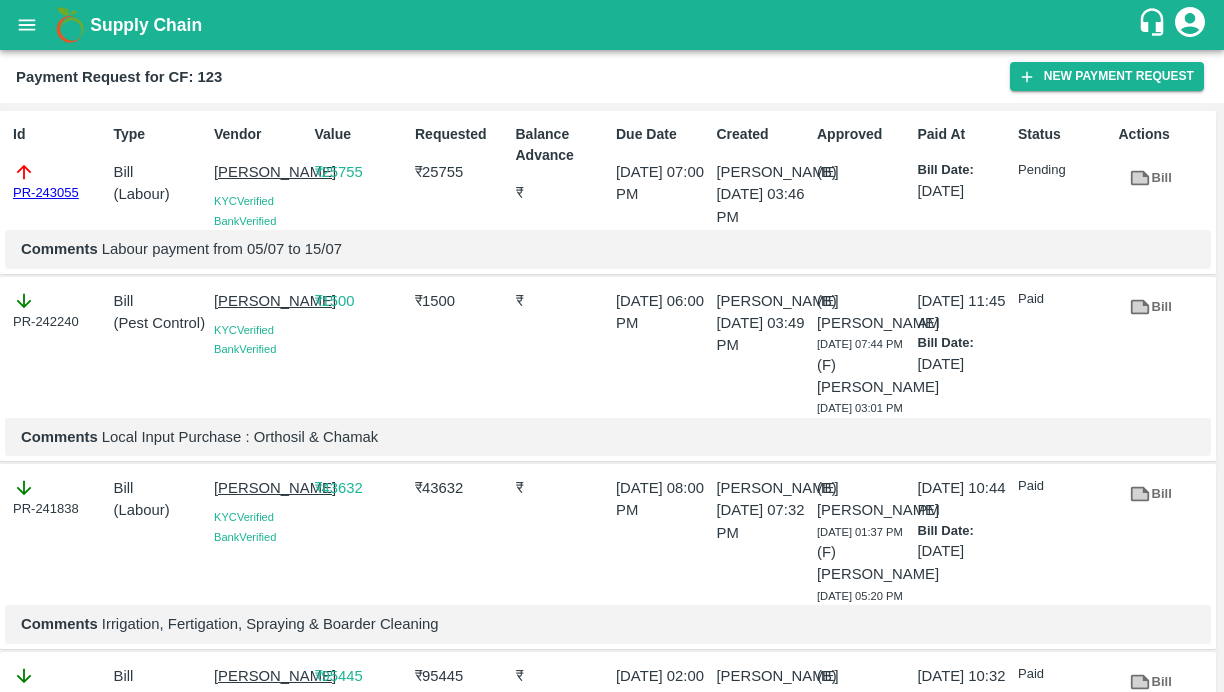 click on "Supply Chain Payment Request for CF: 123 New Payment Request Id PR-243055 Type Bill ( Labour ) Vendor Battini Gangireddy KYC  Verified Bank  Verified Value ₹  25755 Requested ₹  25755 Balance Advance ₹  Due Date 18 Jul 2025, 07:00 PM Created Vavilala Himalekya 18 Jul 2025, 03:46 PM Approved (B)  Paid At Bill Date: 16 Jul 2025 Status Pending Actions  Bill Comments   Labour payment from 05/07 to 15/07 PR-242240 Bill ( Pest Control ) SIRIGUPPA JAGADESH KUMAR KYC  Verified Bank  Verified ₹  1500 ₹  1500 ₹  14 Jul 2025, 06:00 PM Vavilala Himalekya 14 Jul 2025, 03:49 PM (B)  Kiran Naik 14 Jul 2025, 07:44 PM (F)  Charan M 15 Jul 2025, 03:01 PM 16 Jul 2025, 11:45 AM Bill Date: 02 Jul 2025 Paid  Bill Comments   Local Input Purchase : Orthosil & Chamak PR-241838 Bill ( Labour ) Battini Gangireddy KYC  Verified Bank  Verified ₹  43632 ₹  43632 ₹  11 Jul 2025, 08:00 PM Vavilala Himalekya 11 Jul 2025, 07:32 PM (B)  Kiran Naik 12 Jul 2025, 01:37 PM (F)  Charan M 12 Jul 2025, 05:20 PM 14 Jul 2025, 10:44 PM" at bounding box center [612, 346] 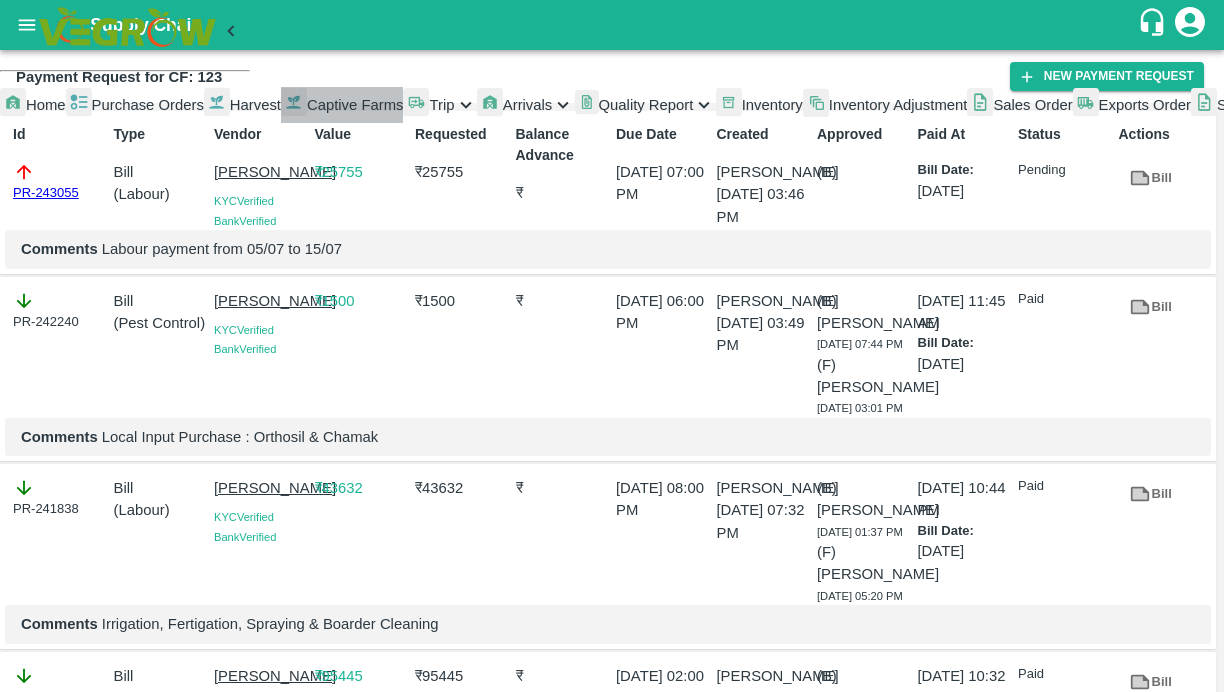 click on "Captive Farms" at bounding box center [342, 105] 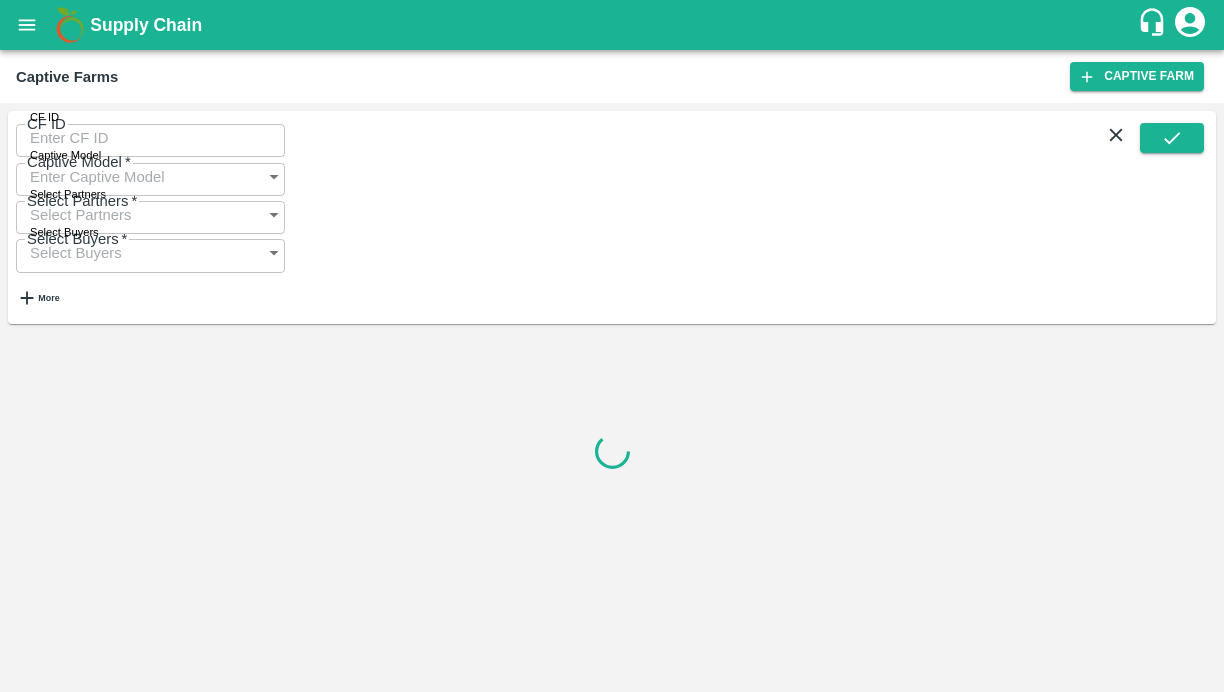 click on "CF ID" at bounding box center [150, 138] 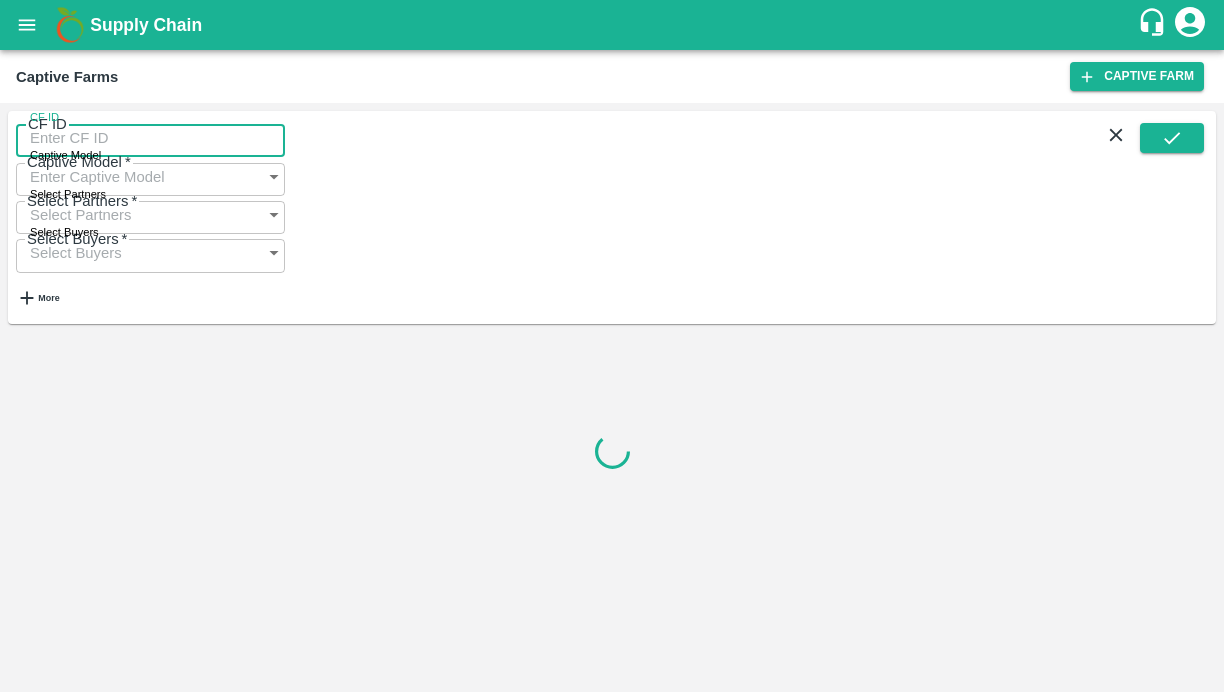 paste on "122" 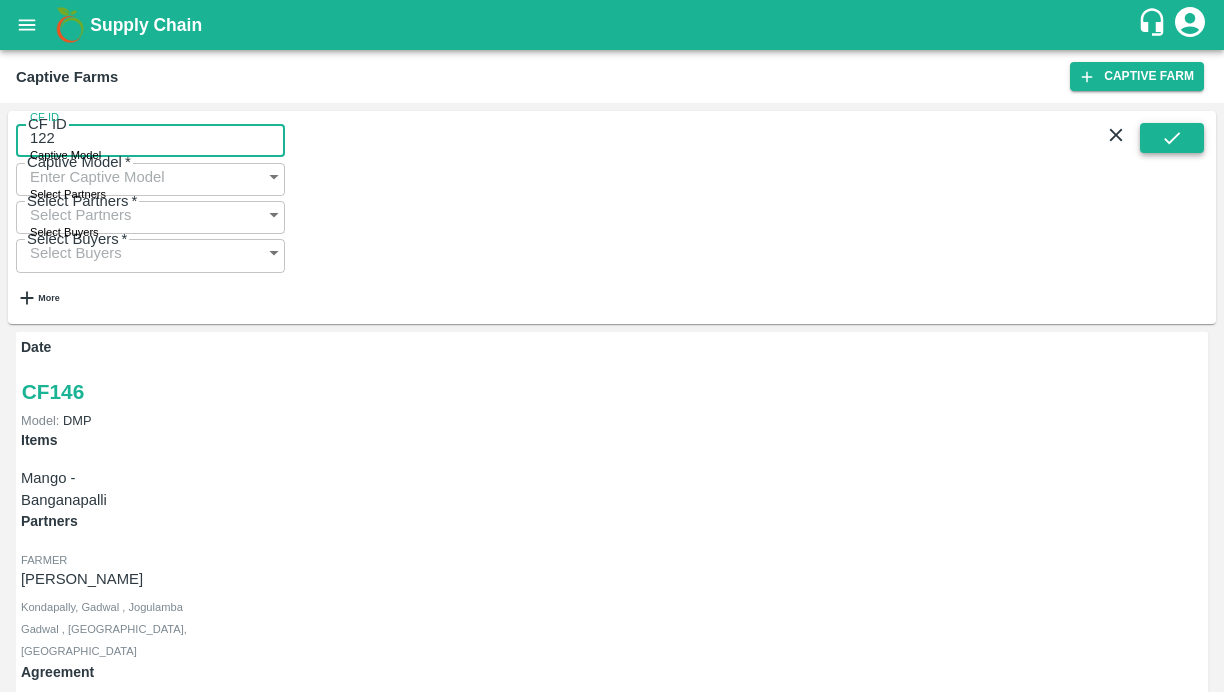 type on "122" 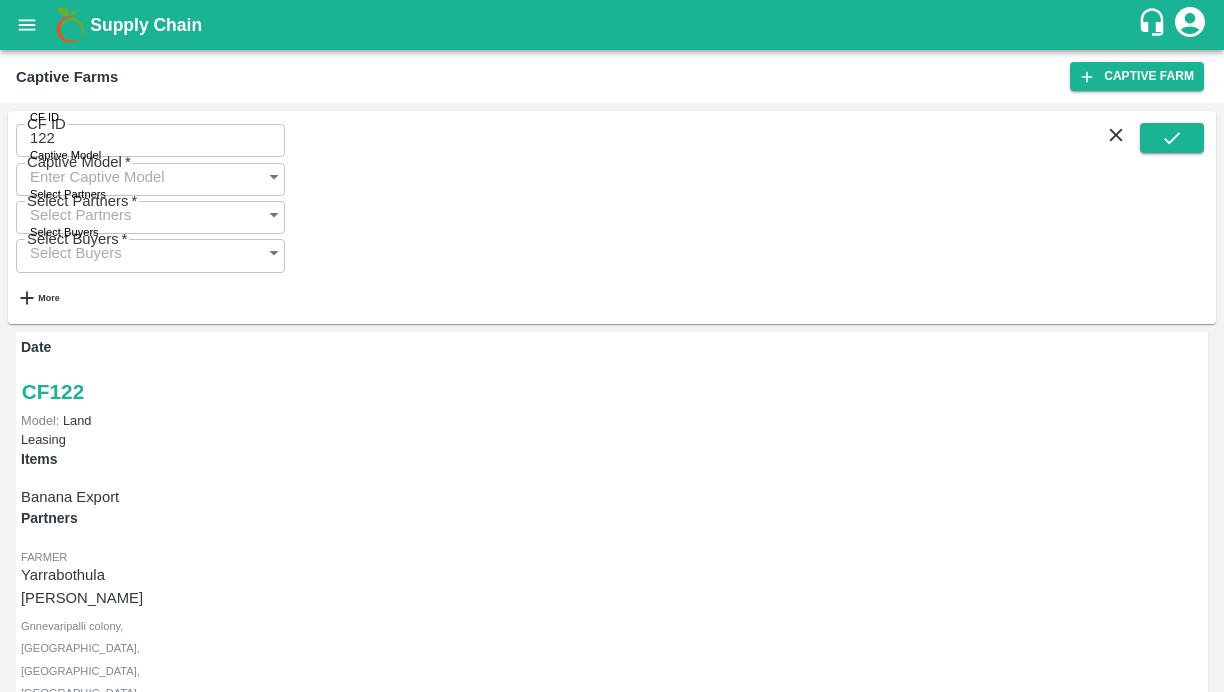 click on "Payment Requests   (26)" at bounding box center [99, 1124] 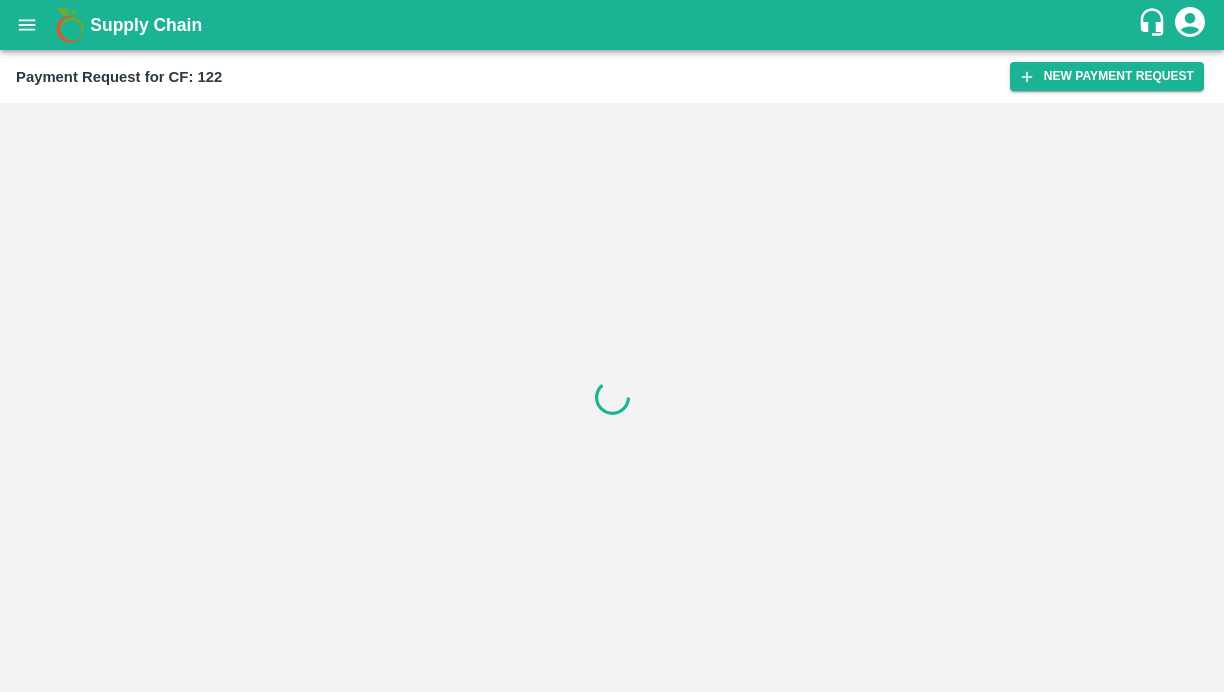 scroll, scrollTop: 0, scrollLeft: 0, axis: both 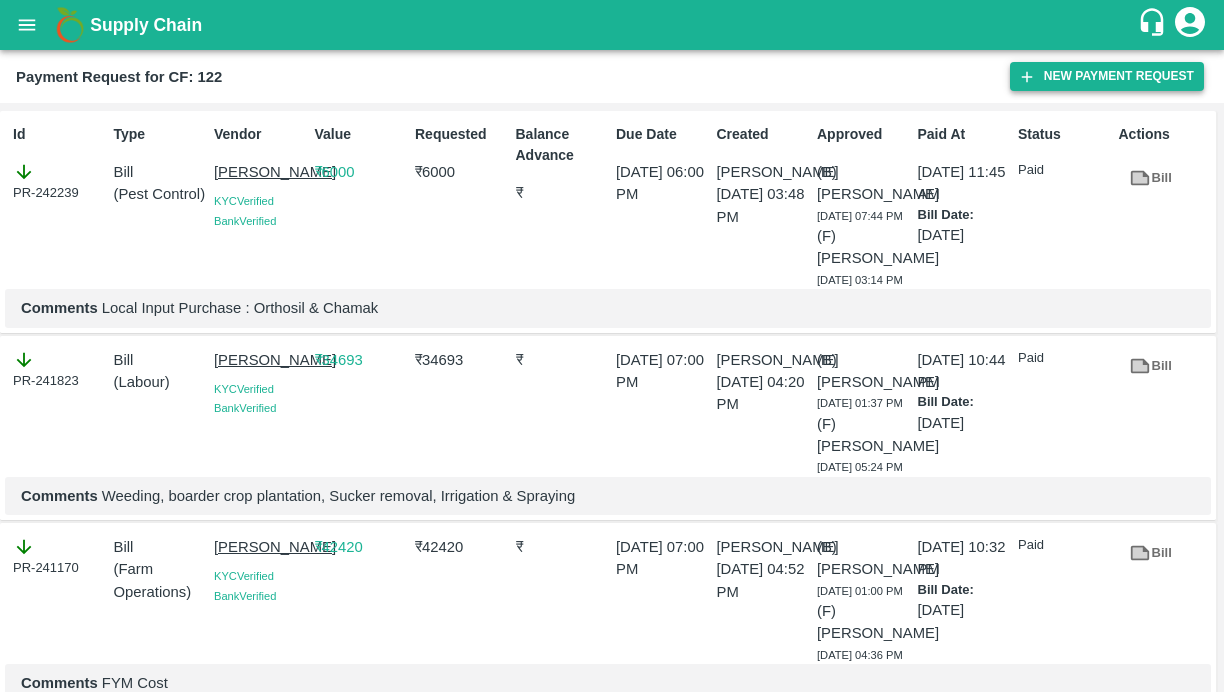 click on "New Payment Request" at bounding box center [1107, 76] 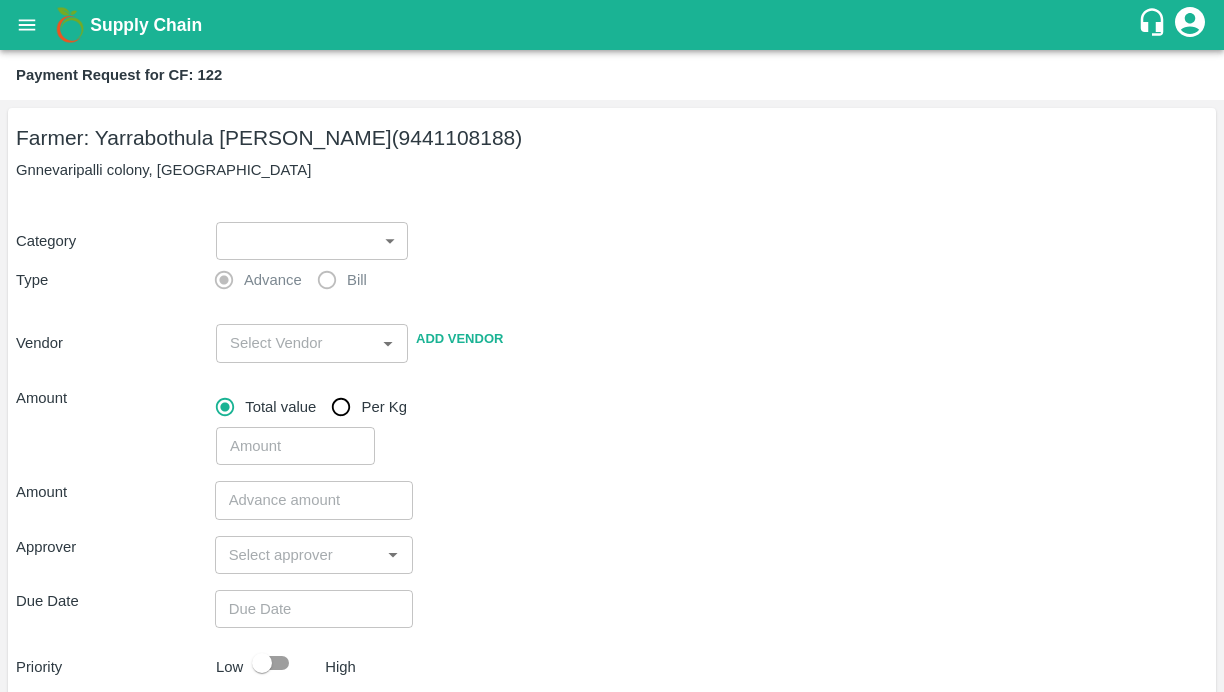 click on "Gnnevaripalli colony, [GEOGRAPHIC_DATA]" at bounding box center [612, 170] 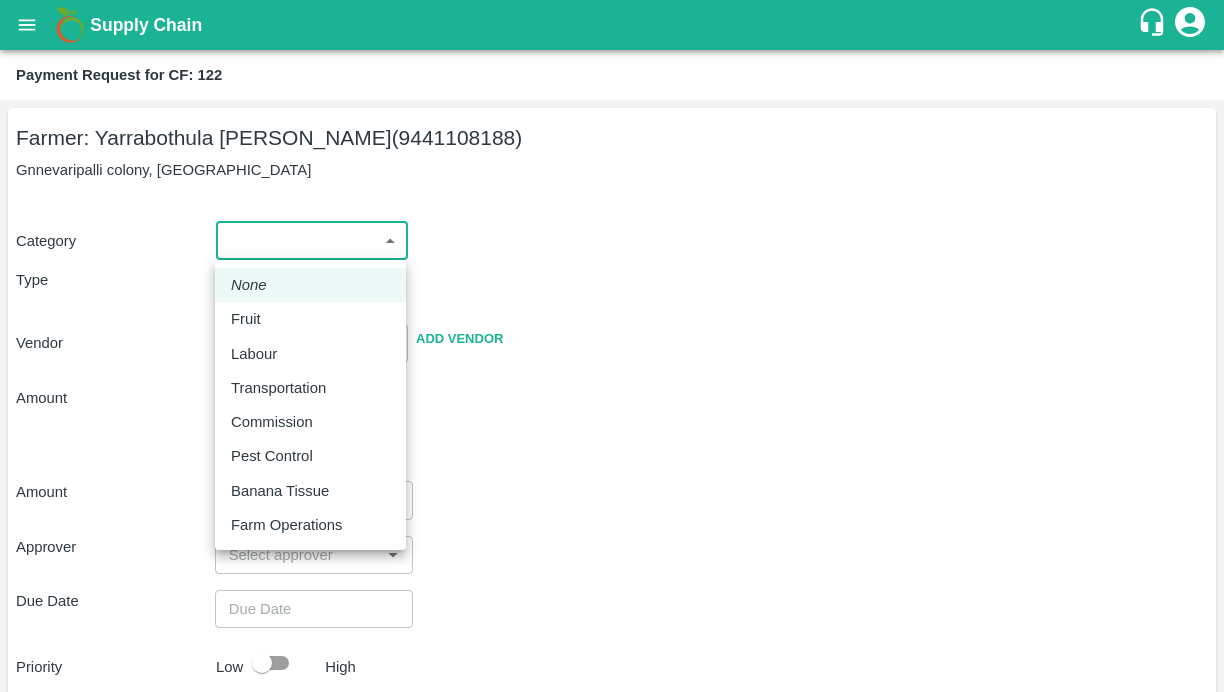 click on "Supply Chain Payment Request for CF: 122 Farmer:    Yarrabothula Sai [PERSON_NAME]  (9441108188) Gnnevaripalli colony, [GEOGRAPHIC_DATA] Category ​ ​ Type Advance Bill Vendor ​ Add Vendor Amount Total value Per Kg ​ Amount ​ Approver ​ Due Date ​  Priority  Low  High Comment x ​ Attach bill Cancel Save [GEOGRAPHIC_DATA] [GEOGRAPHIC_DATA] Direct Customer [GEOGRAPHIC_DATA] [GEOGRAPHIC_DATA] B2R [GEOGRAPHIC_DATA]  Tembhurni Virtual Captive PH Ananthapur Virtual Captive PH Kothakota Virtual Captive PH Chittoor Virtual Captive PH Vavilala Himalekya Logout None Fruit Labour Transportation Commission Pest Control Banana Tissue Farm Operations" at bounding box center (612, 346) 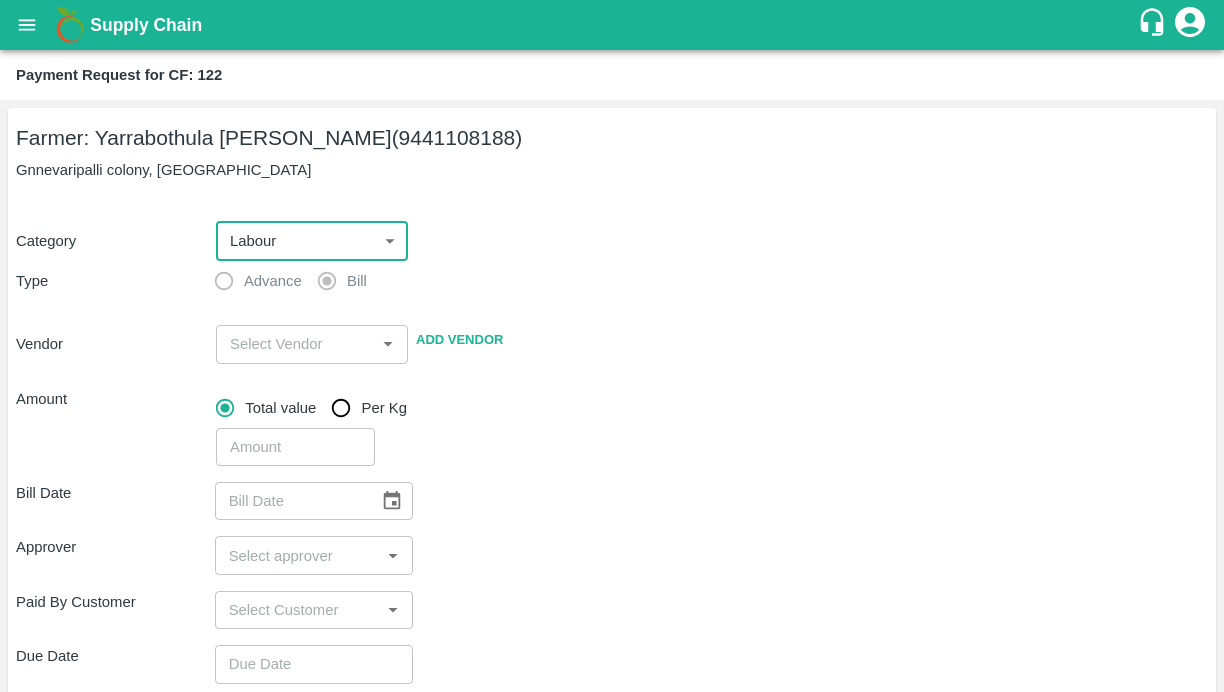 click at bounding box center [295, 344] 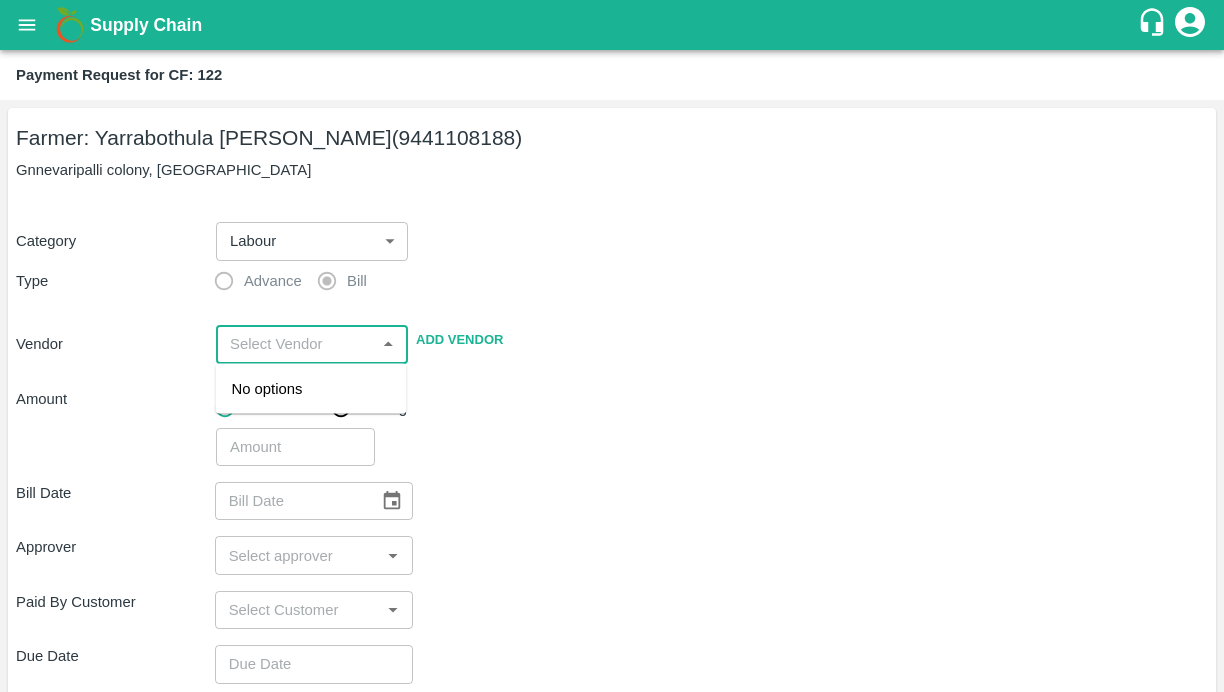 paste on "[PERSON_NAME]" 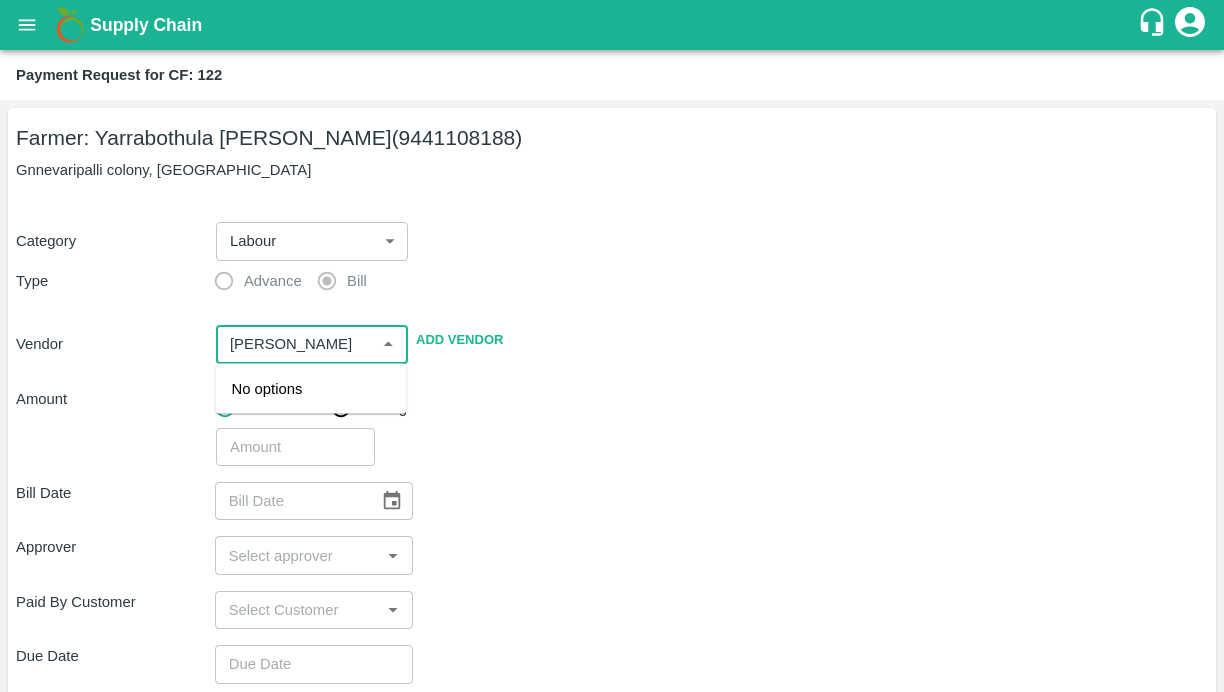 scroll, scrollTop: 0, scrollLeft: 19, axis: horizontal 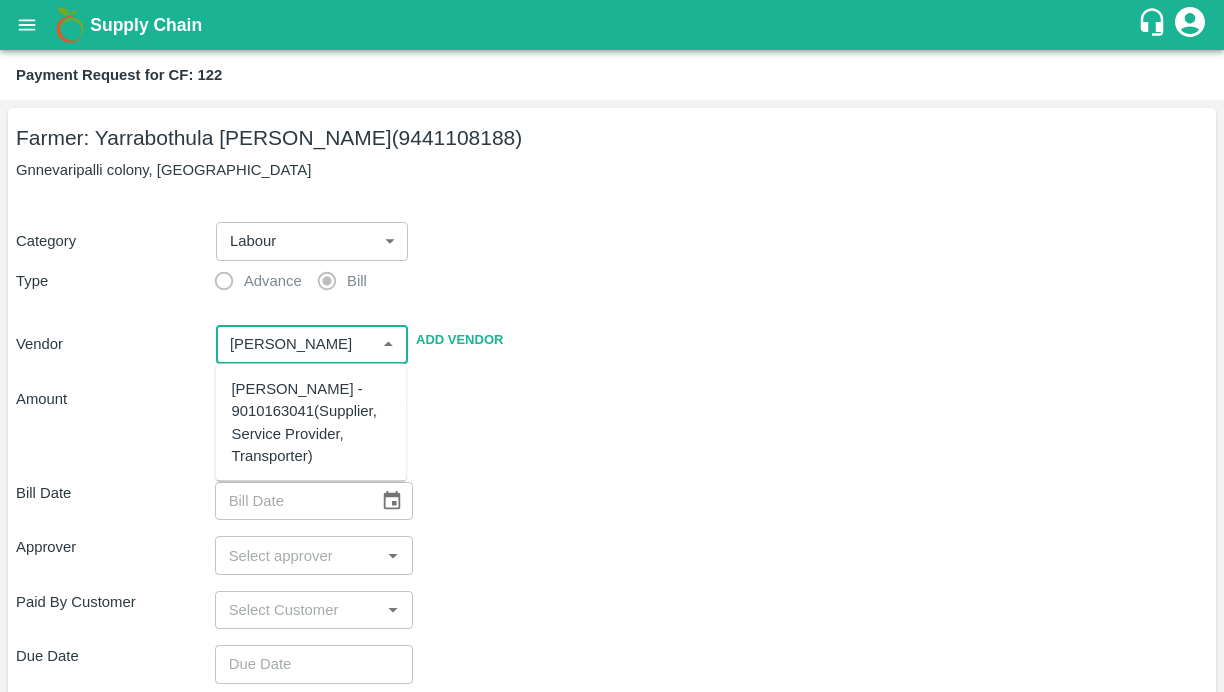 click on "[PERSON_NAME] - 9010163041(Supplier, Service Provider, Transporter)" at bounding box center [311, 422] 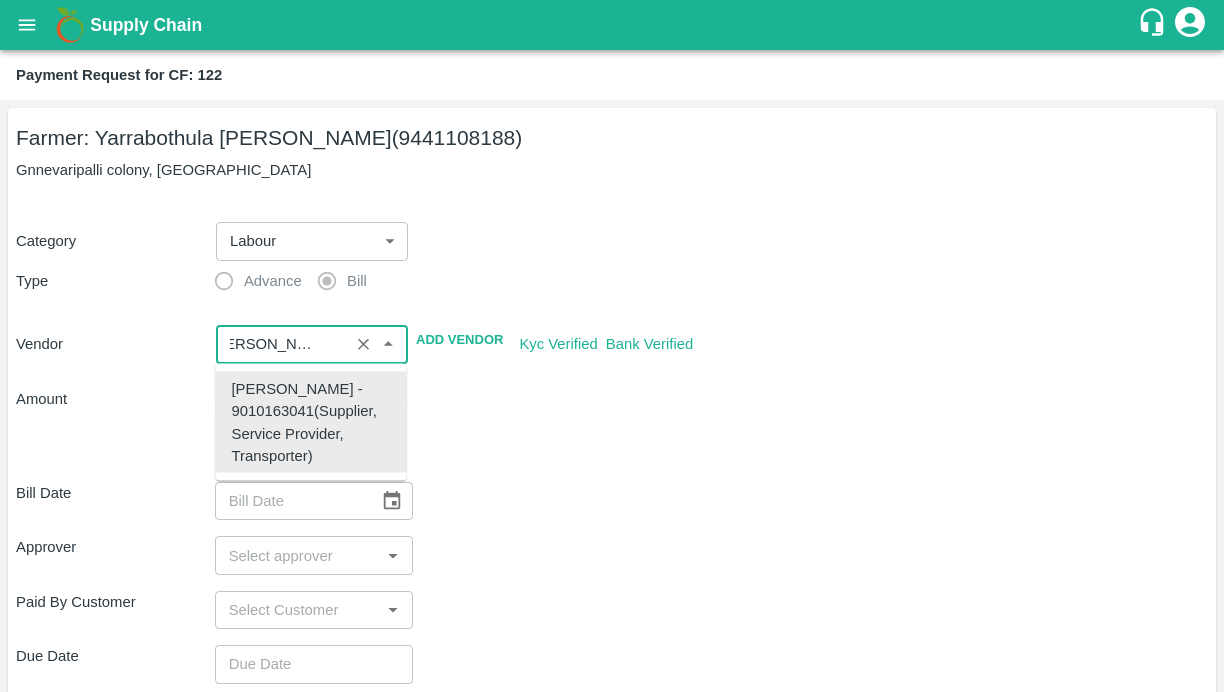 type on "[PERSON_NAME] - 9010163041(Supplier, Service Provider, Transporter)" 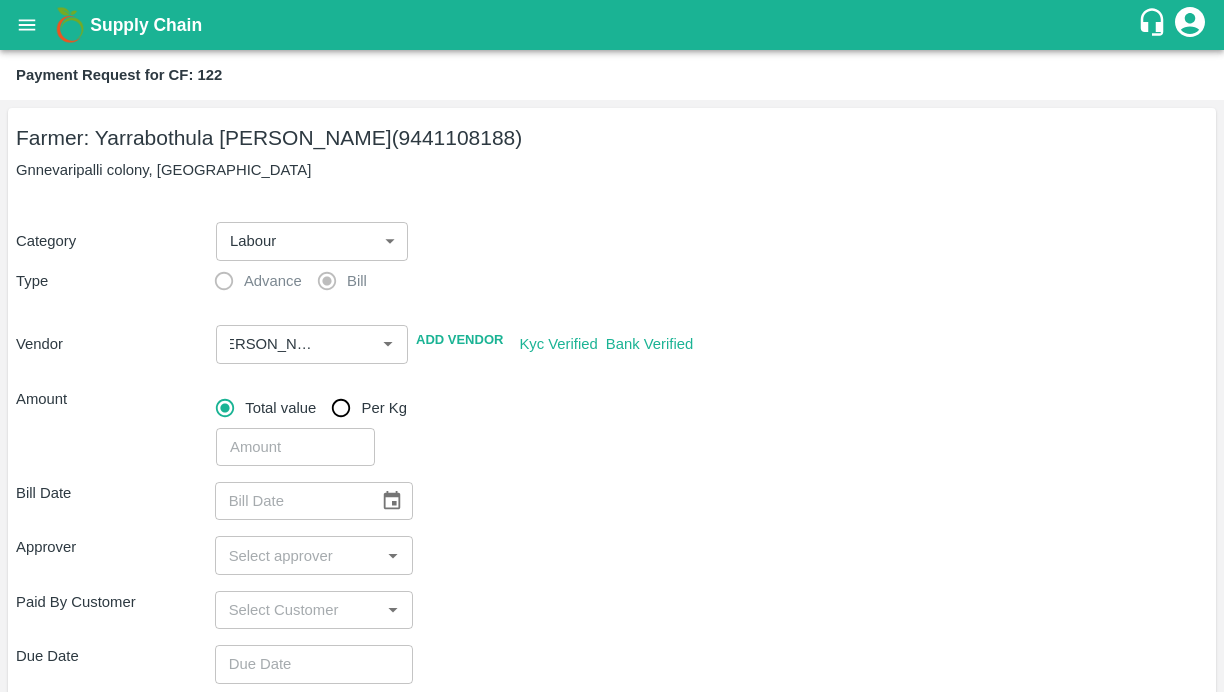 scroll, scrollTop: 0, scrollLeft: 0, axis: both 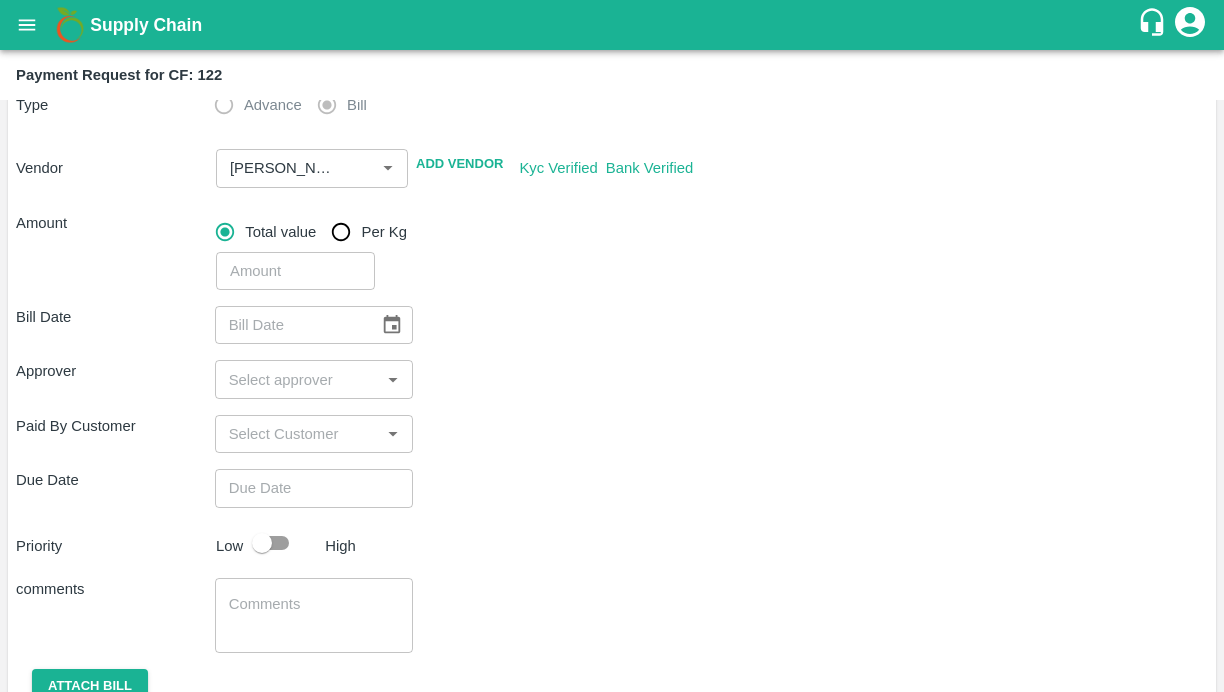 click at bounding box center [295, 271] 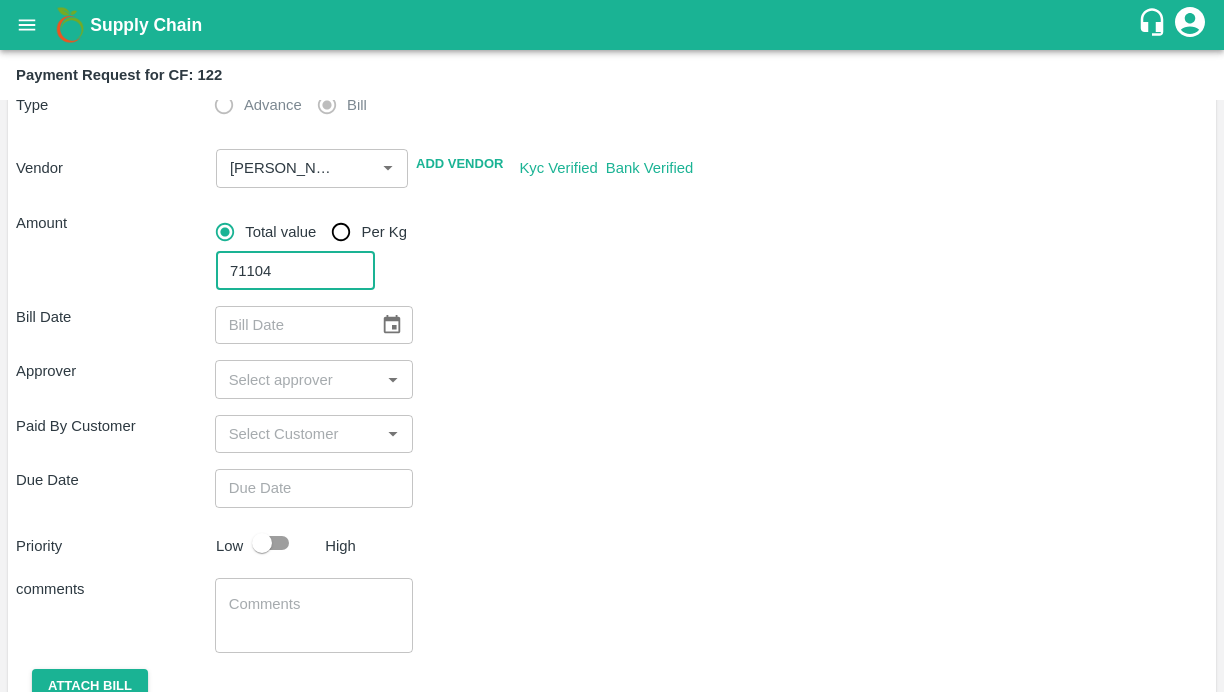 type on "71104" 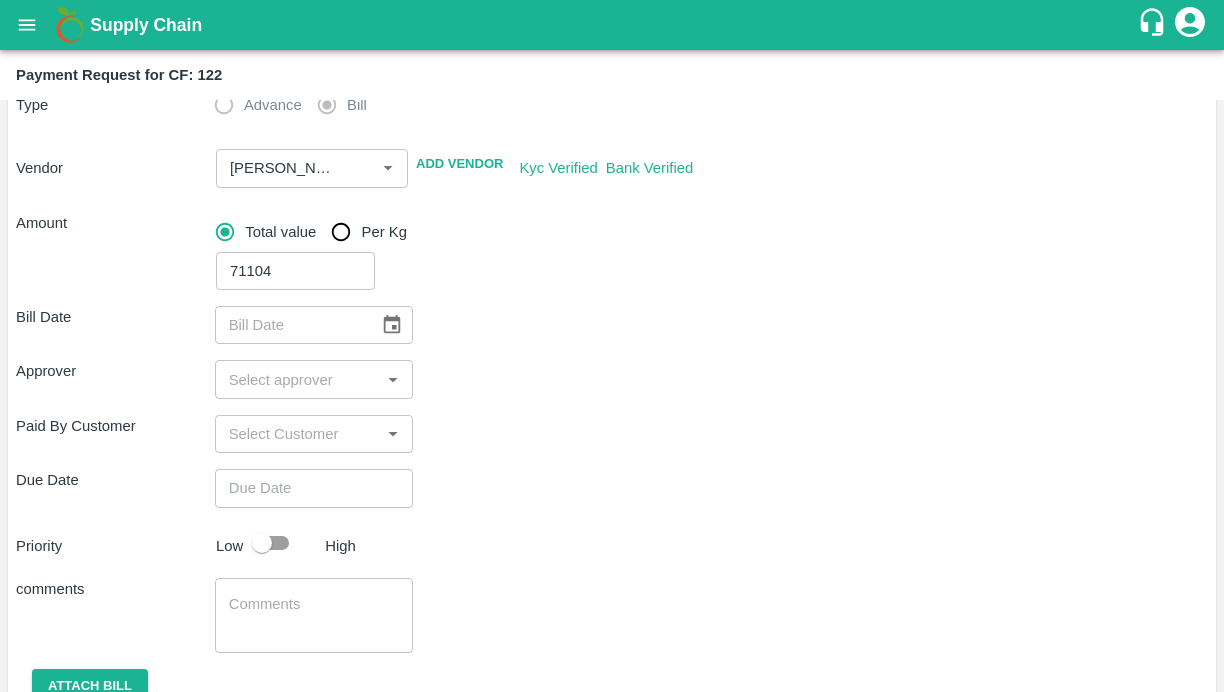 click 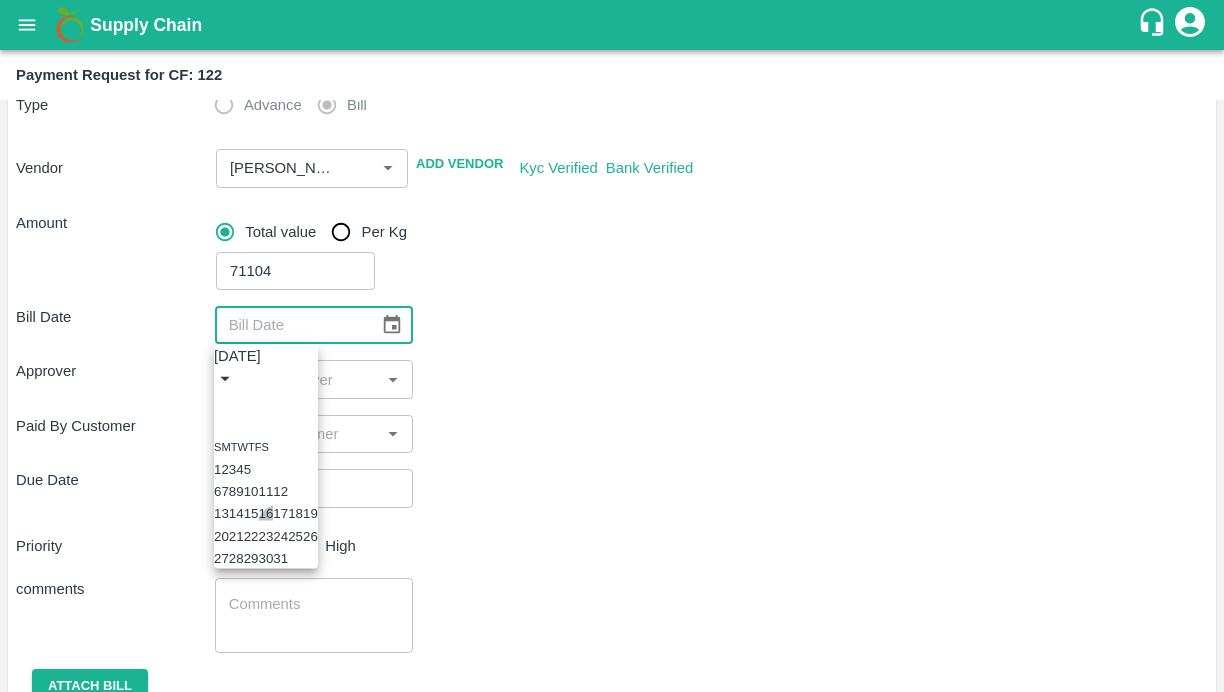 click on "16" at bounding box center [265, 513] 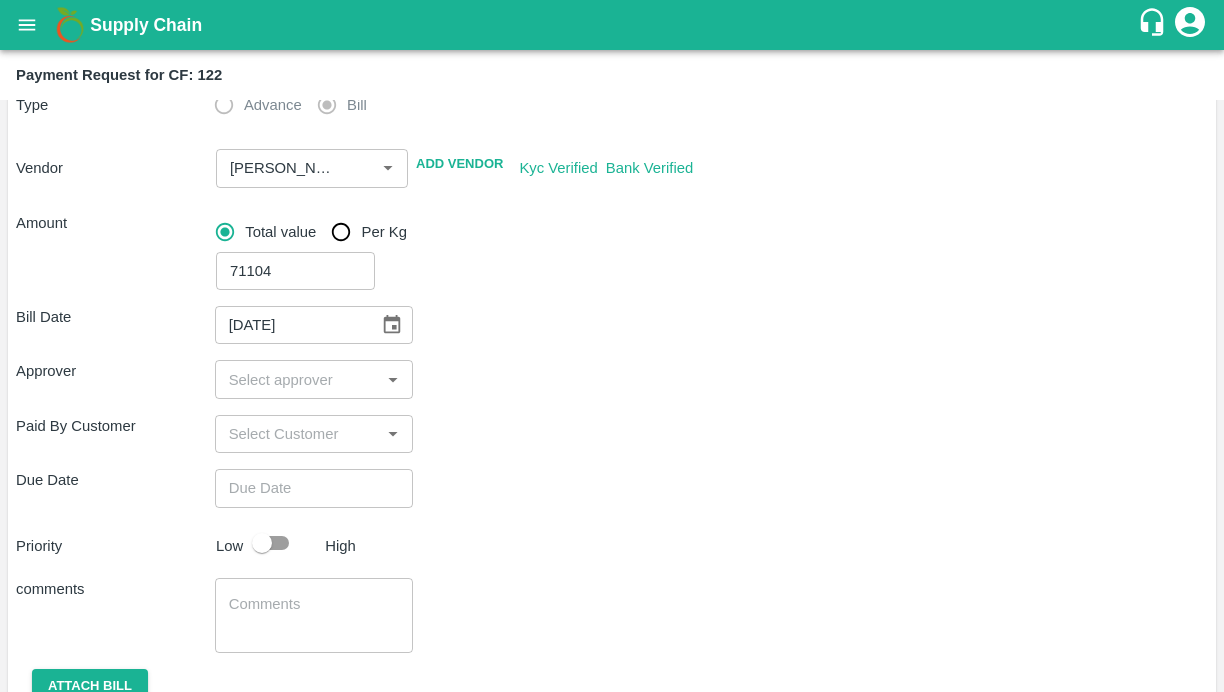 click on "Paid By Customer ​" at bounding box center [612, 434] 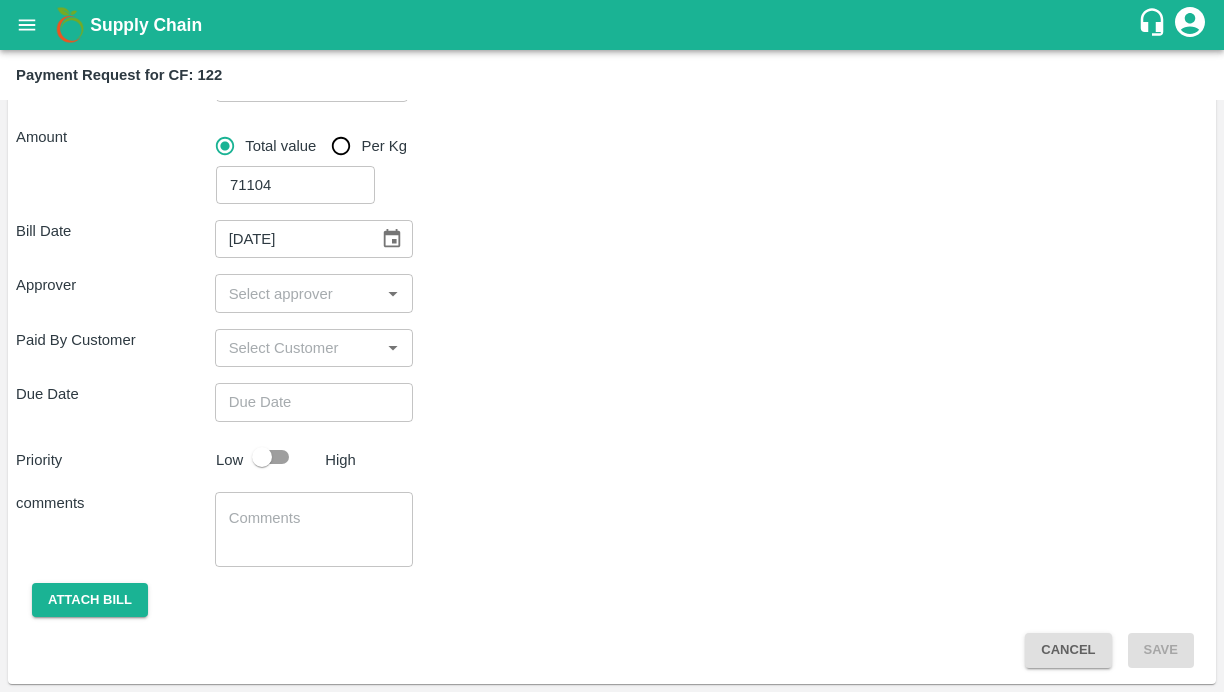 click at bounding box center [298, 293] 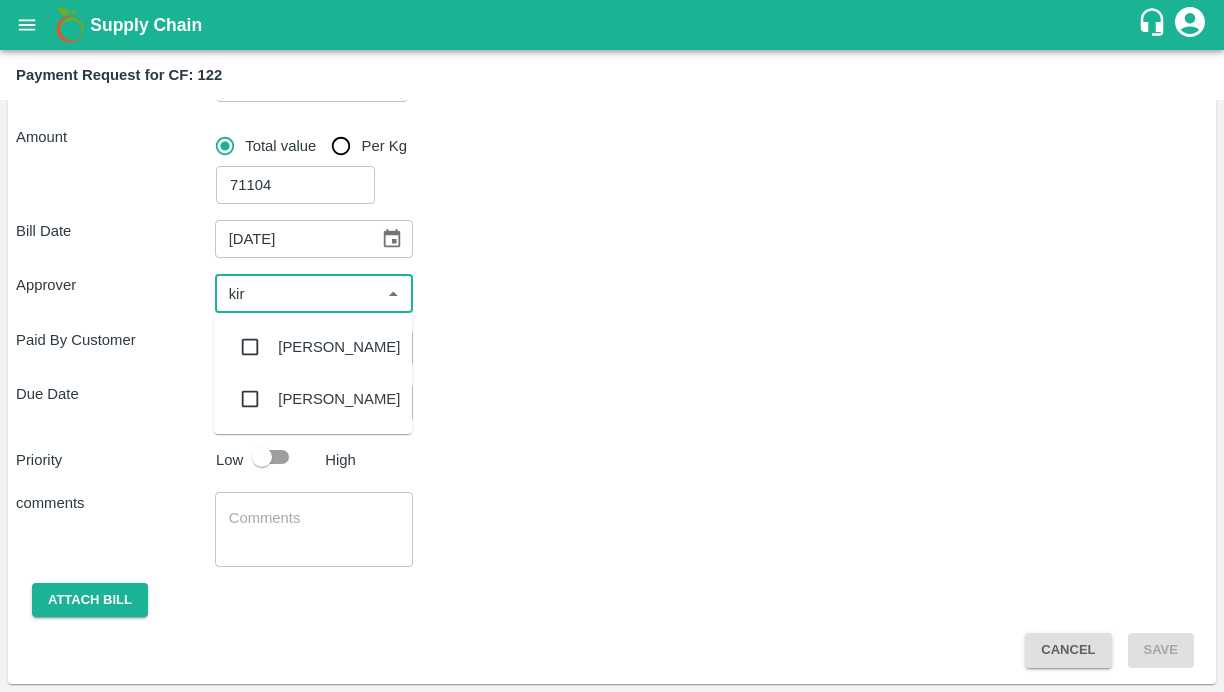 type on "kira" 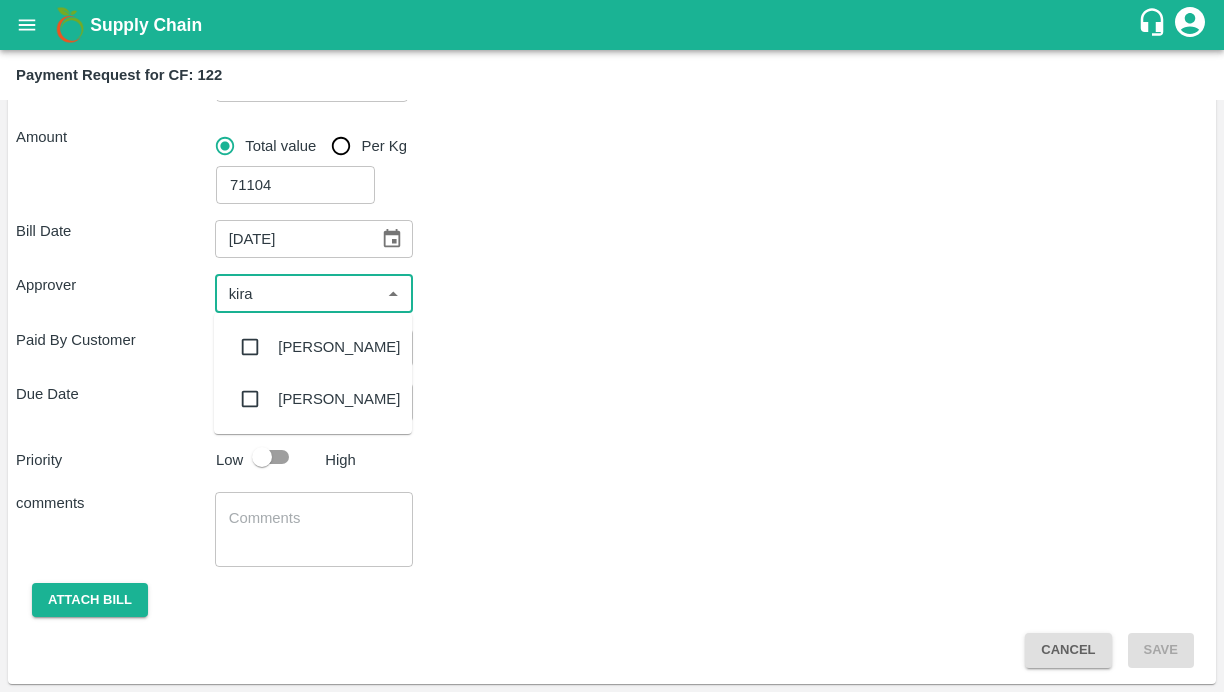 click at bounding box center [250, 347] 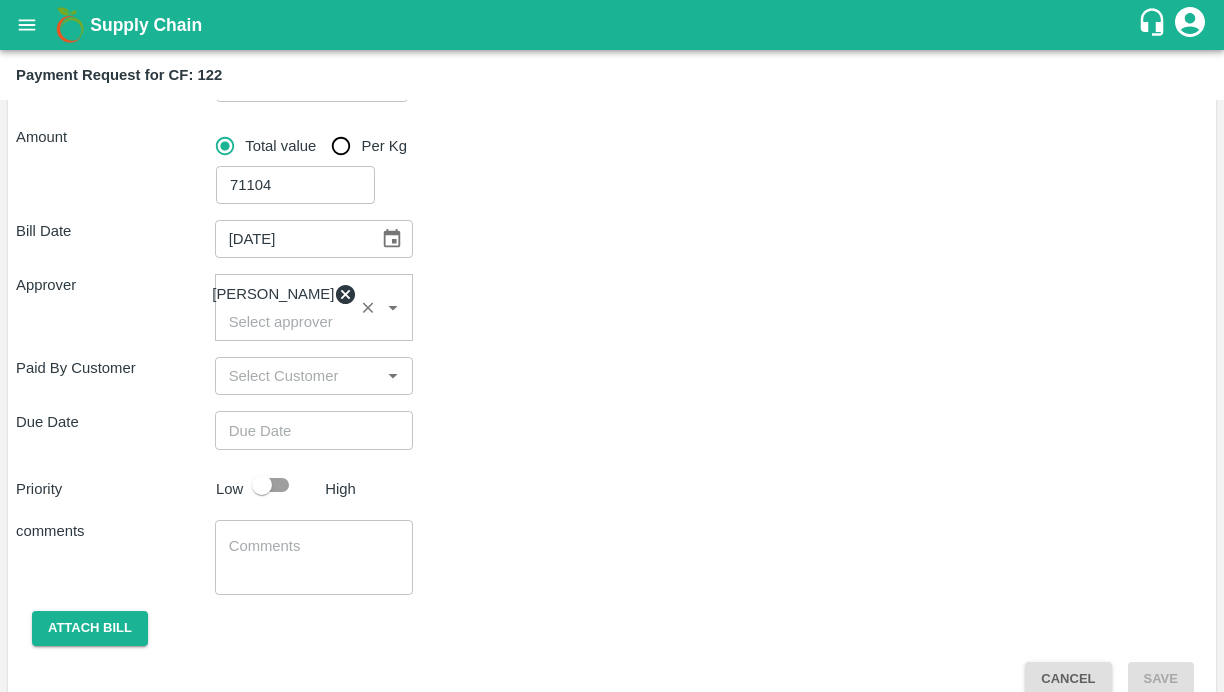 scroll, scrollTop: 300, scrollLeft: 0, axis: vertical 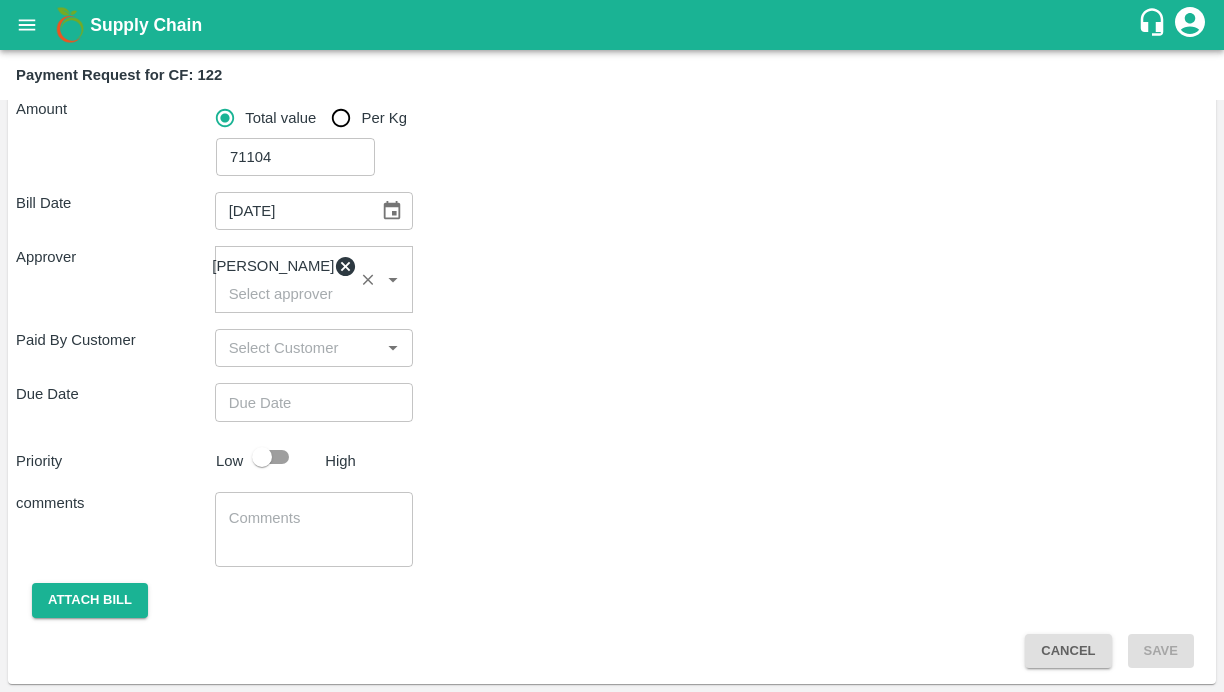 click at bounding box center (307, 402) 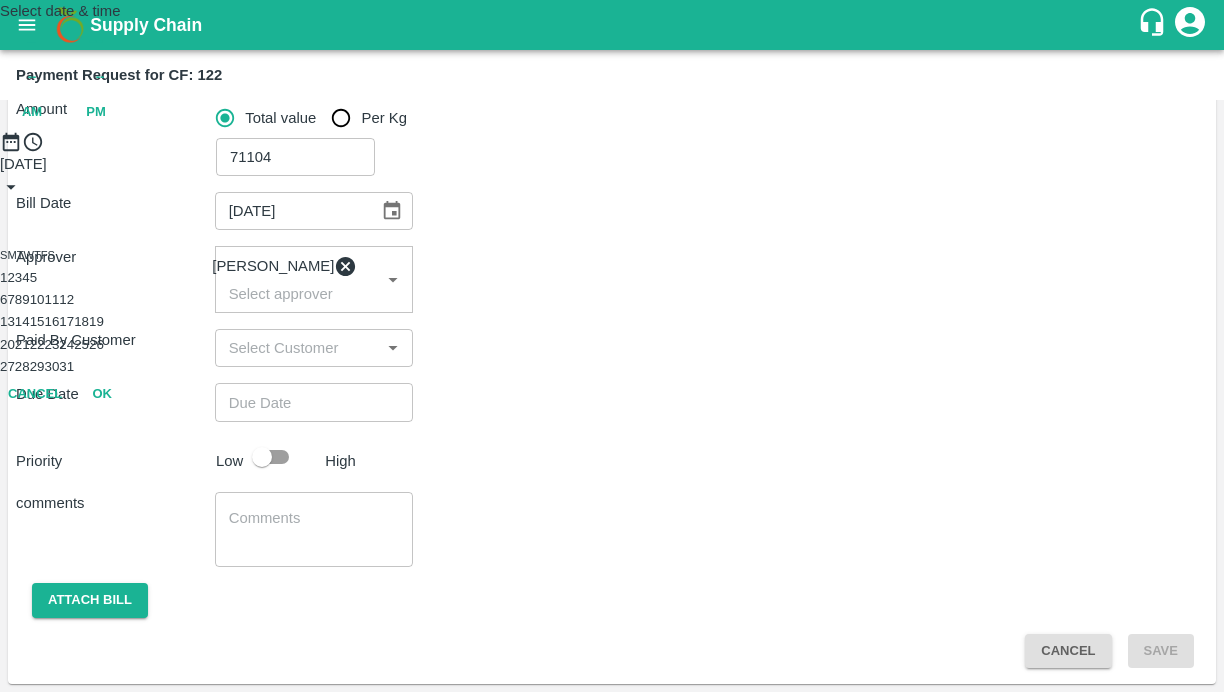 click on "18" at bounding box center [81, 321] 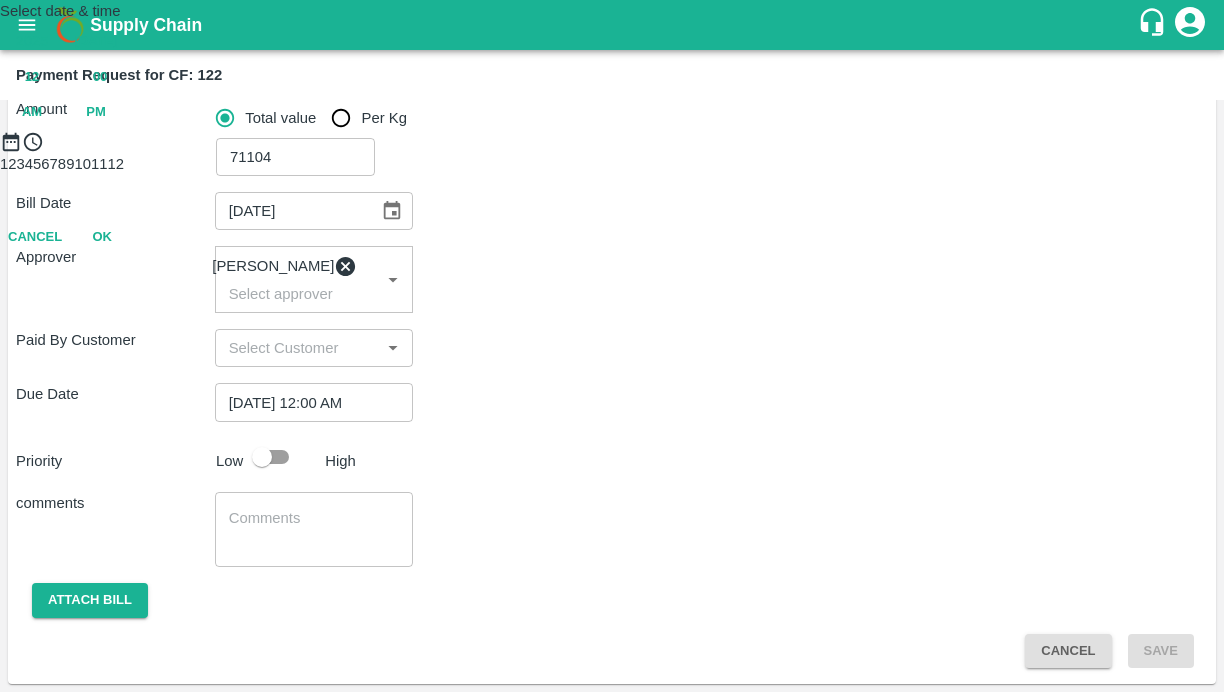 click on "PM" at bounding box center (96, 112) 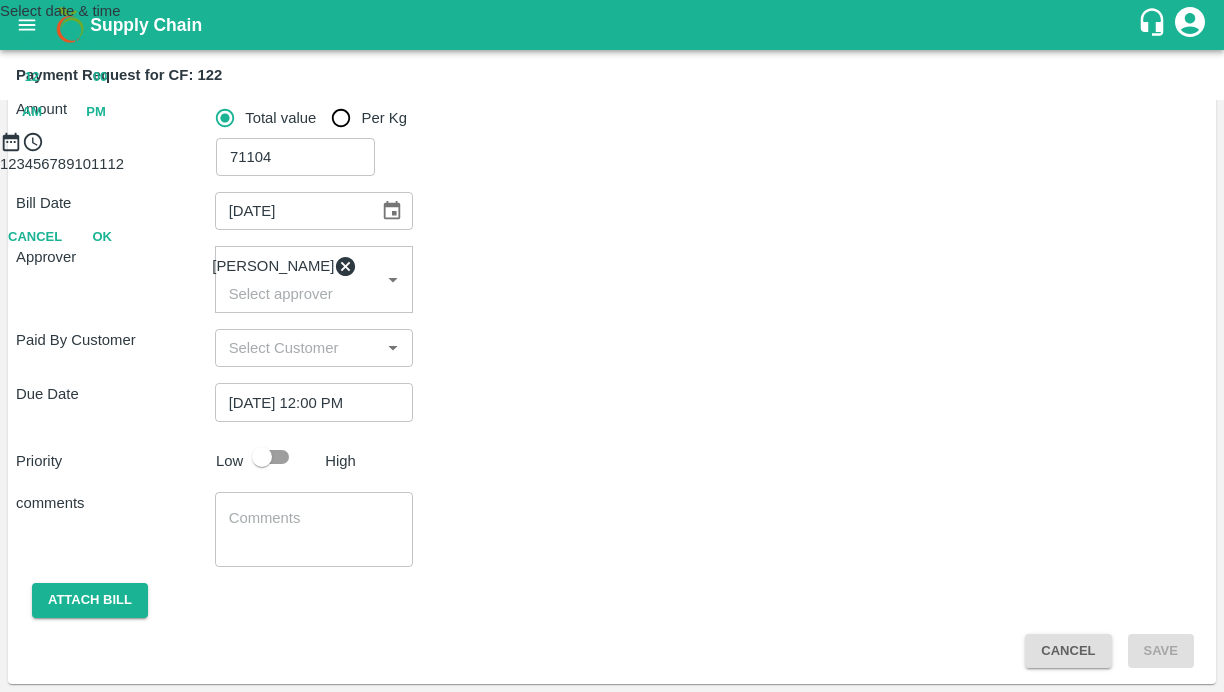 click at bounding box center [612, 153] 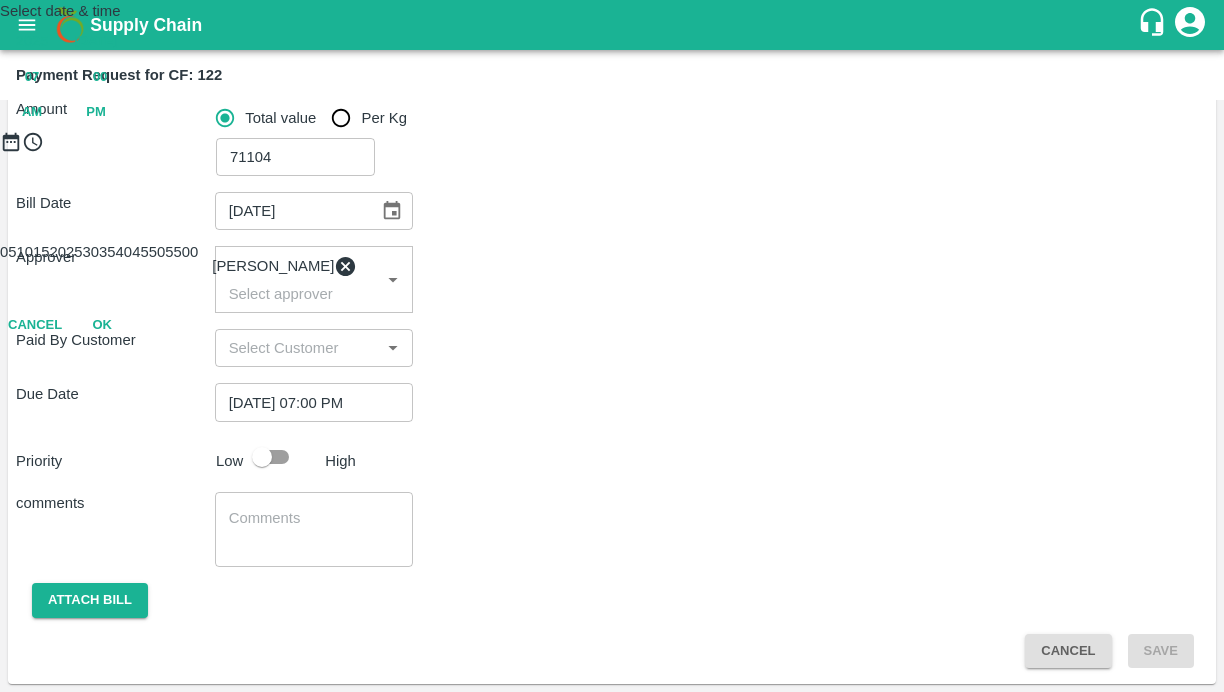 click on "OK" at bounding box center (102, 325) 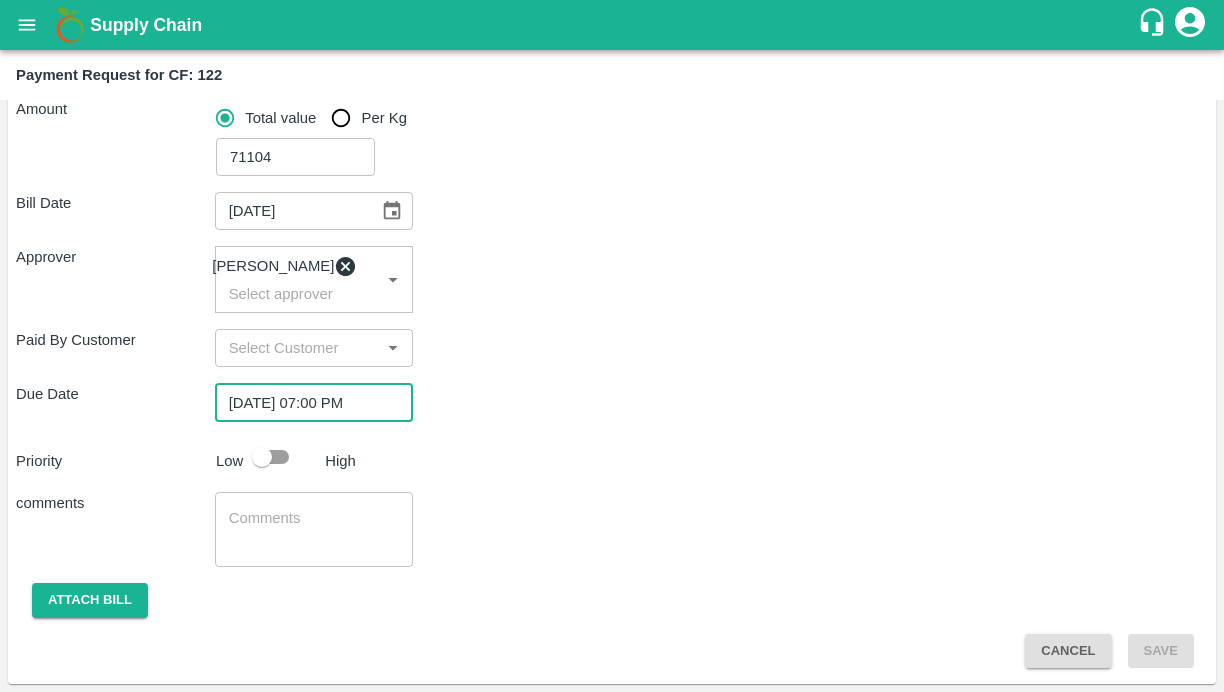 click at bounding box center [262, 457] 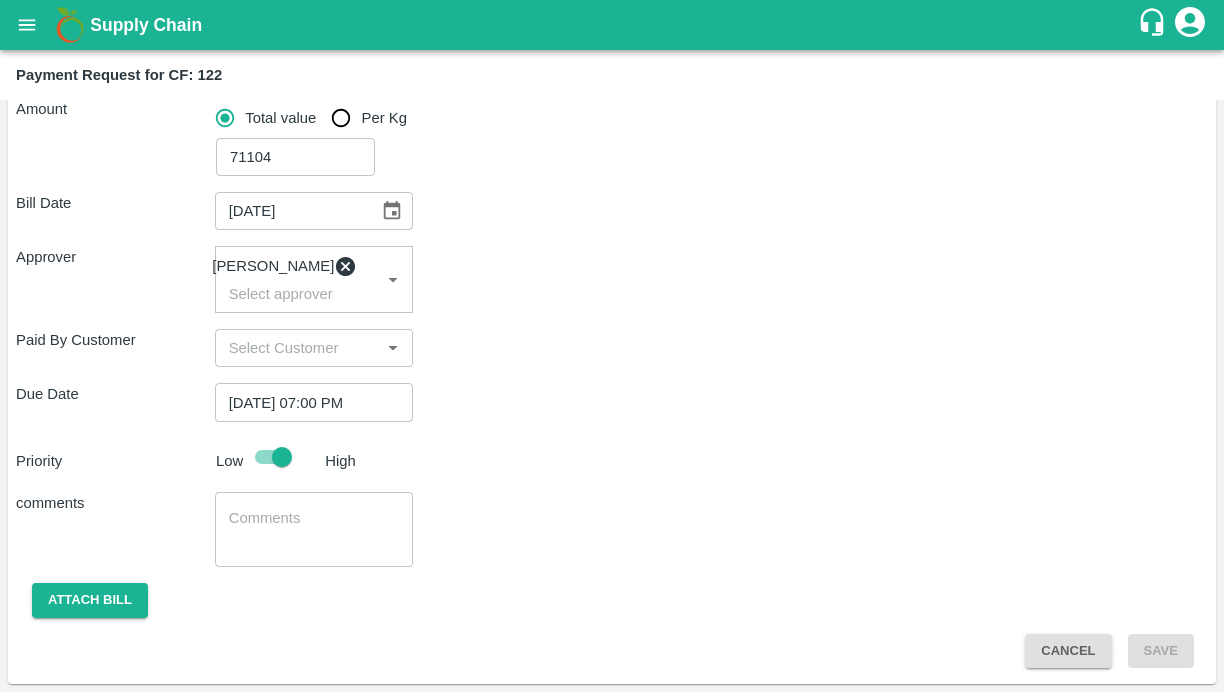 click on "comments x ​" at bounding box center [612, 529] 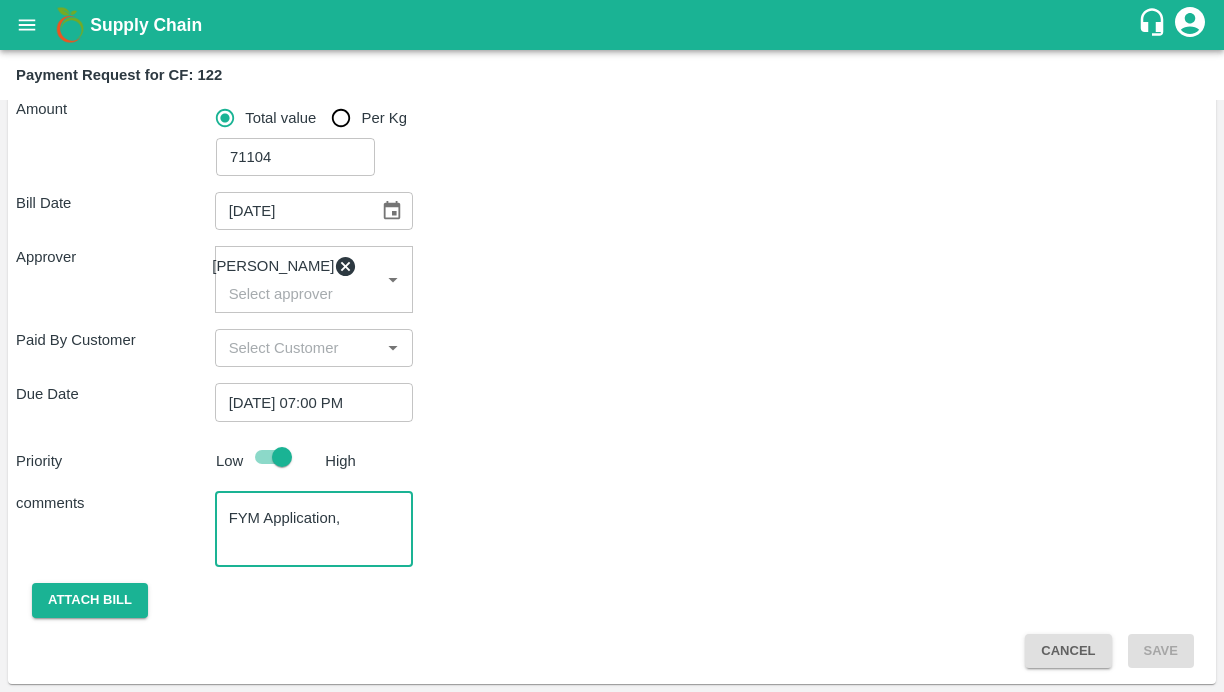 type on "FYM Application," 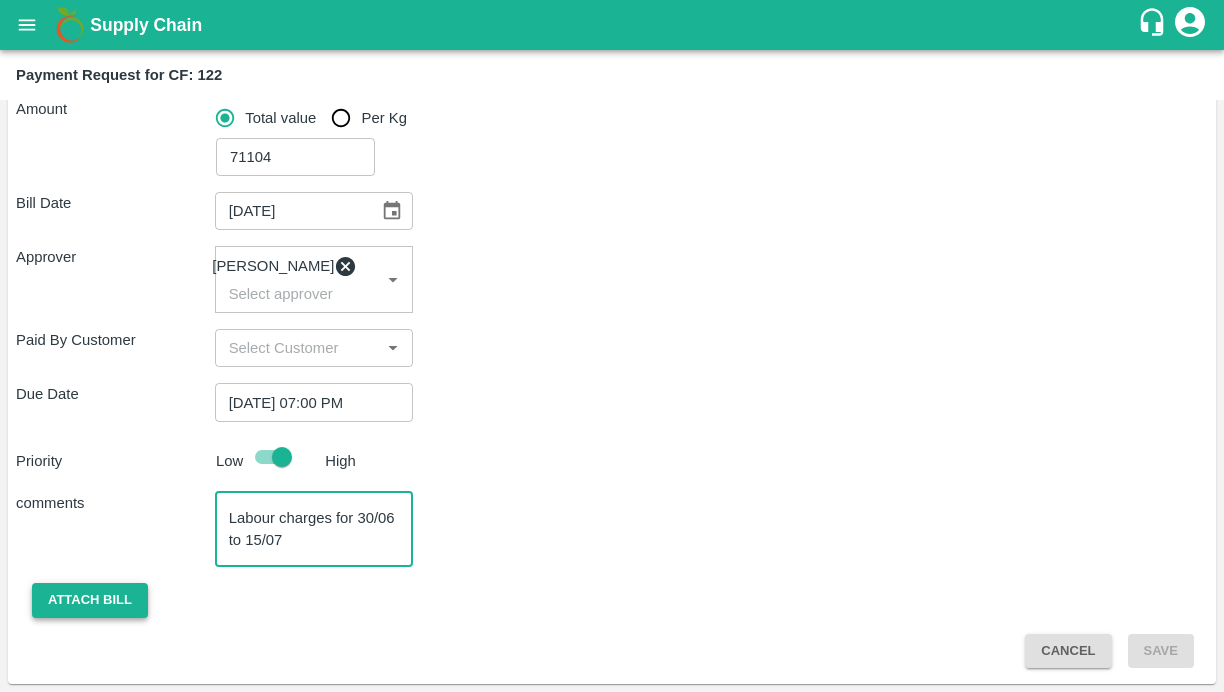 type on "Labour charges for 30/06 to 15/07" 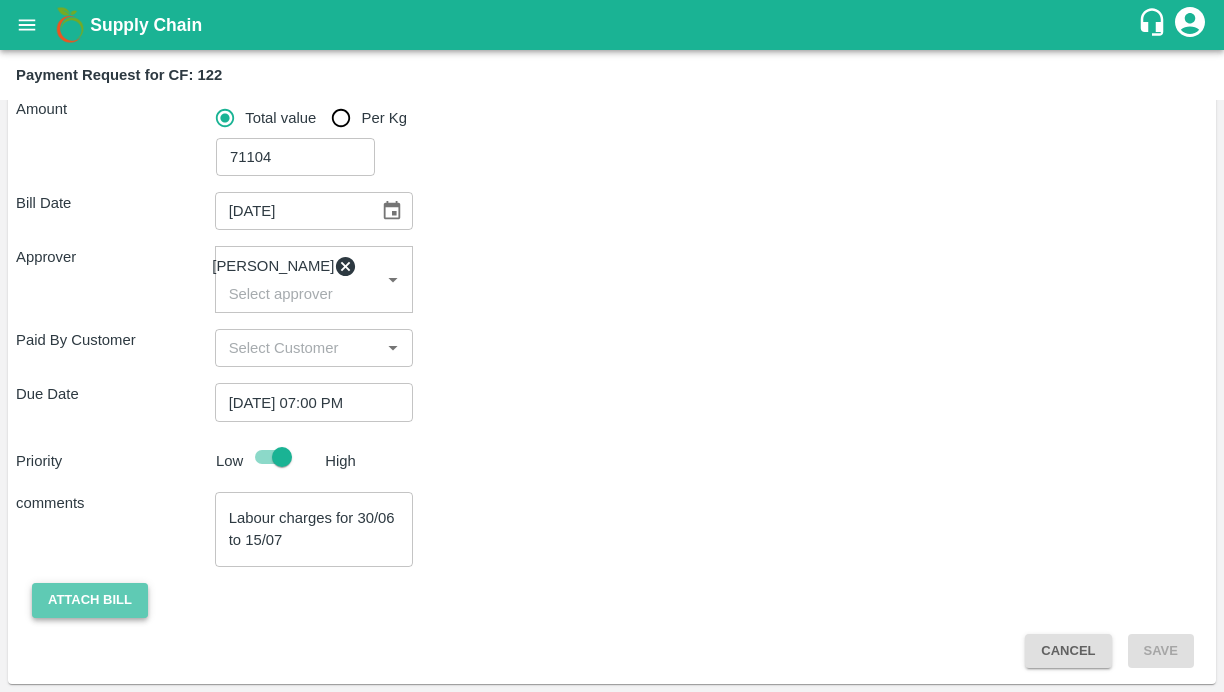 click on "Attach bill" at bounding box center [90, 600] 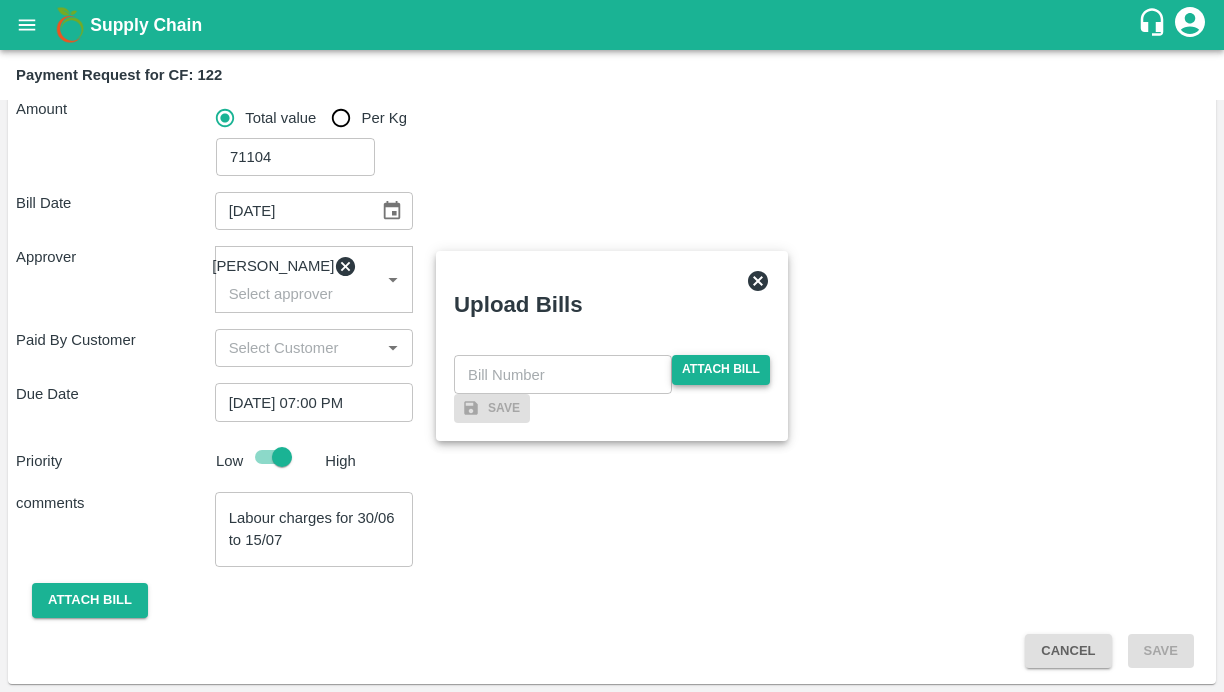 click on "Attach bill" at bounding box center (721, 369) 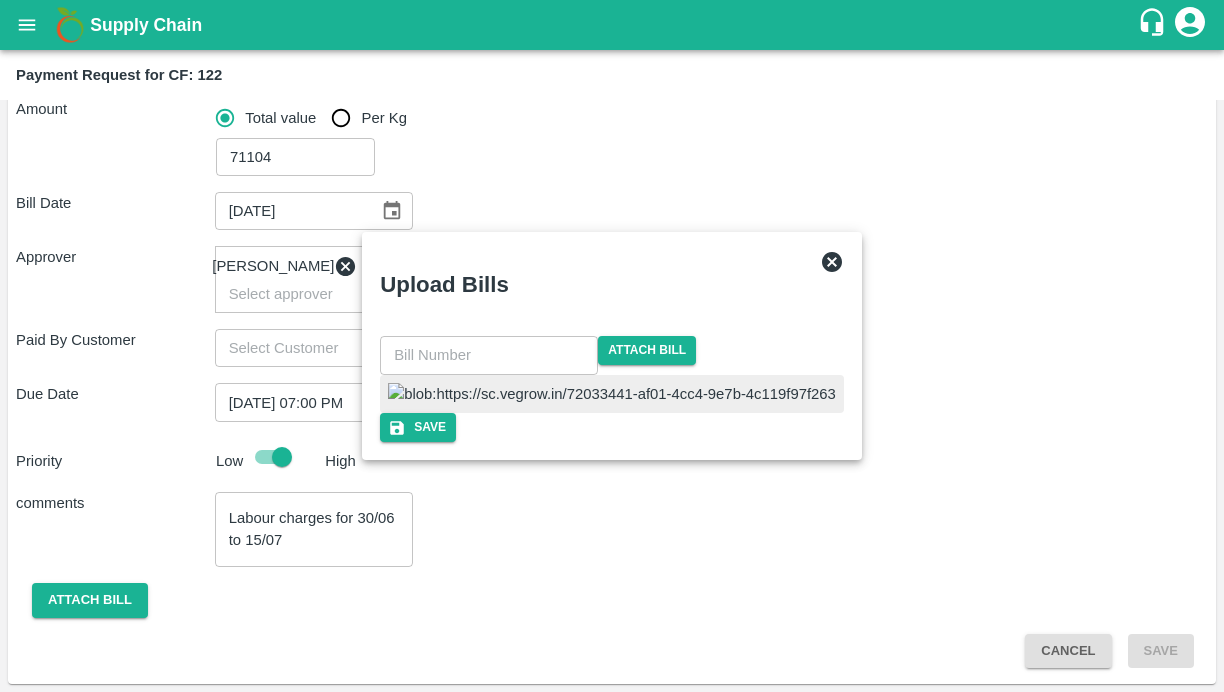 click at bounding box center (612, 394) 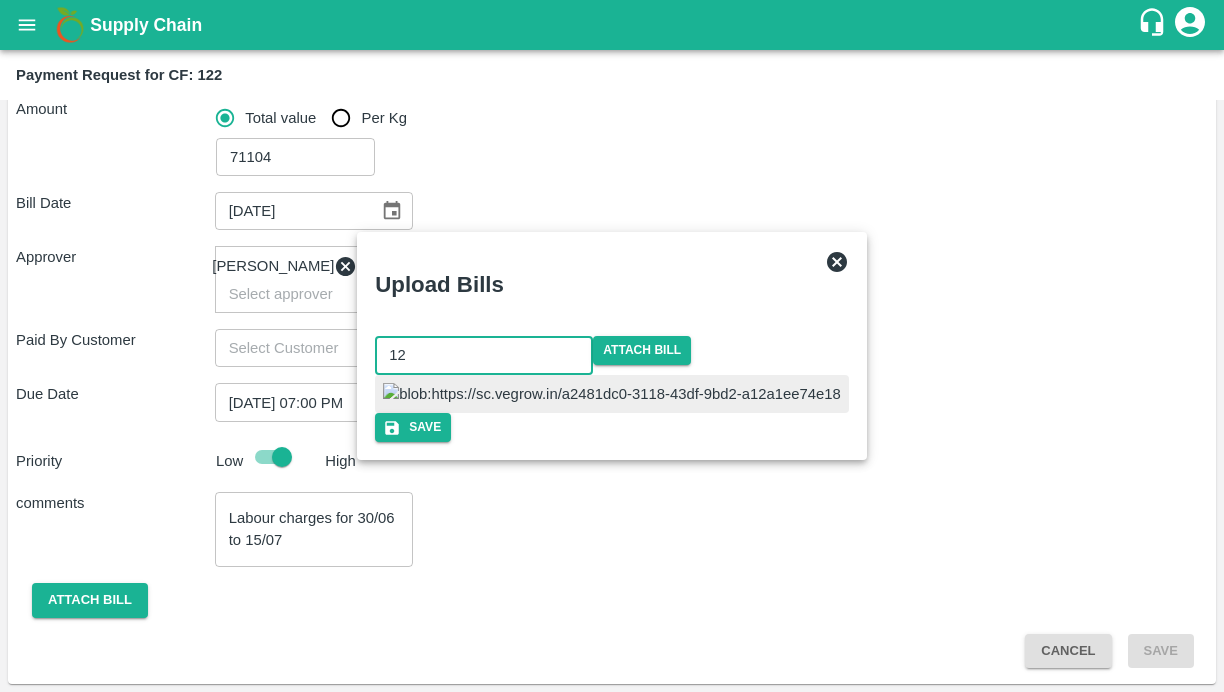 type on "129" 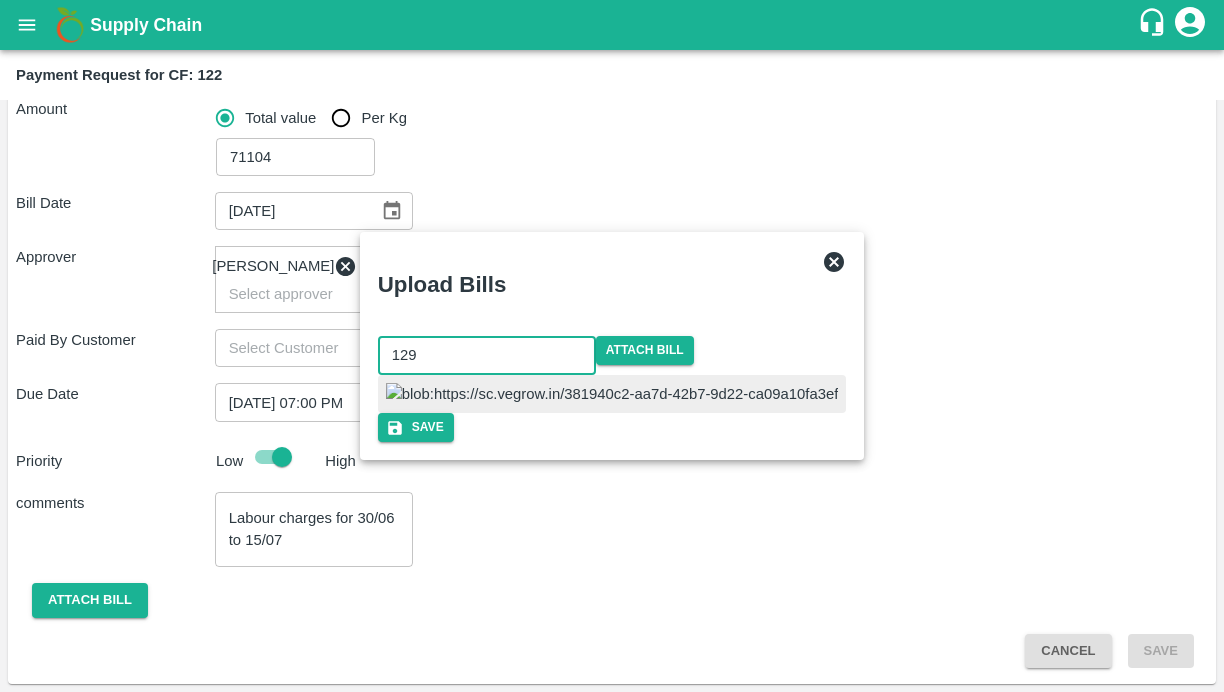 click at bounding box center [360, 346] 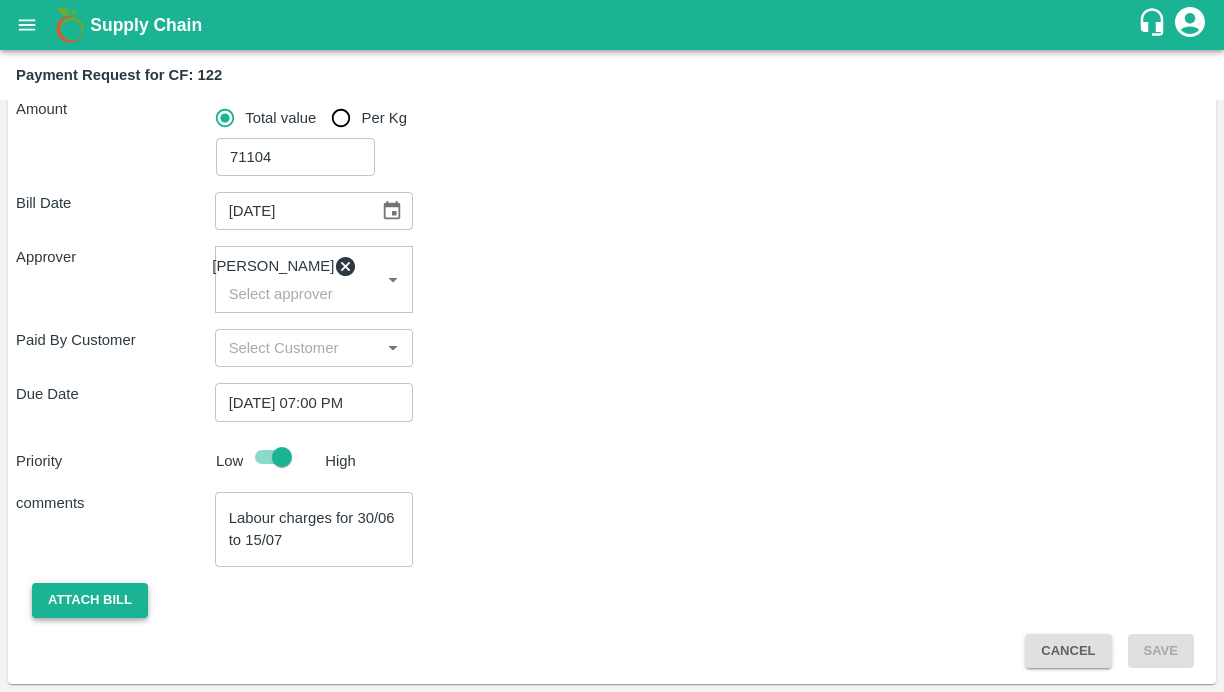 click on "Attach bill" at bounding box center [90, 600] 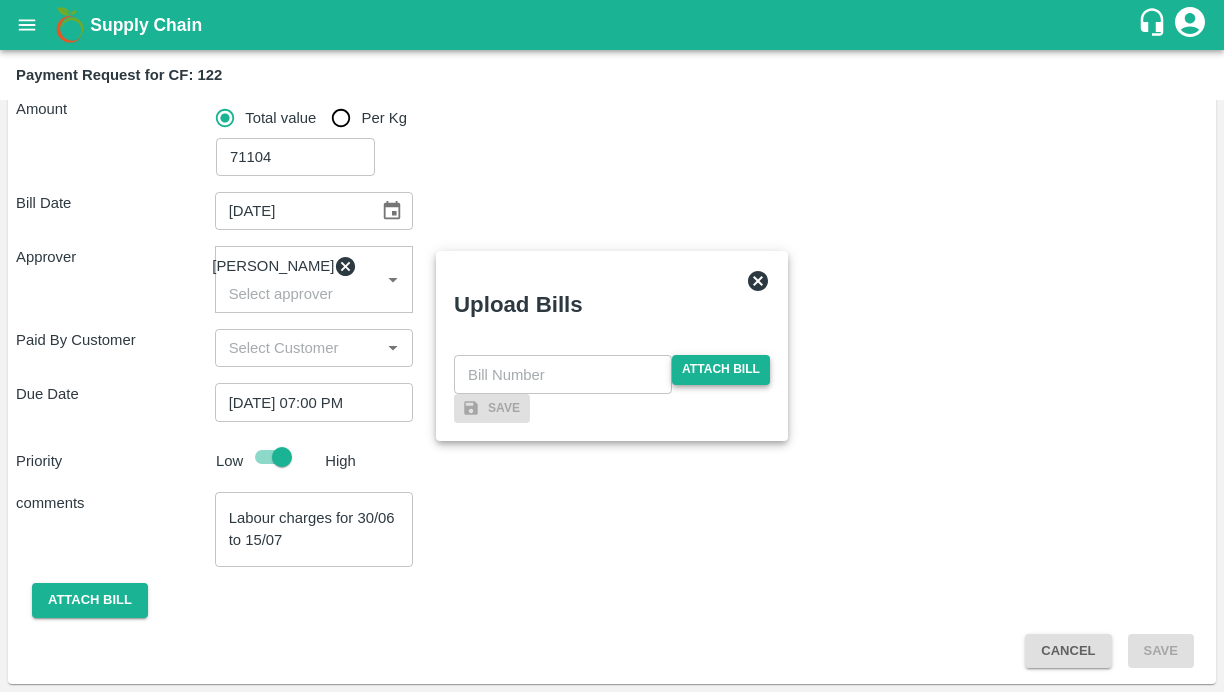 click on "Attach bill" at bounding box center [721, 369] 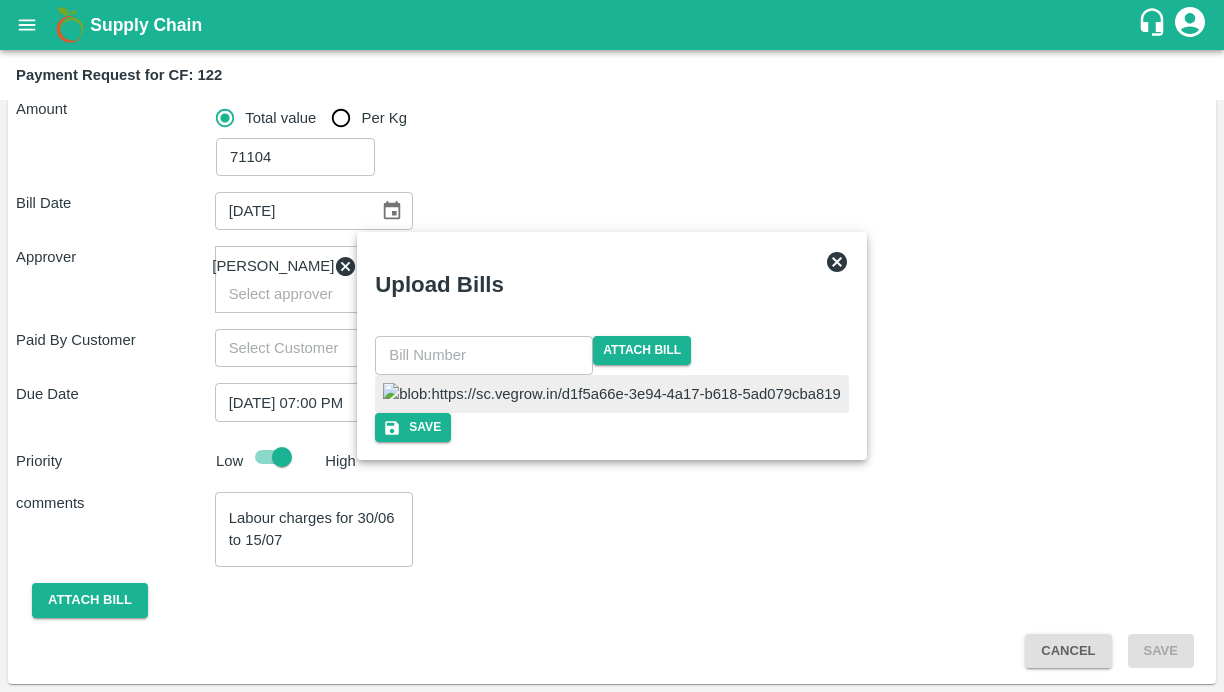 click at bounding box center [484, 355] 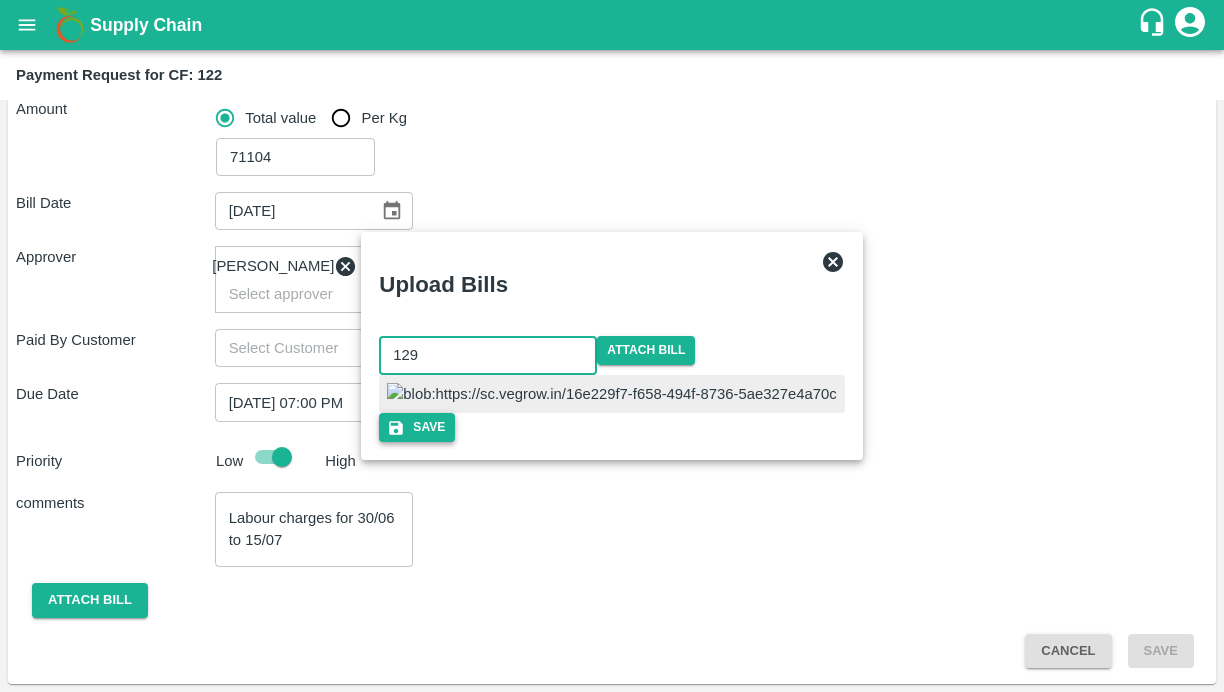 type on "129" 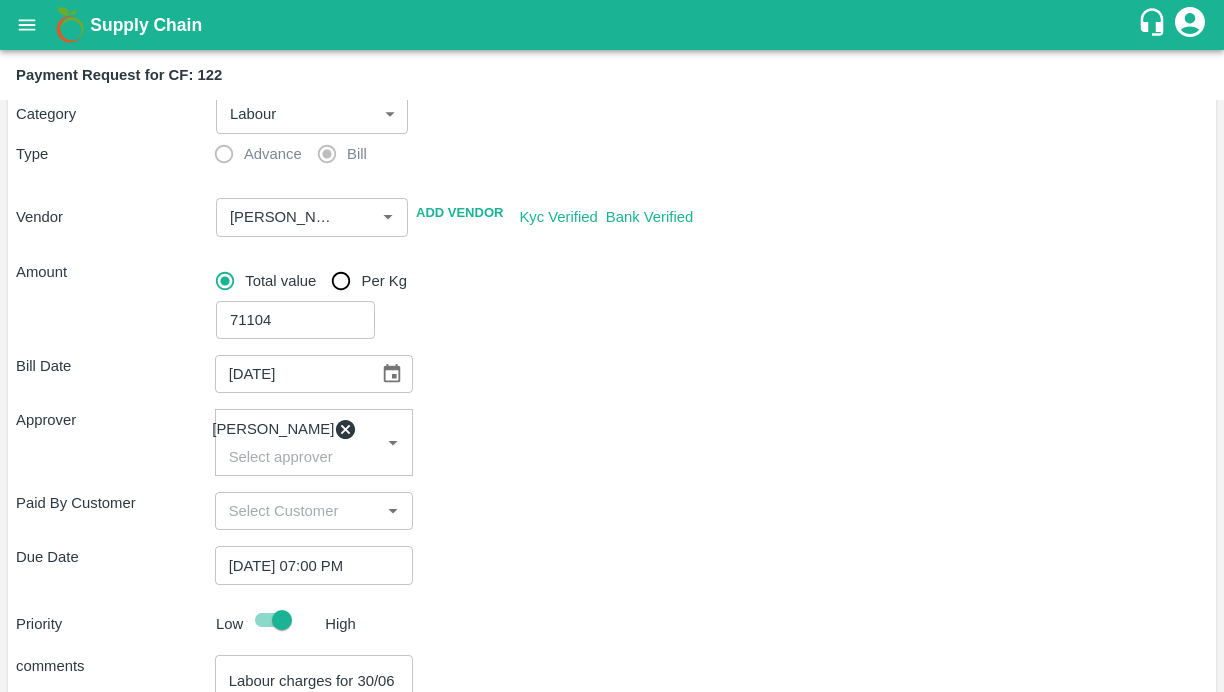scroll, scrollTop: 0, scrollLeft: 0, axis: both 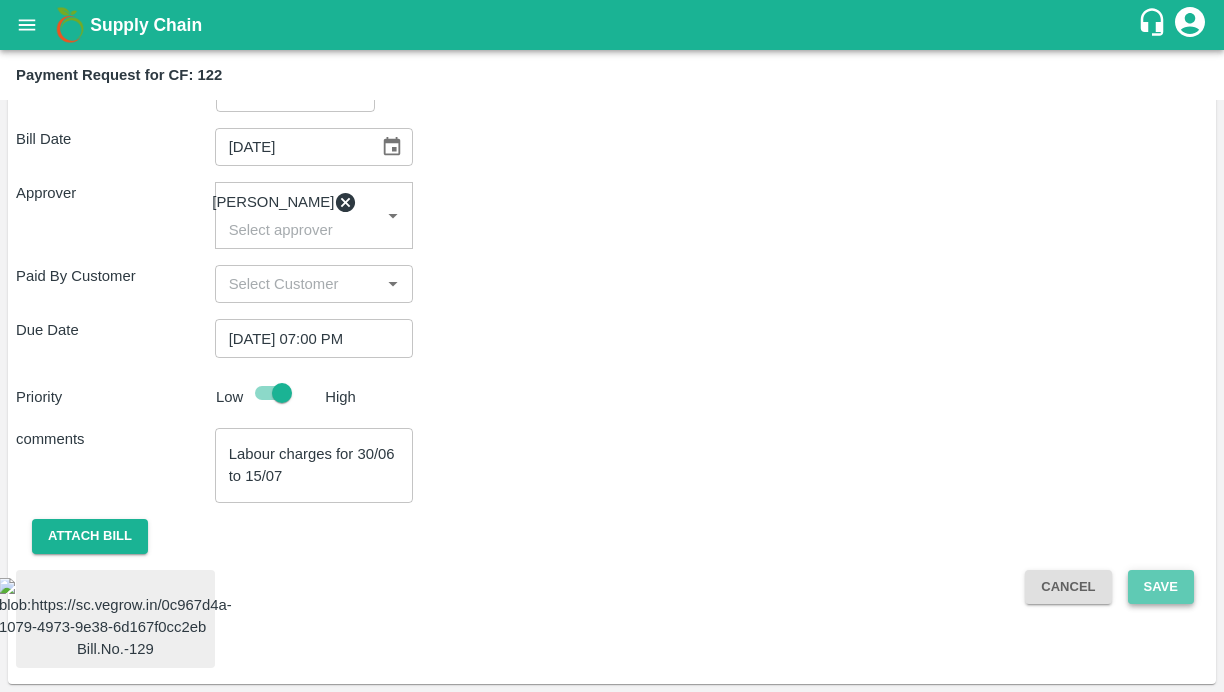 click on "Save" at bounding box center [1161, 587] 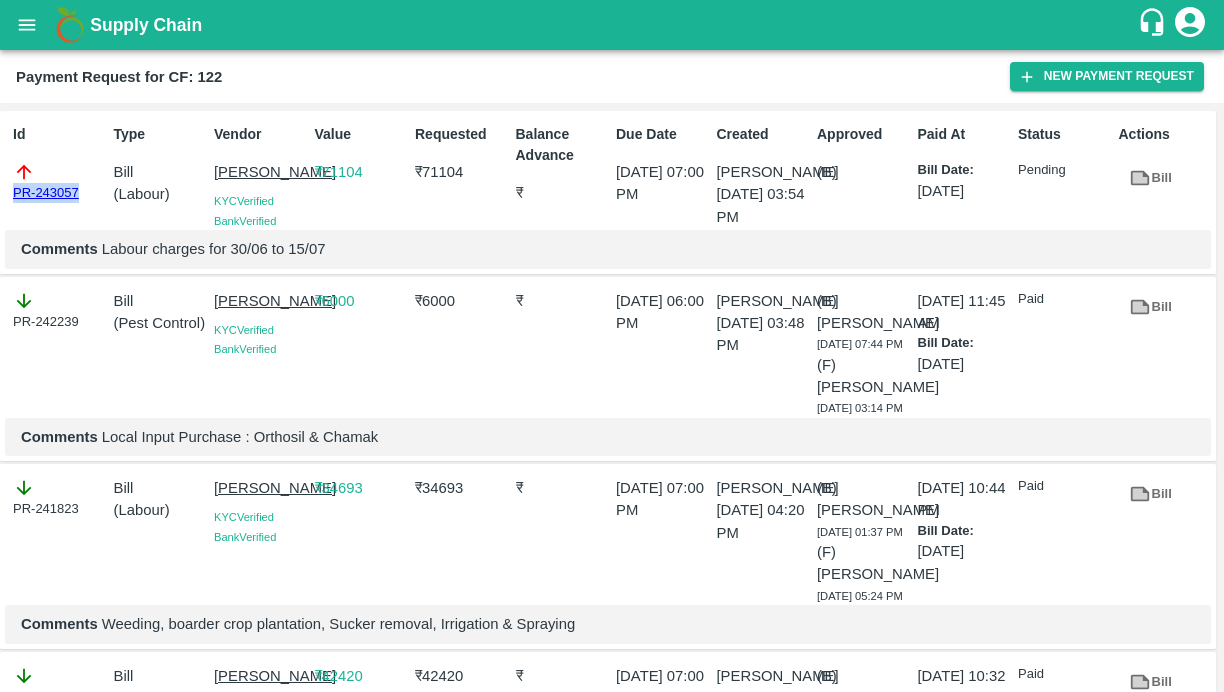 drag, startPoint x: 87, startPoint y: 199, endPoint x: -40, endPoint y: 199, distance: 127 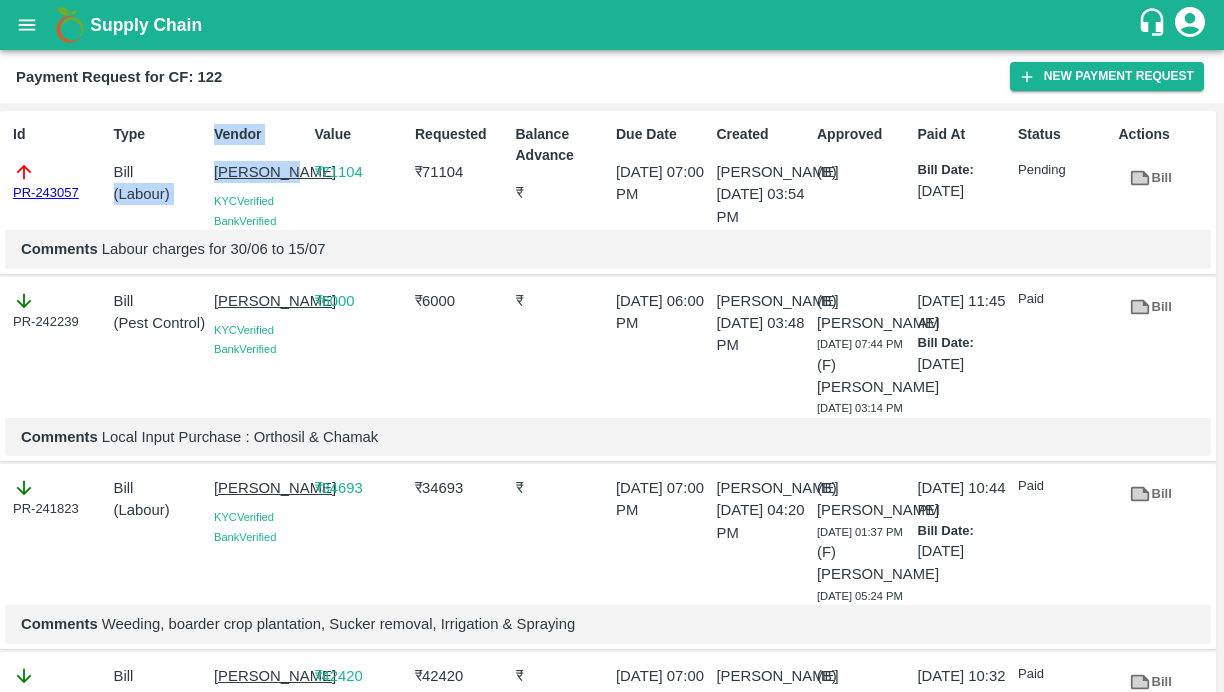 drag, startPoint x: 200, startPoint y: 175, endPoint x: 302, endPoint y: 182, distance: 102.239914 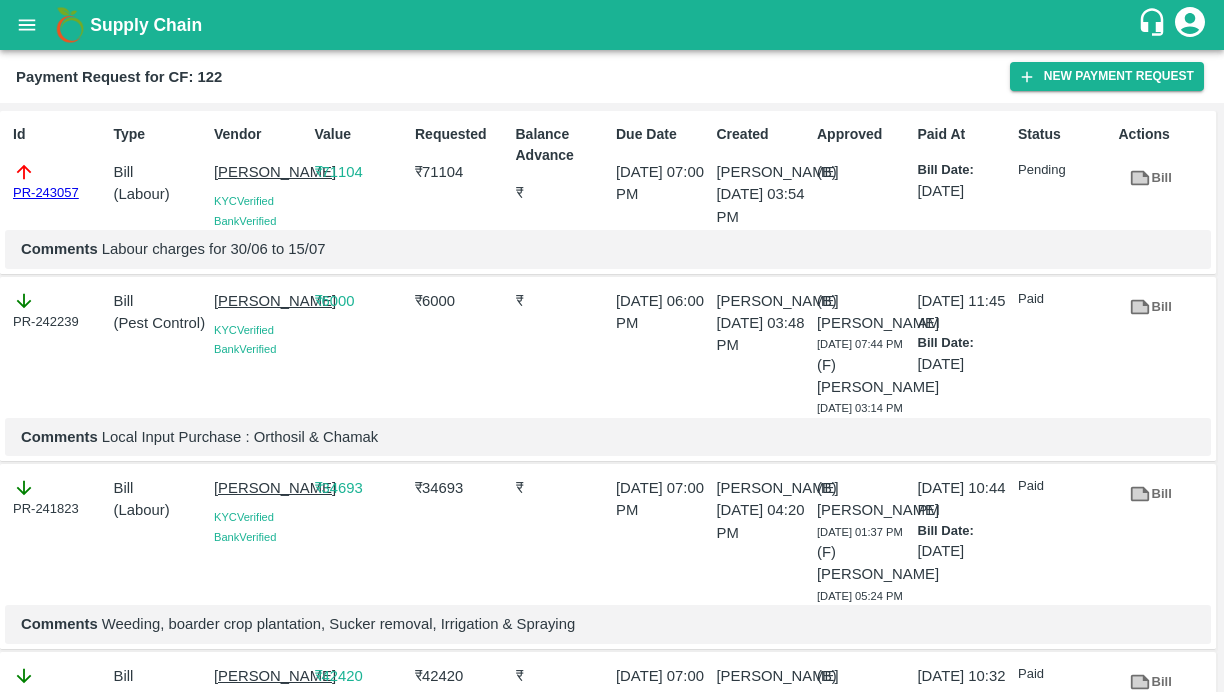 click on "Comments   Labour charges for 30/06 to 15/07" at bounding box center (608, 249) 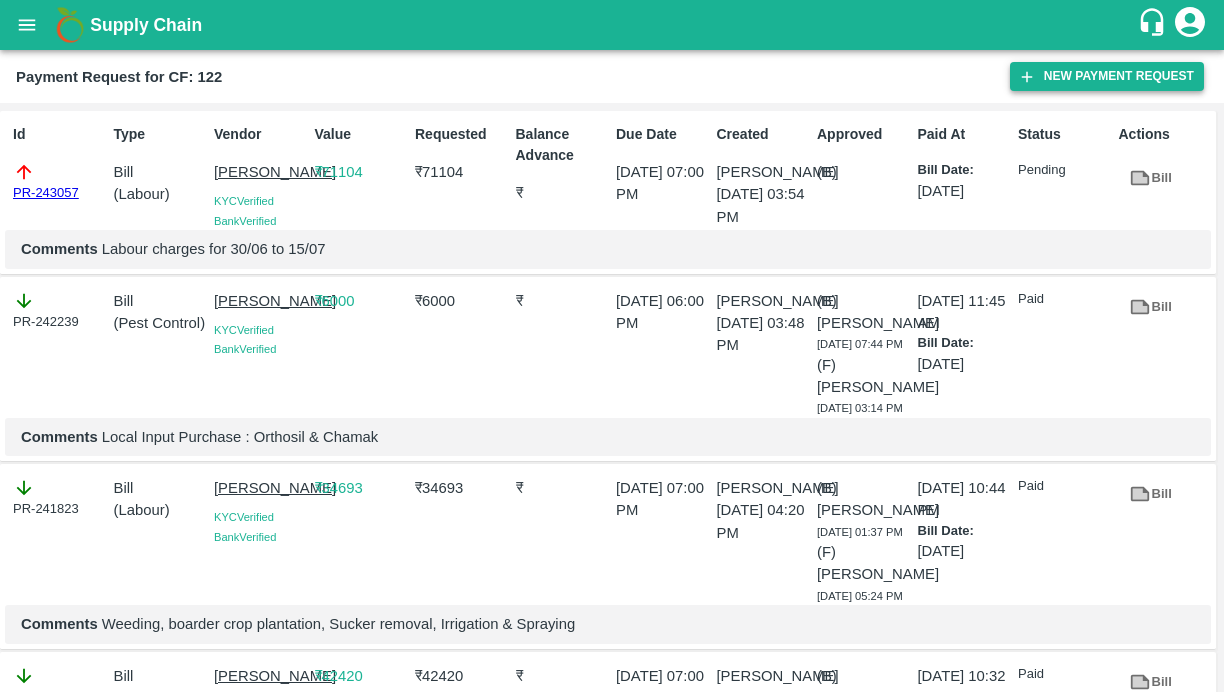 click on "New Payment Request" at bounding box center (1107, 76) 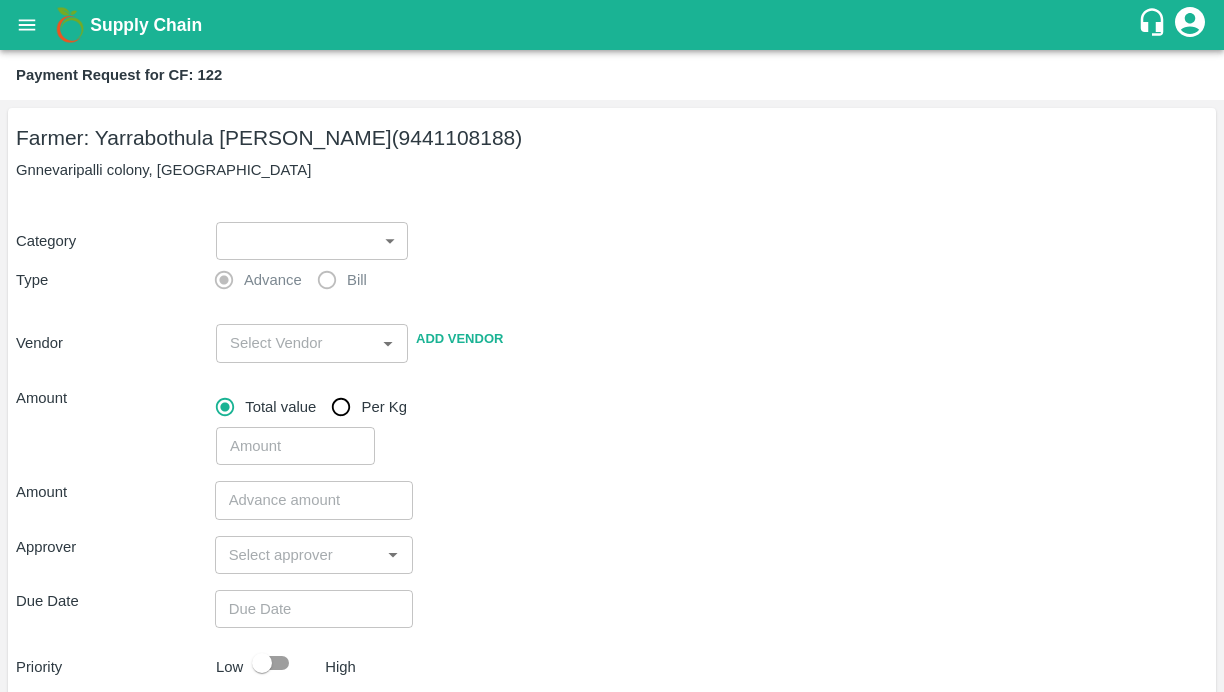 click on "Farmer:    Yarrabothula Sai Teja Reddy  (9441108188) Gnnevaripalli colony, anantapur Category ​ ​ Type Advance Bill Vendor ​ Add Vendor Amount Total value Per Kg ​ Amount ​ Approver ​ Due Date ​  Priority  Low  High Comment x ​ Attach bill Cancel Save" at bounding box center [612, 499] 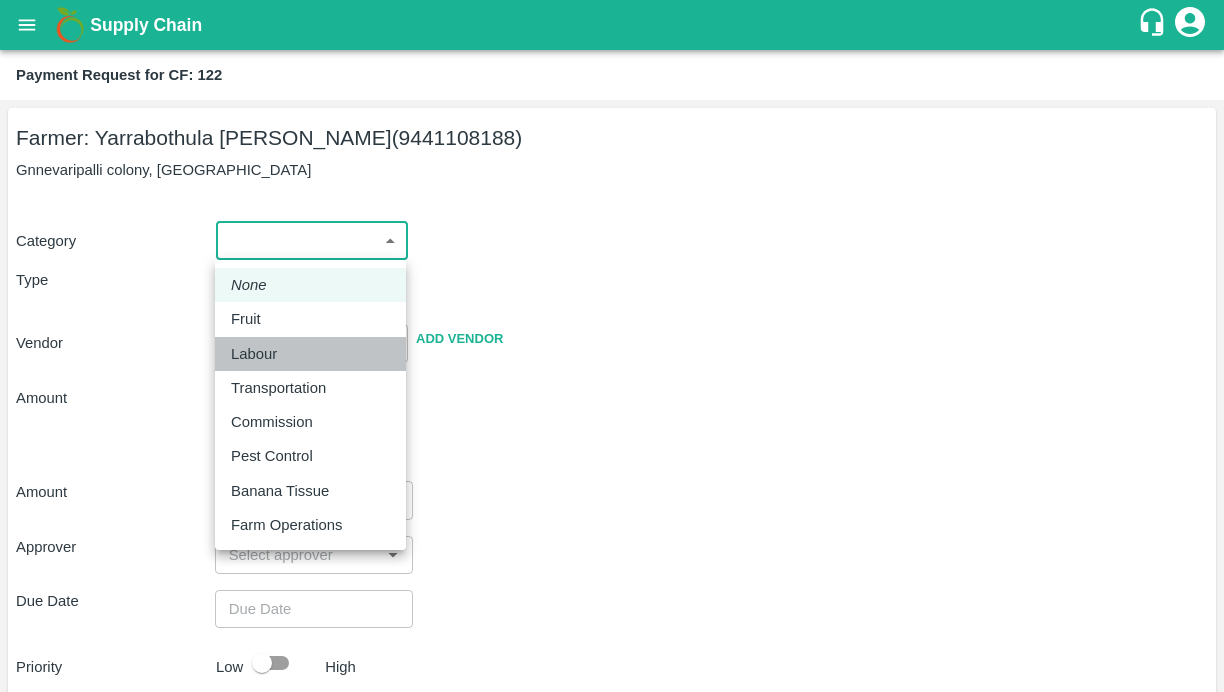 click on "Labour" at bounding box center [254, 354] 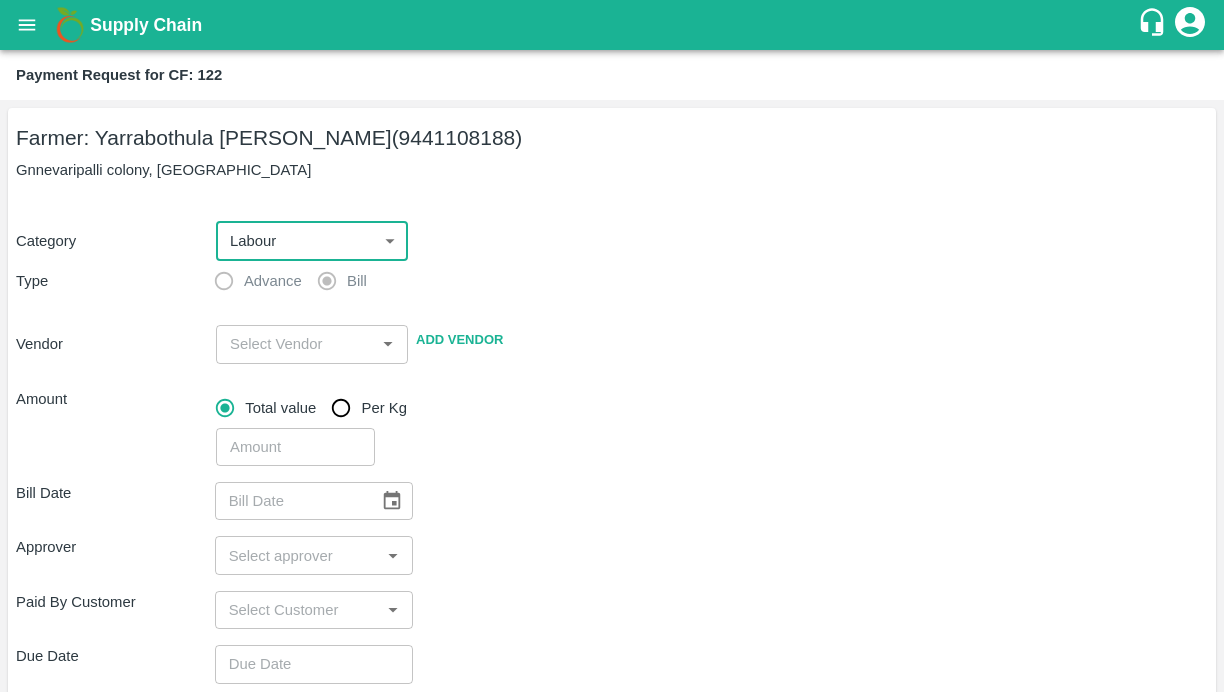 click on "Category Labour 2 ​ Type Advance Bill Vendor ​ Add Vendor Amount Total value Per Kg ​" at bounding box center (612, 332) 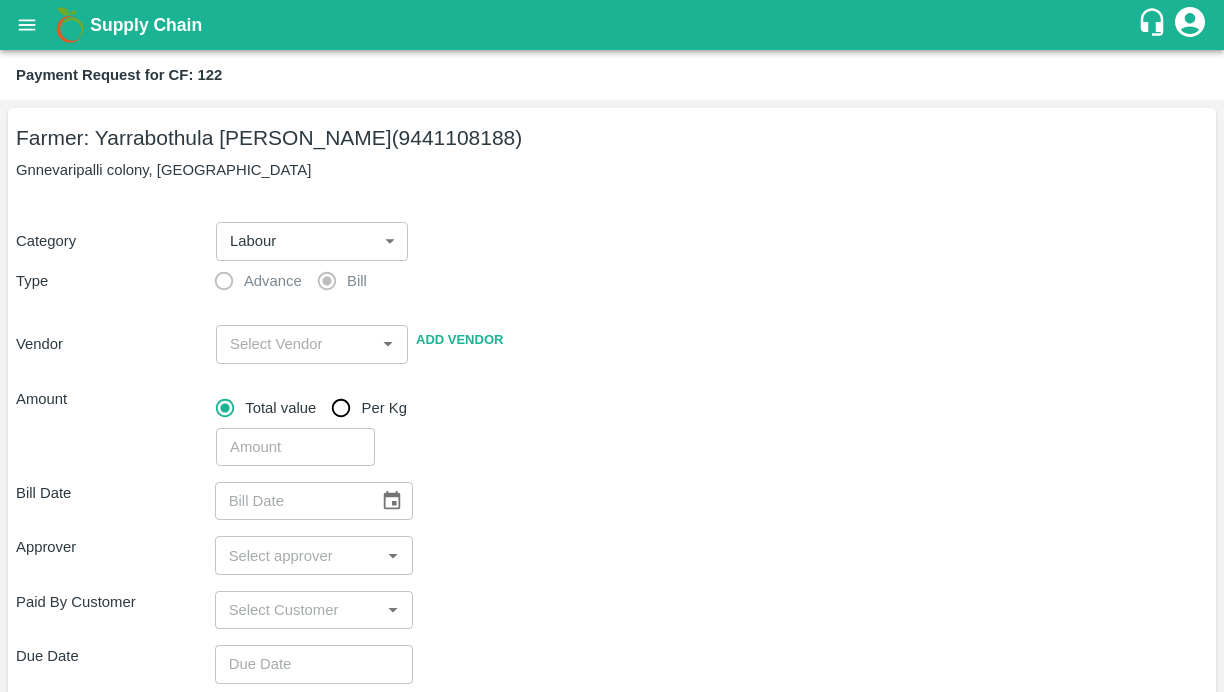 click on "​" at bounding box center [312, 344] 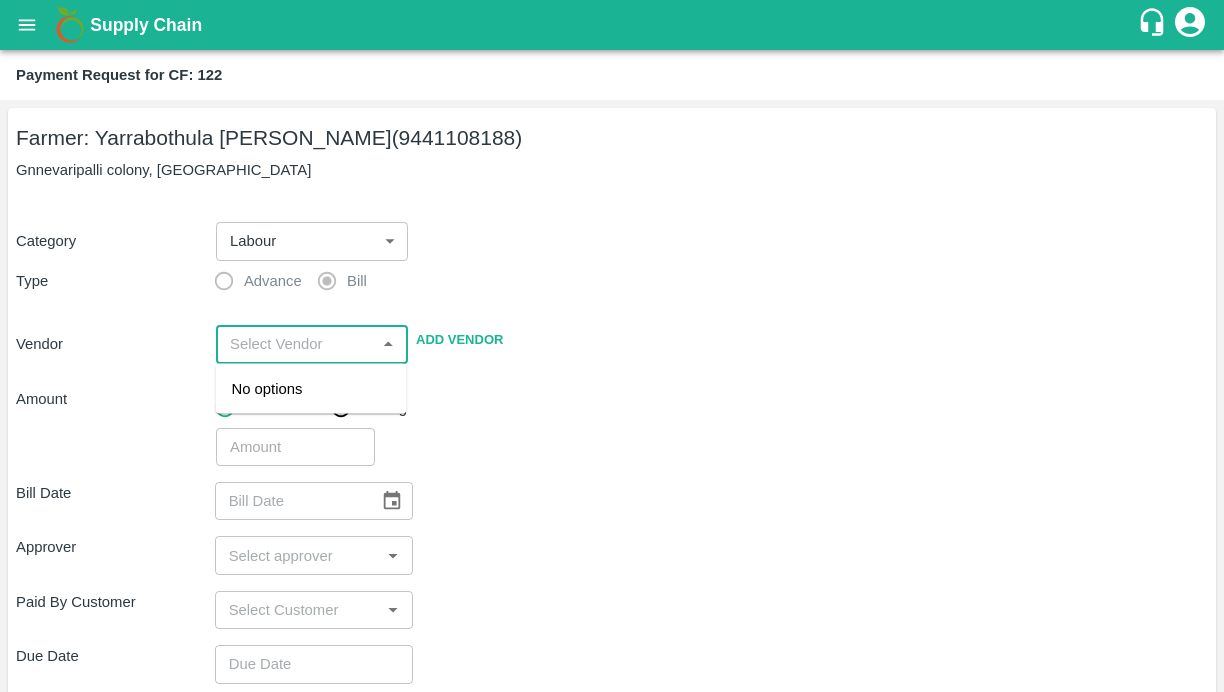 paste on "[PERSON_NAME]" 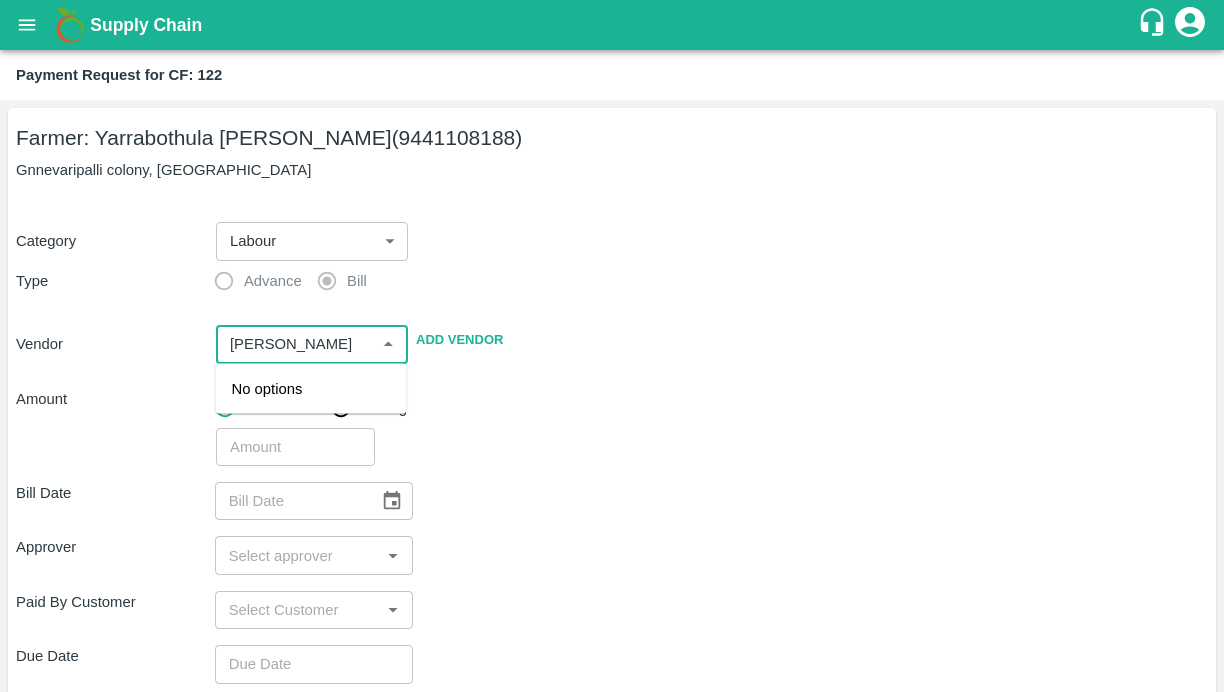scroll, scrollTop: 0, scrollLeft: 19, axis: horizontal 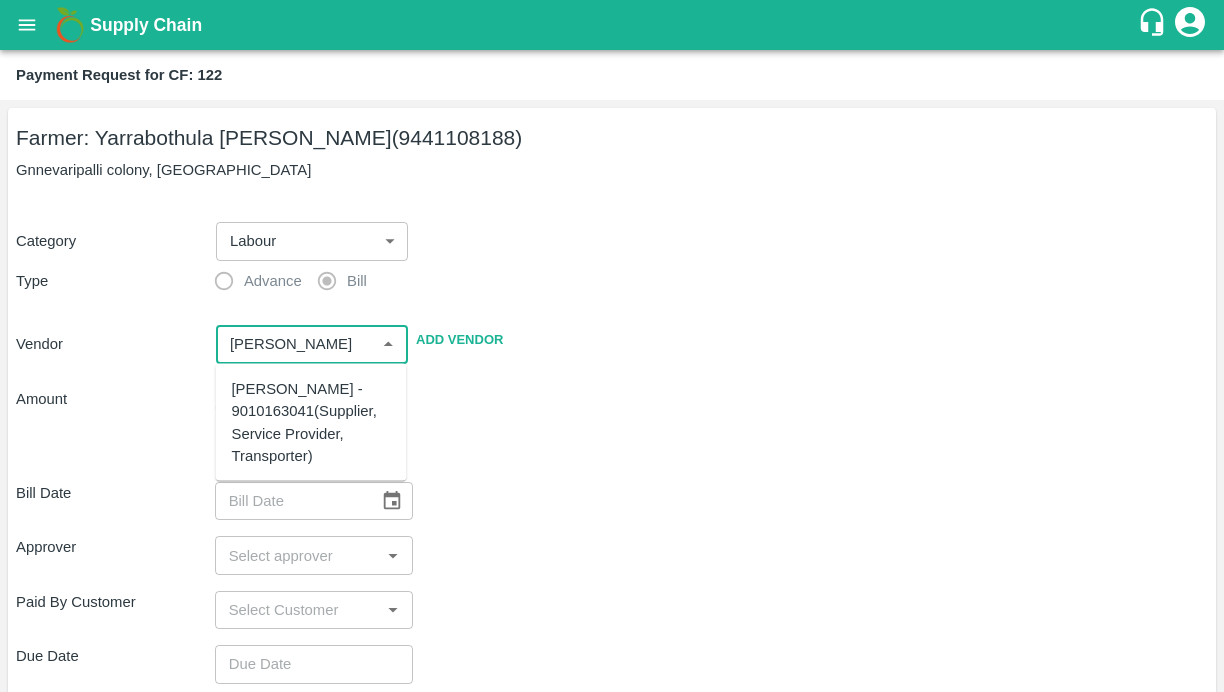 click on "DEVARINTI BHASKAR - 9010163041(Supplier, Service Provider, Transporter)" at bounding box center (311, 422) 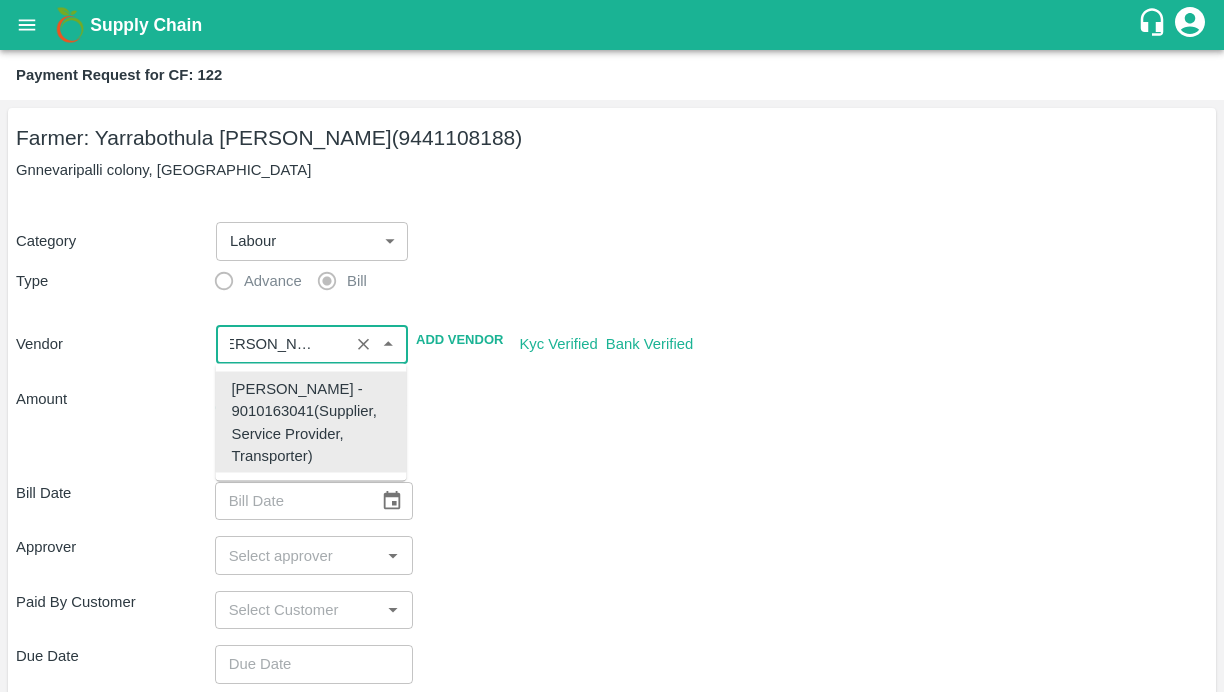 type on "DEVARINTI BHASKAR - 9010163041(Supplier, Service Provider, Transporter)" 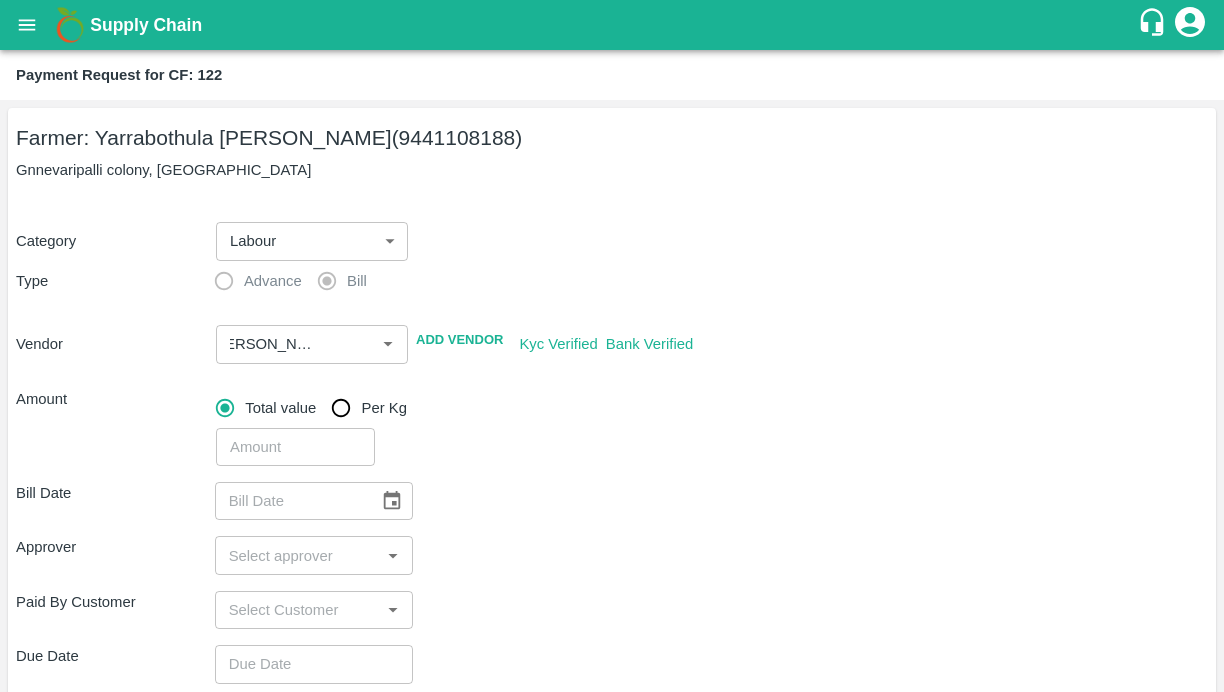 scroll, scrollTop: 0, scrollLeft: 0, axis: both 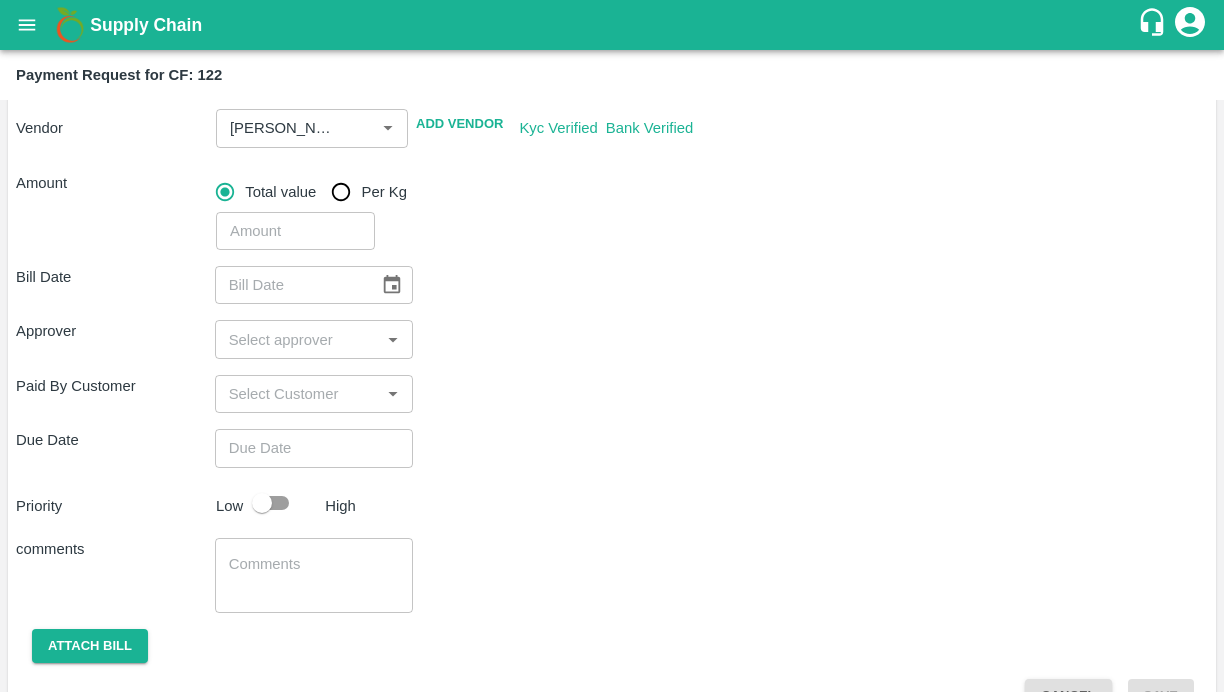 click at bounding box center (295, 231) 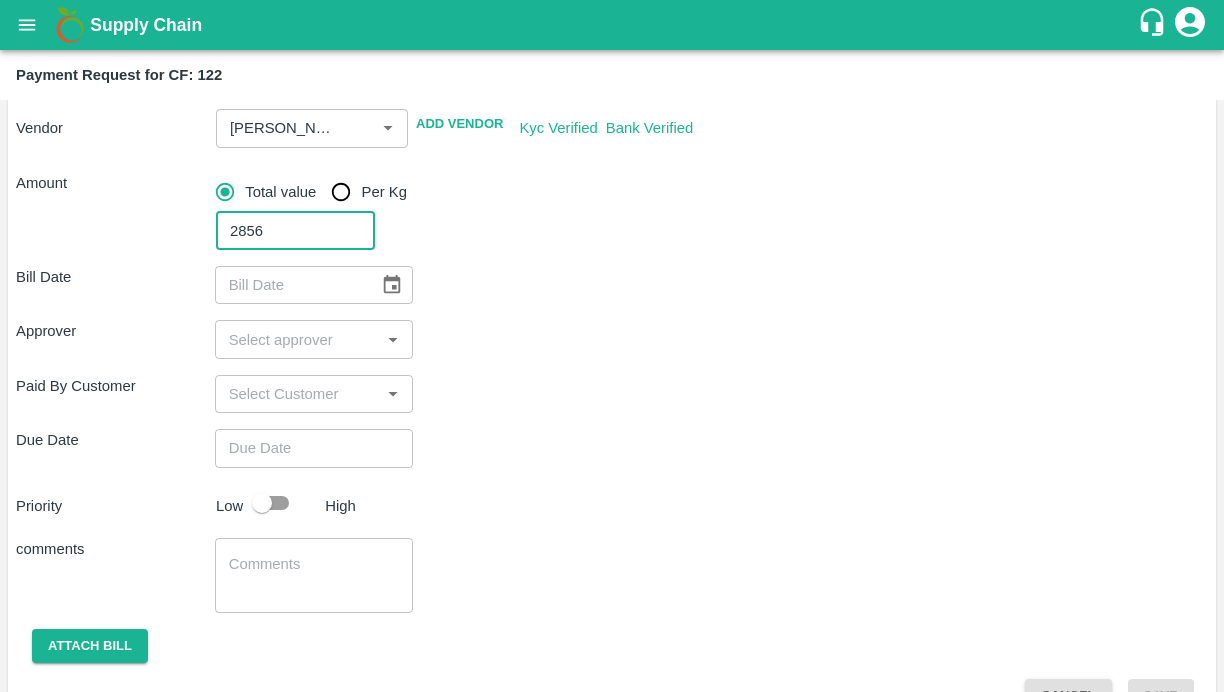 type on "2856" 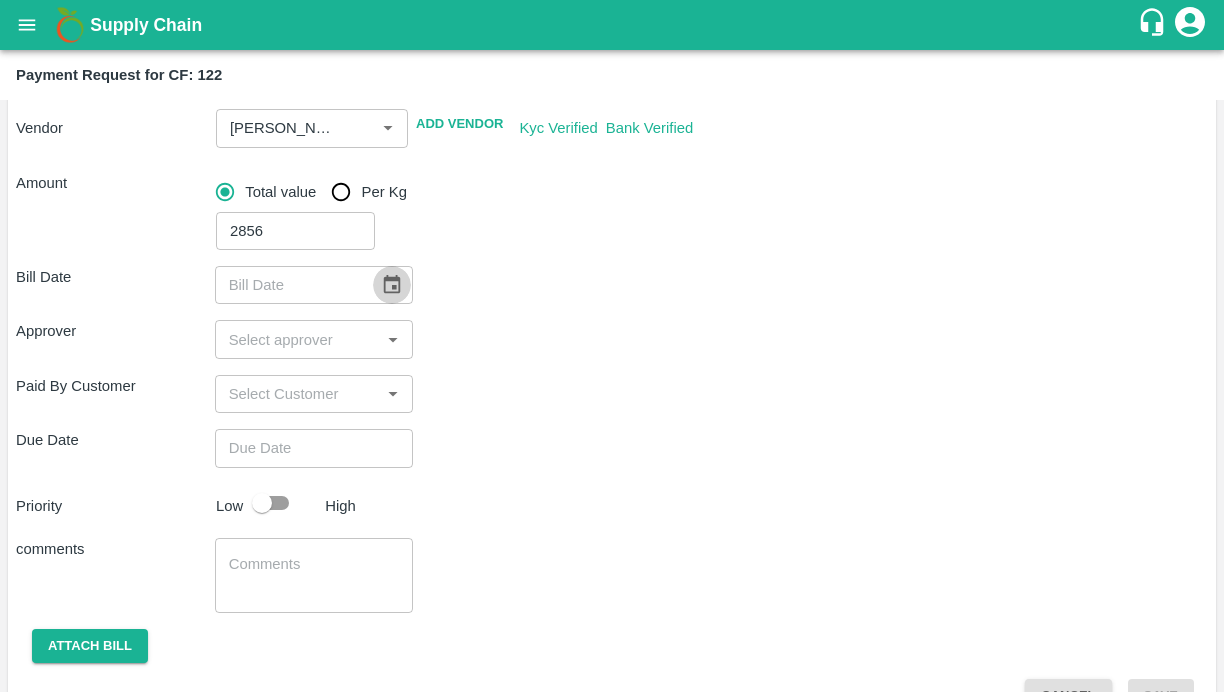 click 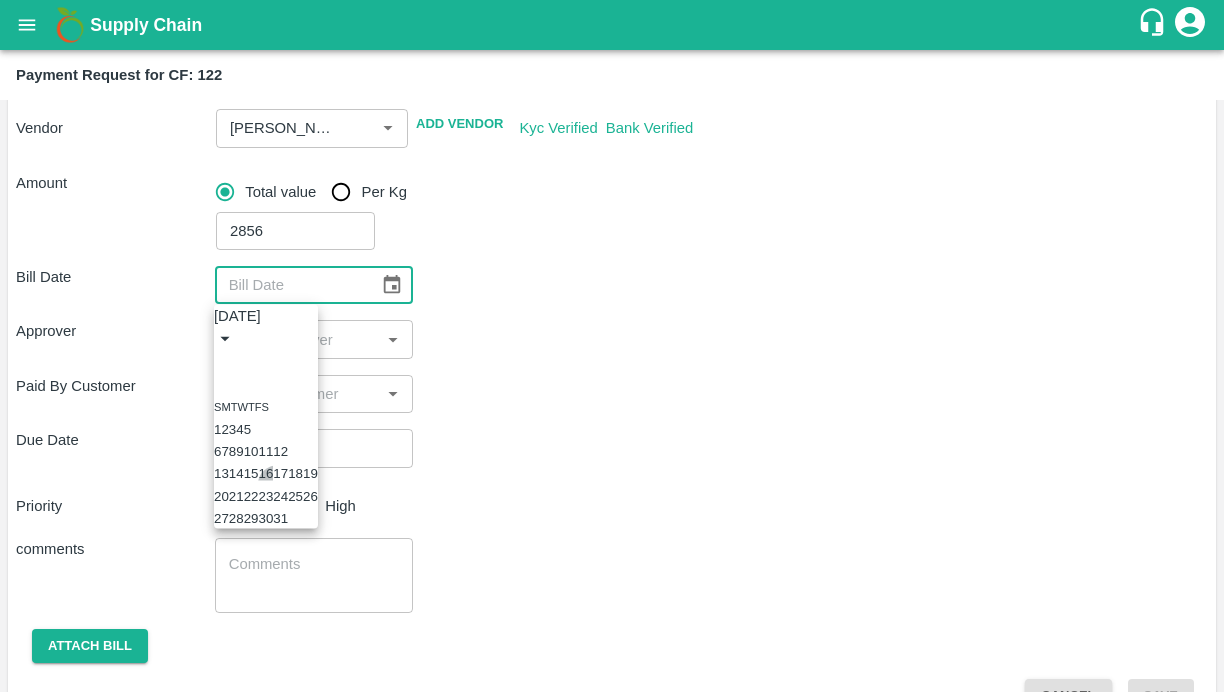 click on "16" at bounding box center [265, 473] 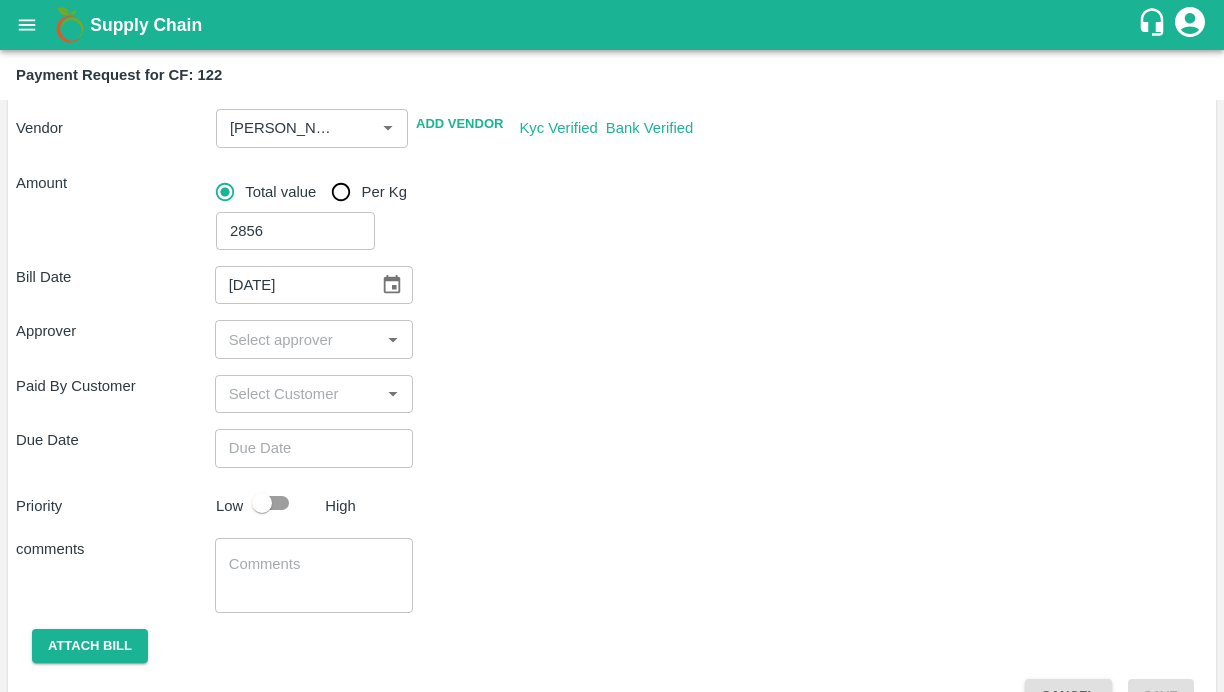 click at bounding box center (298, 339) 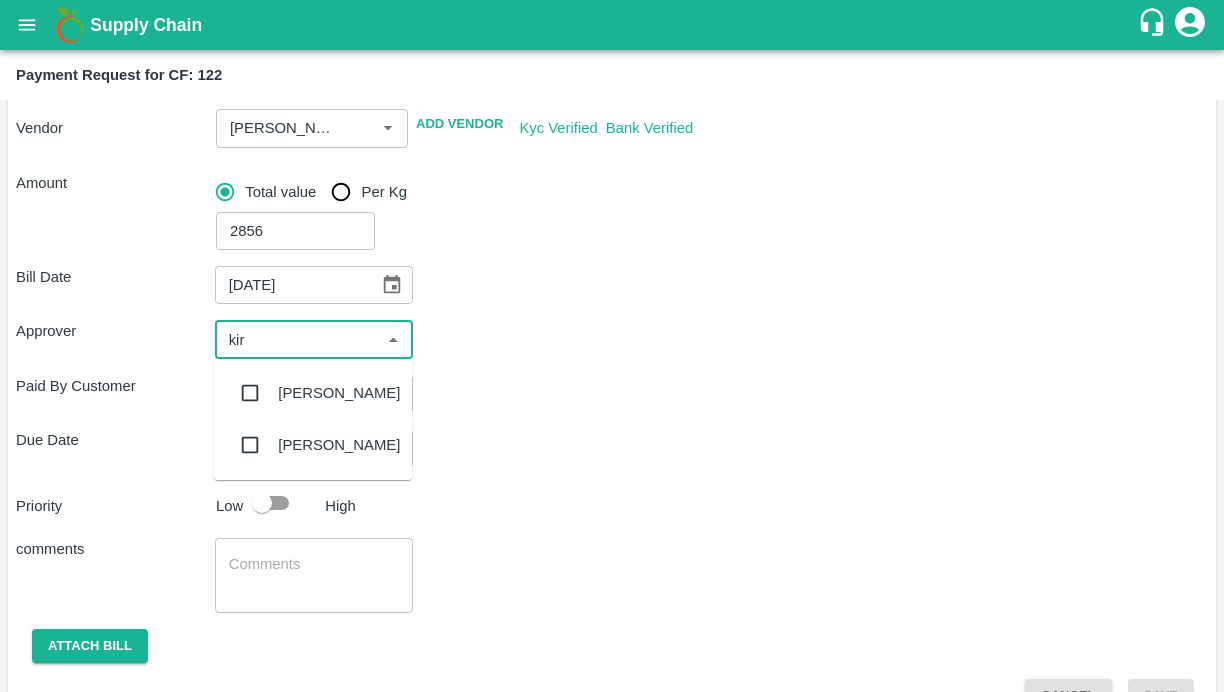 type on "kira" 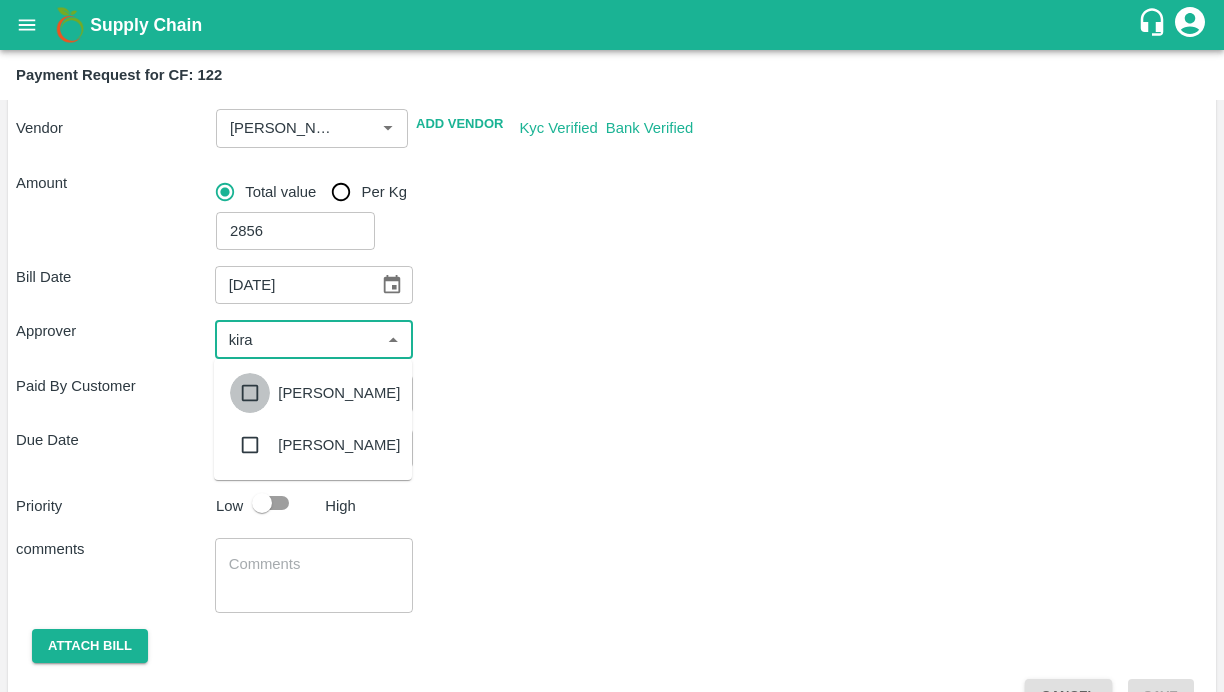 click at bounding box center (250, 393) 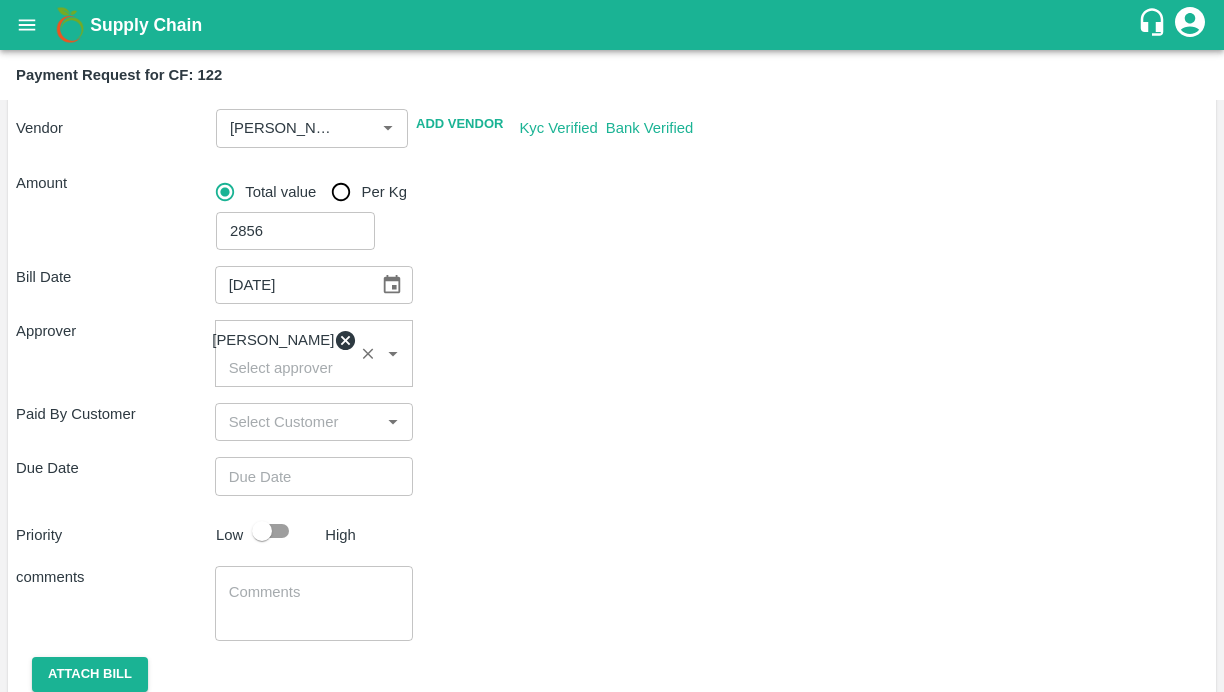 click on "Due Date ​" at bounding box center (612, 476) 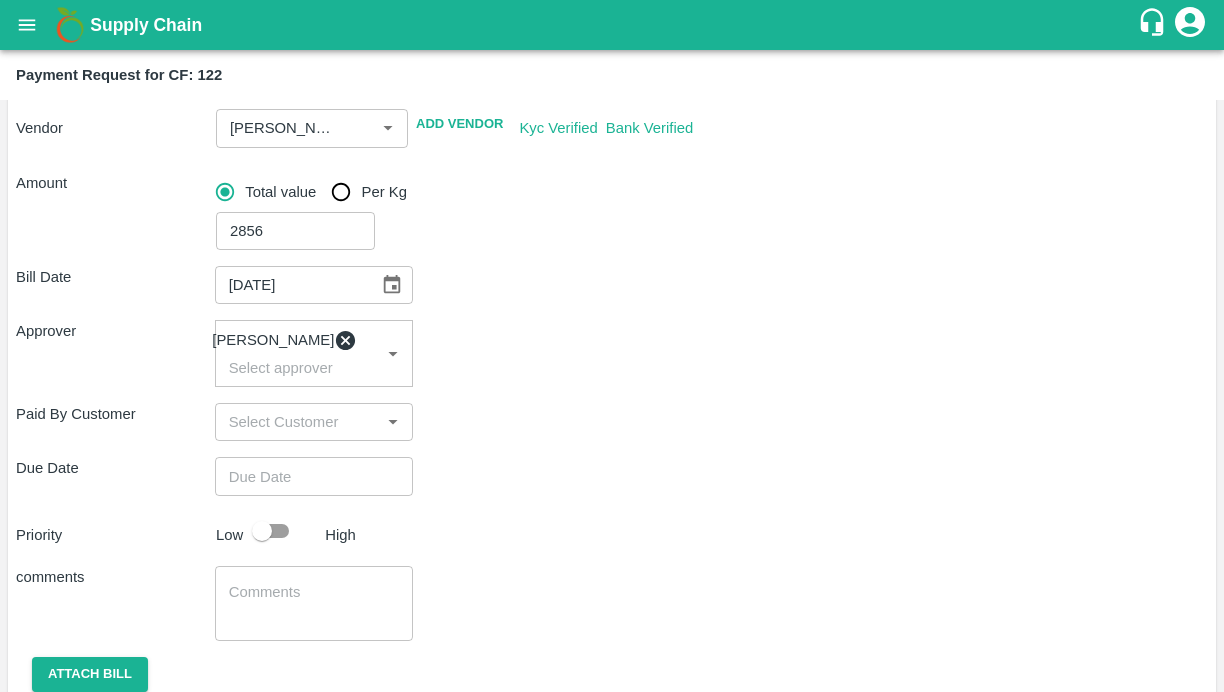 scroll, scrollTop: 300, scrollLeft: 0, axis: vertical 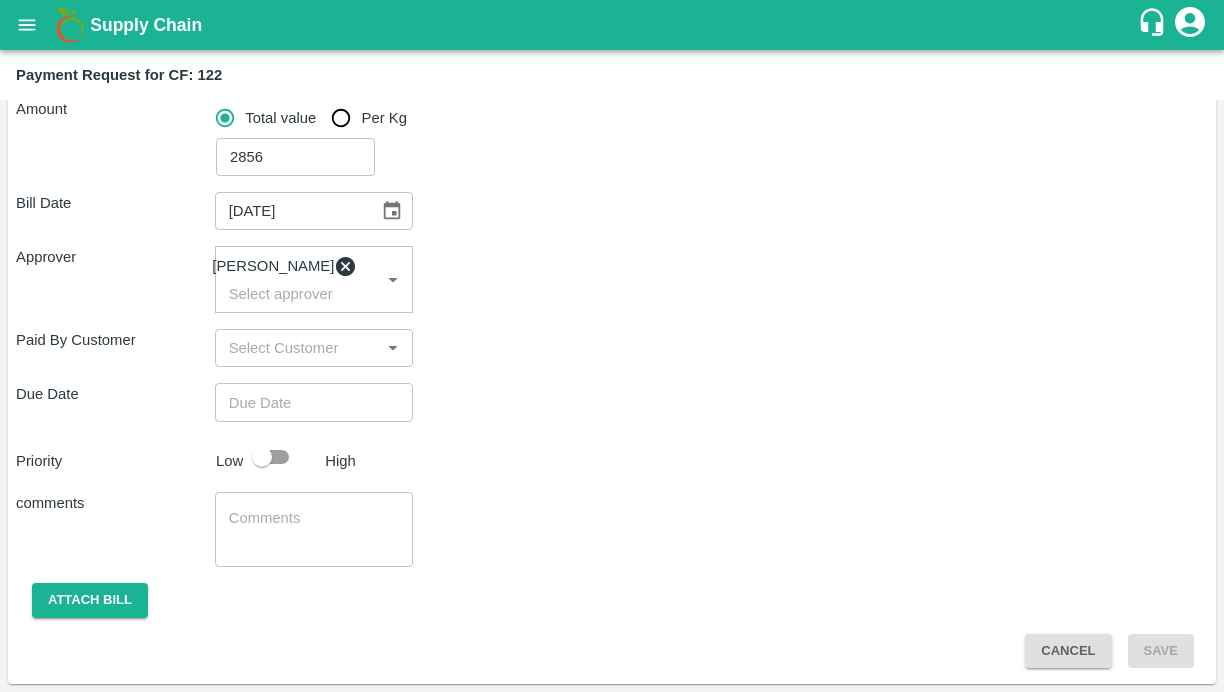 type on "DD/MM/YYYY hh:mm aa" 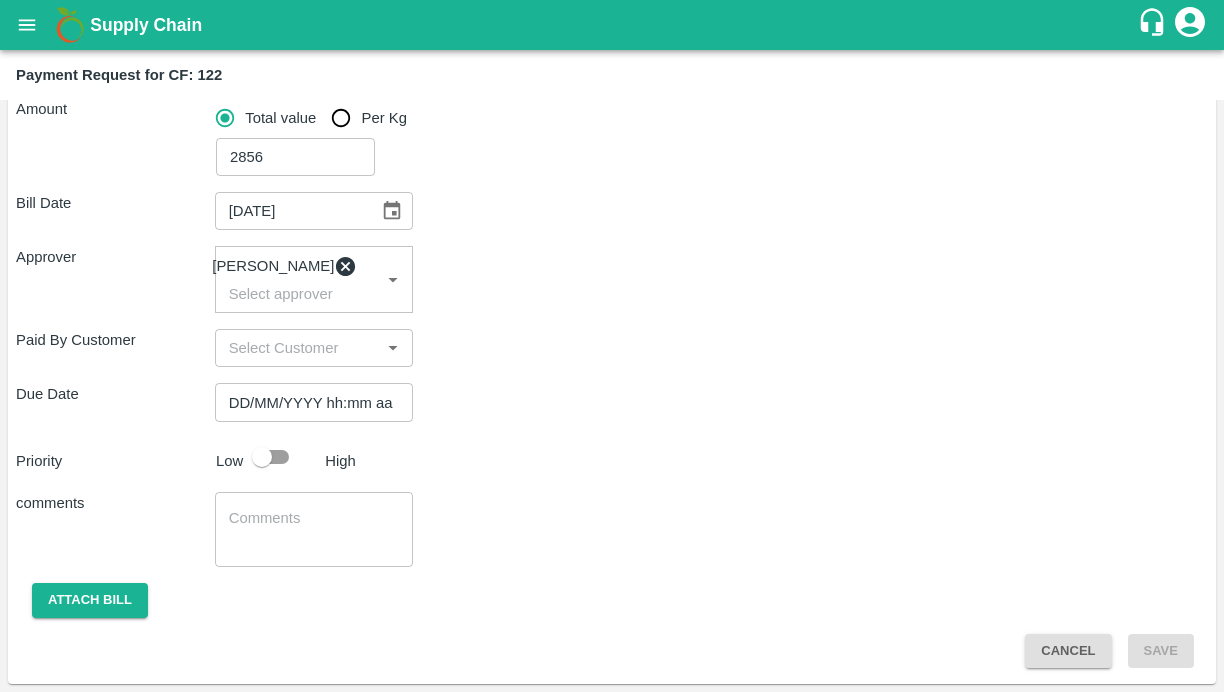 click on "DD/MM/YYYY hh:mm aa" at bounding box center [307, 402] 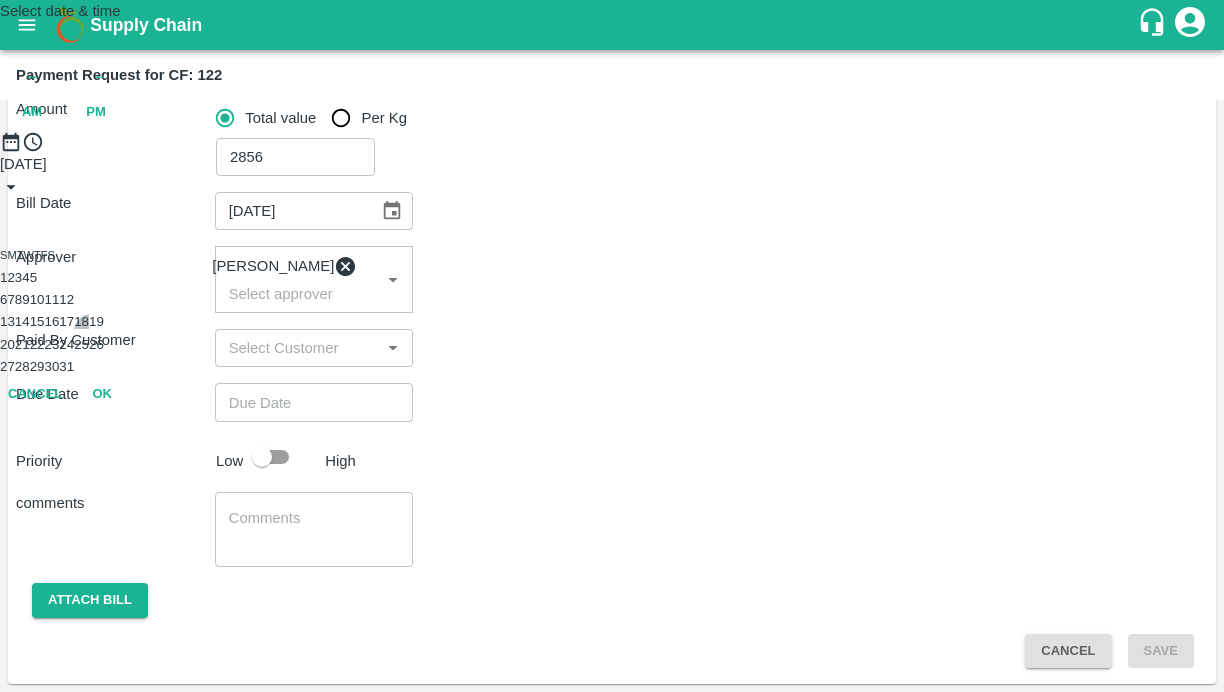 click on "18" at bounding box center (81, 321) 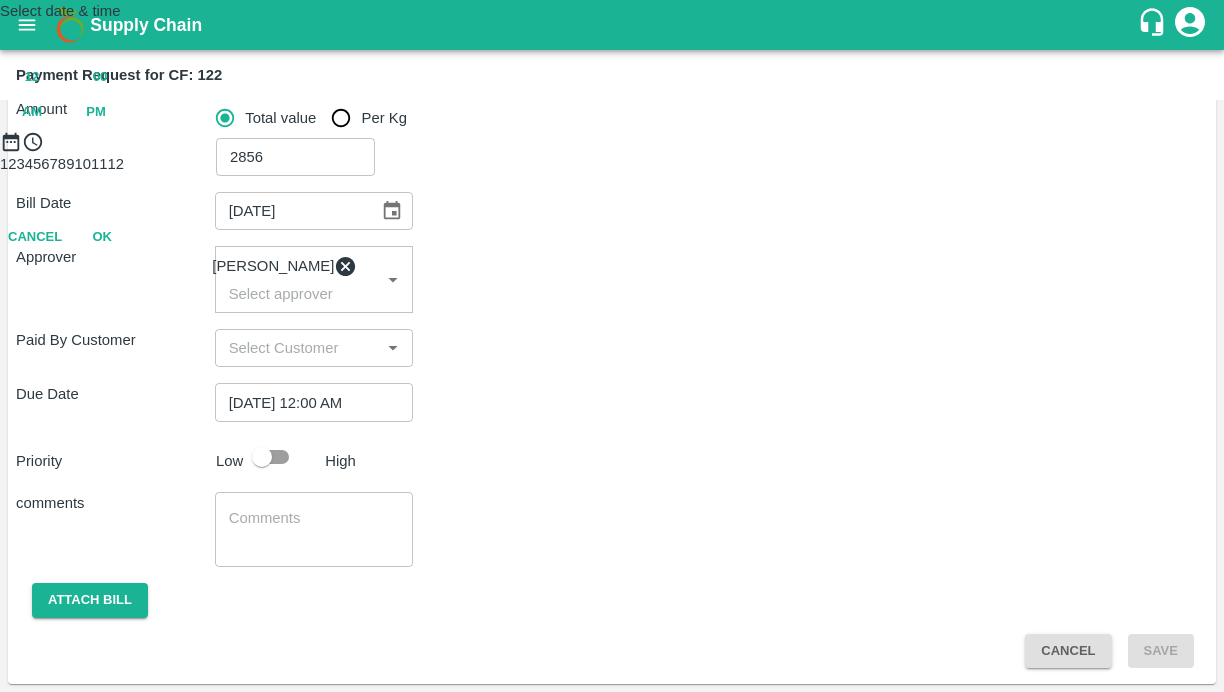 click on "PM" at bounding box center [96, 112] 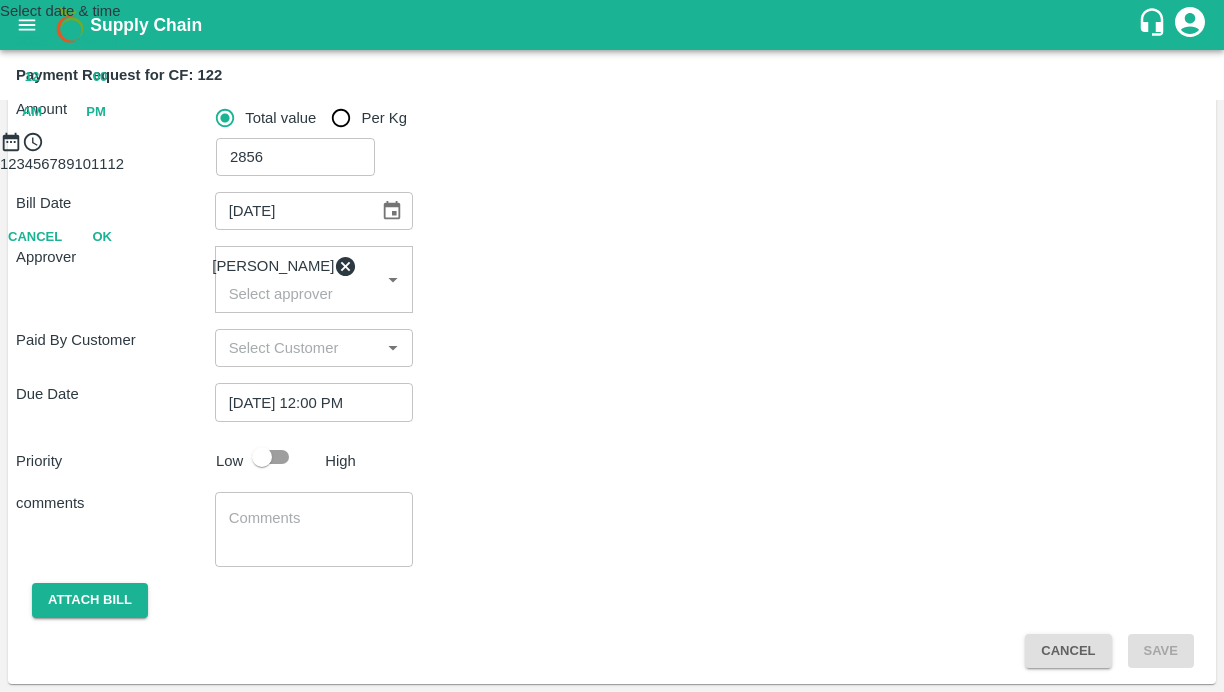 click at bounding box center [612, 153] 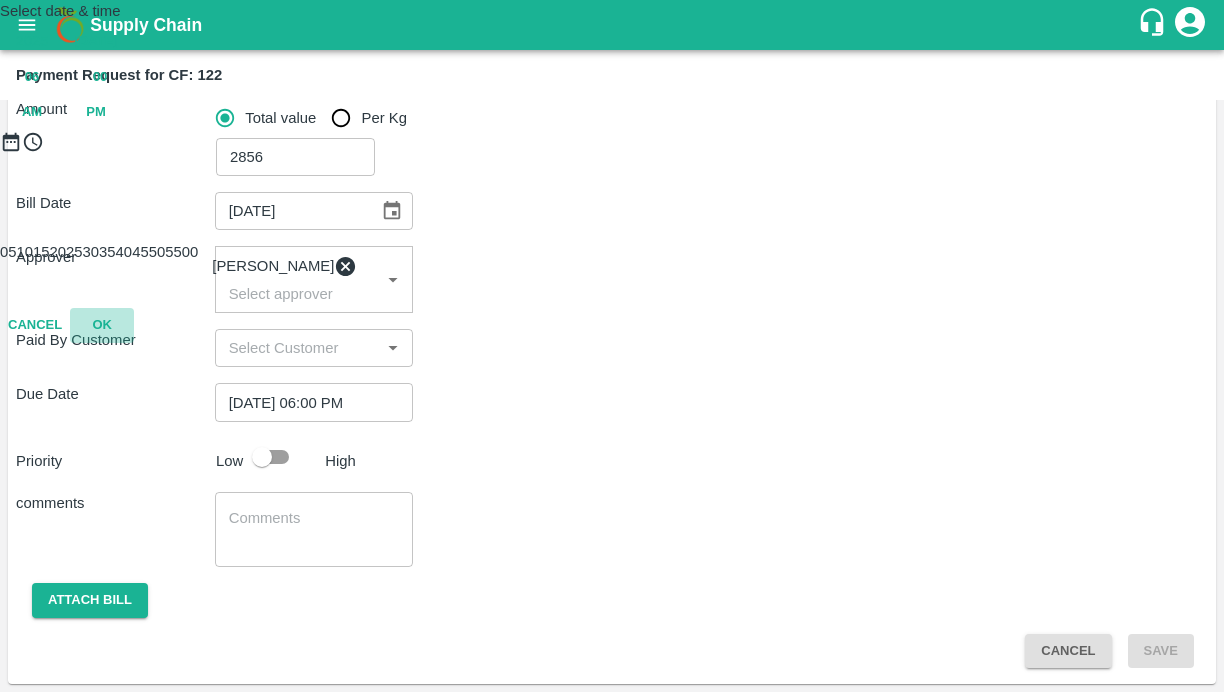 click on "OK" at bounding box center [102, 325] 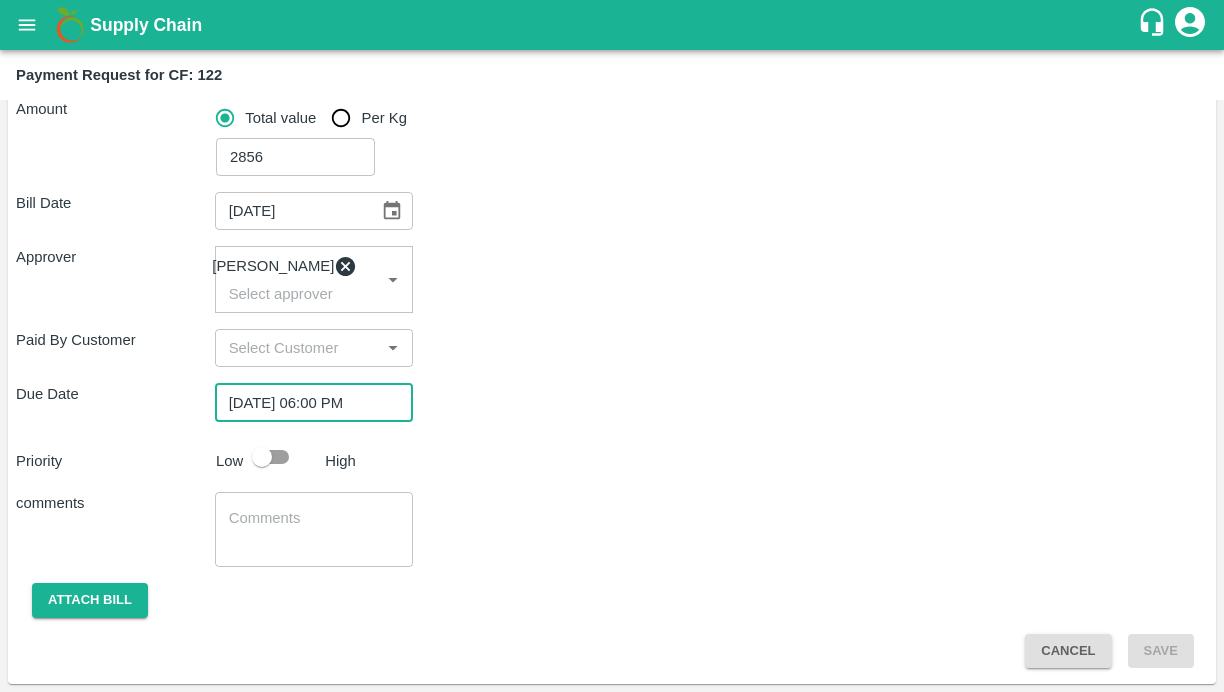 click on "comments x ​" at bounding box center [612, 529] 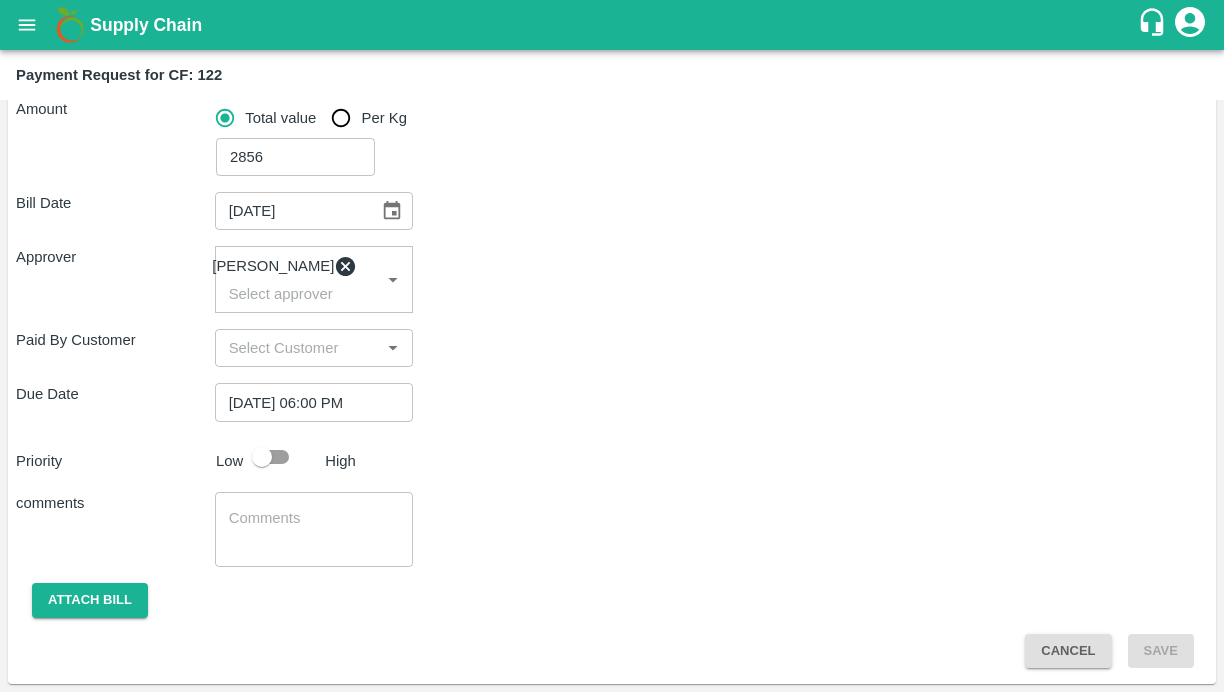 click at bounding box center [262, 457] 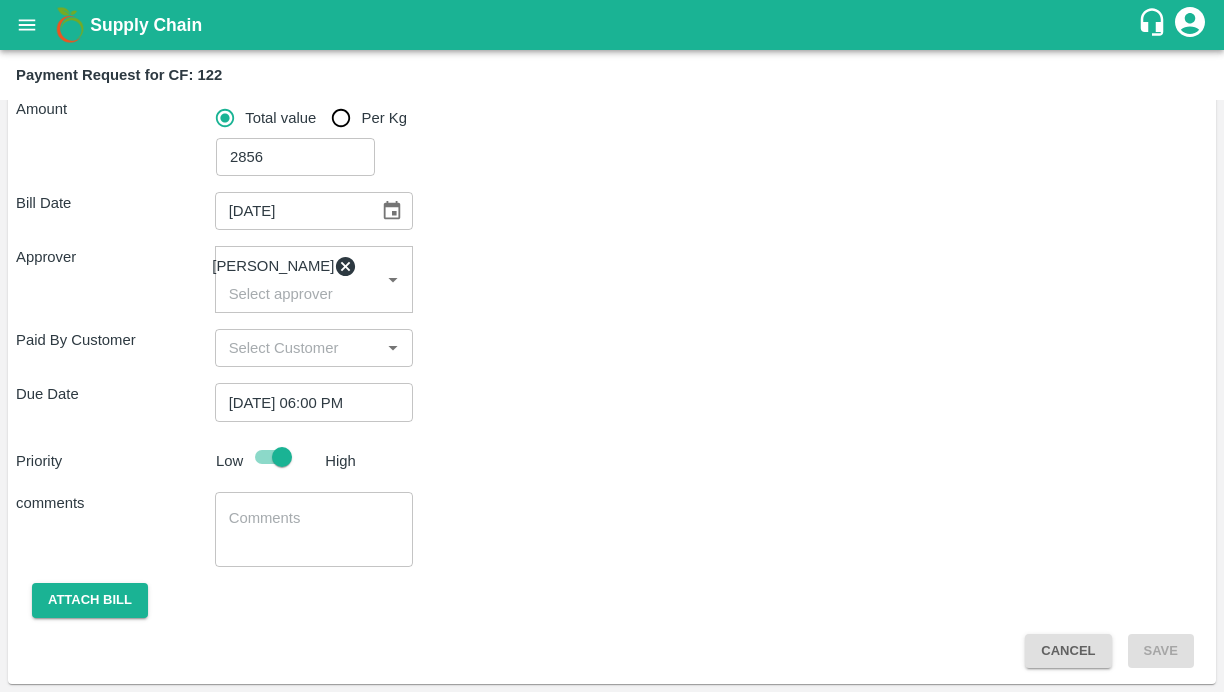 click at bounding box center (314, 529) 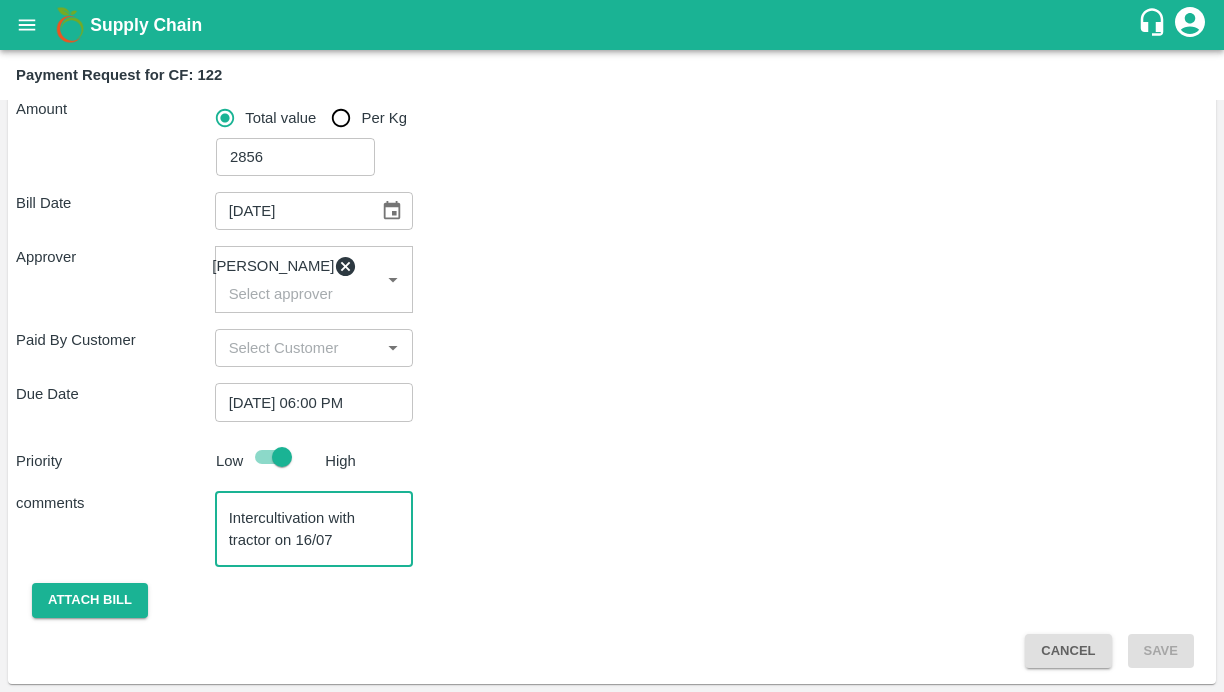 type on "Intercultivation with tractor on 16/07" 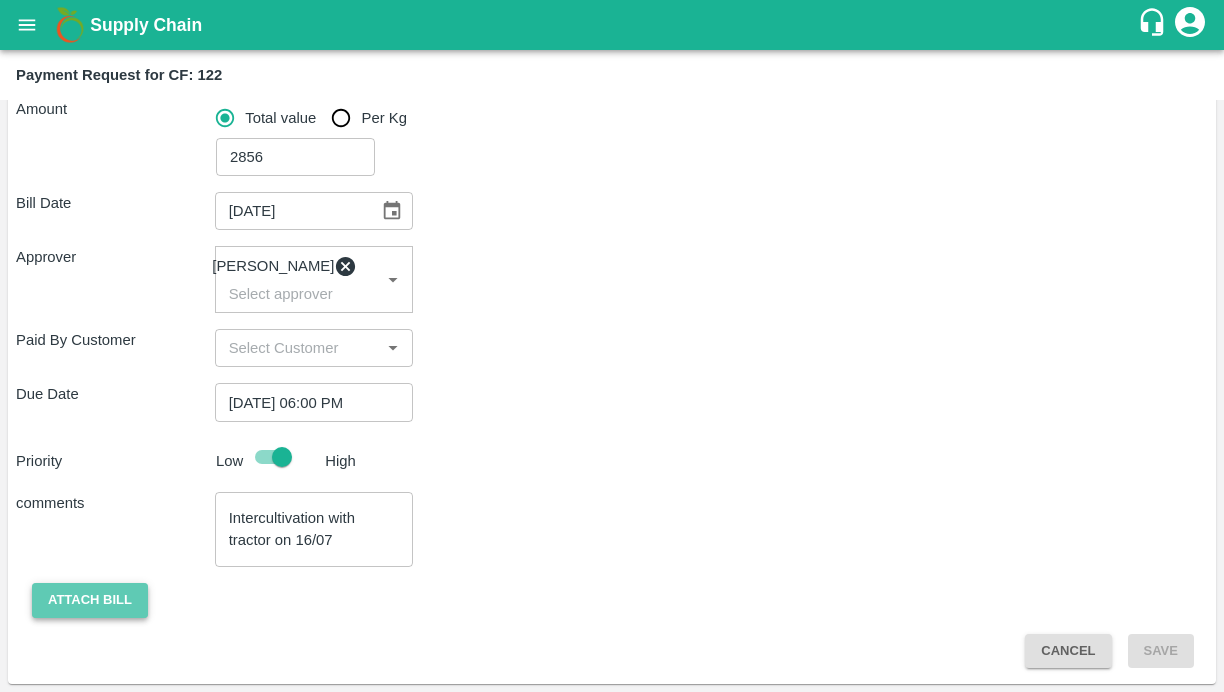 click on "Attach bill" at bounding box center (90, 600) 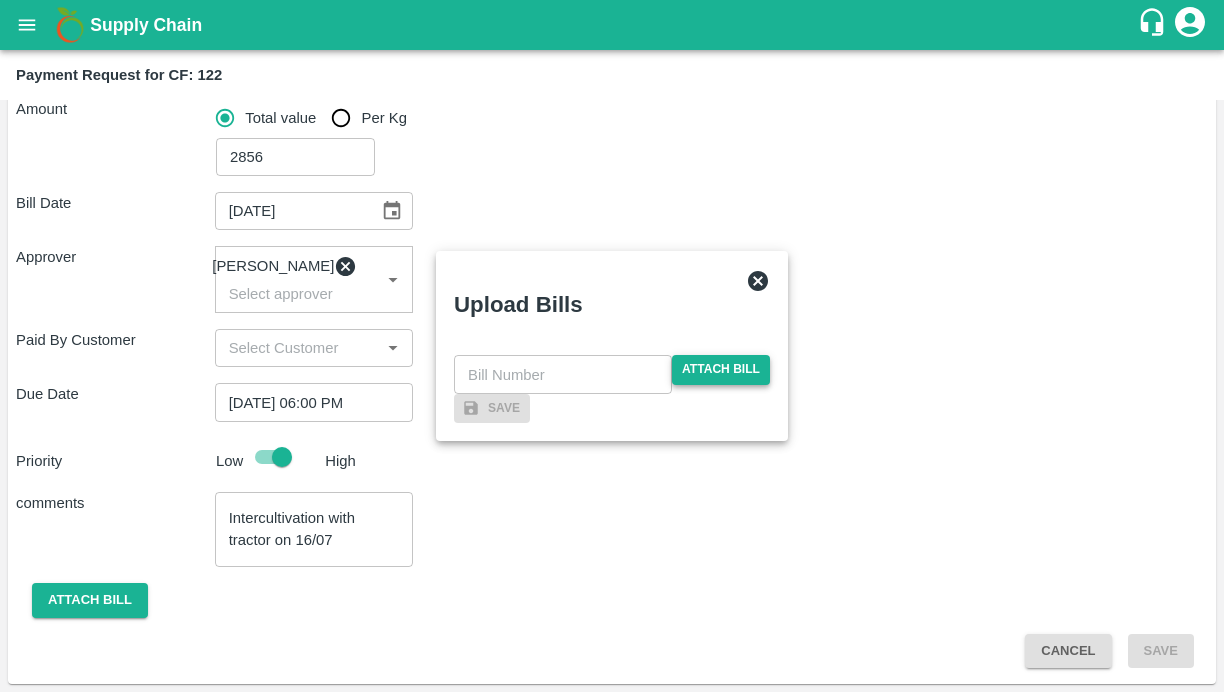 click on "Attach bill" at bounding box center [721, 369] 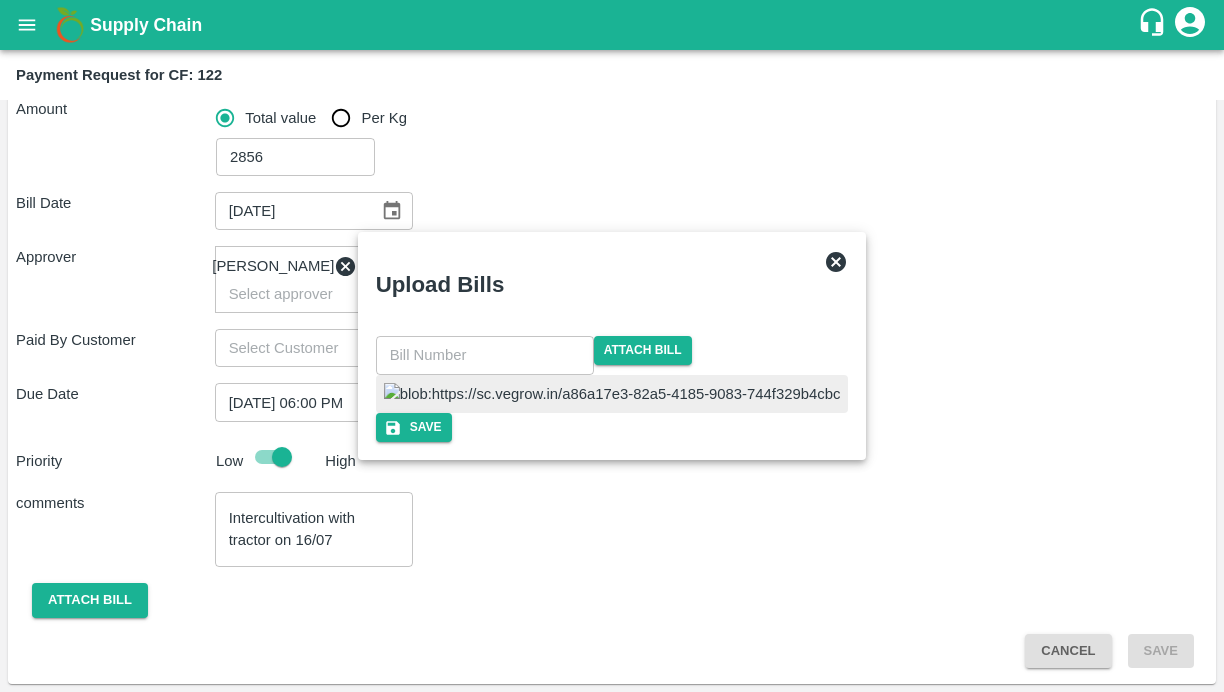 click at bounding box center (612, 394) 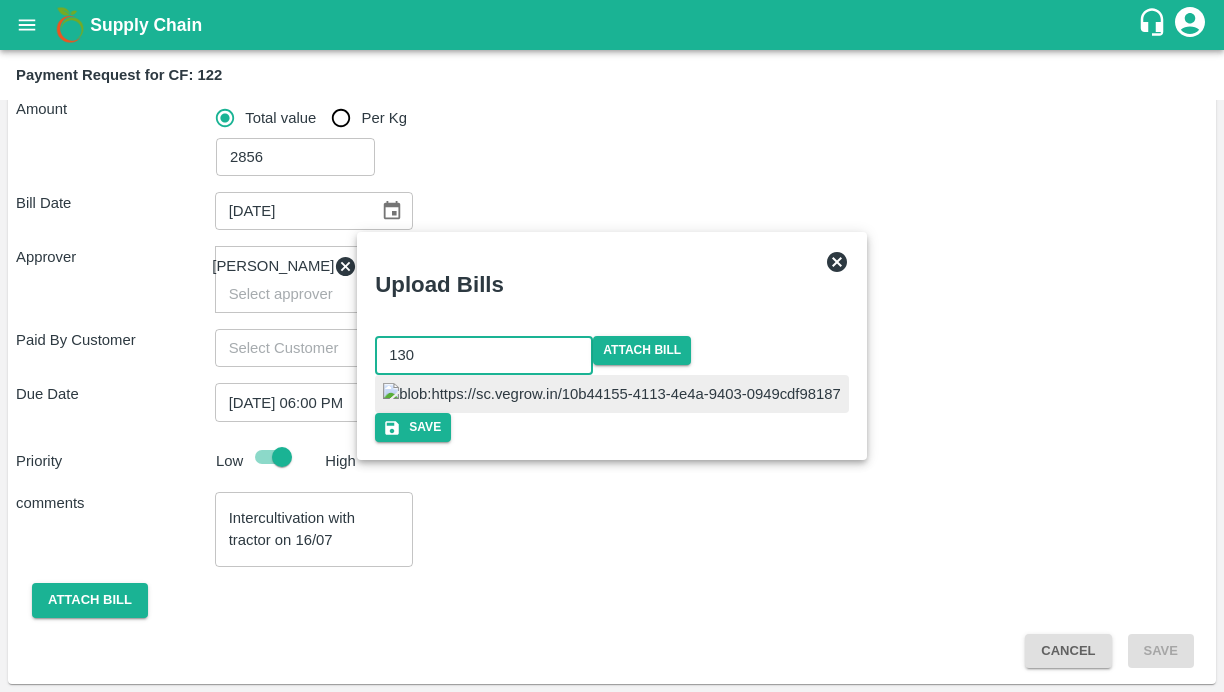 type on "130" 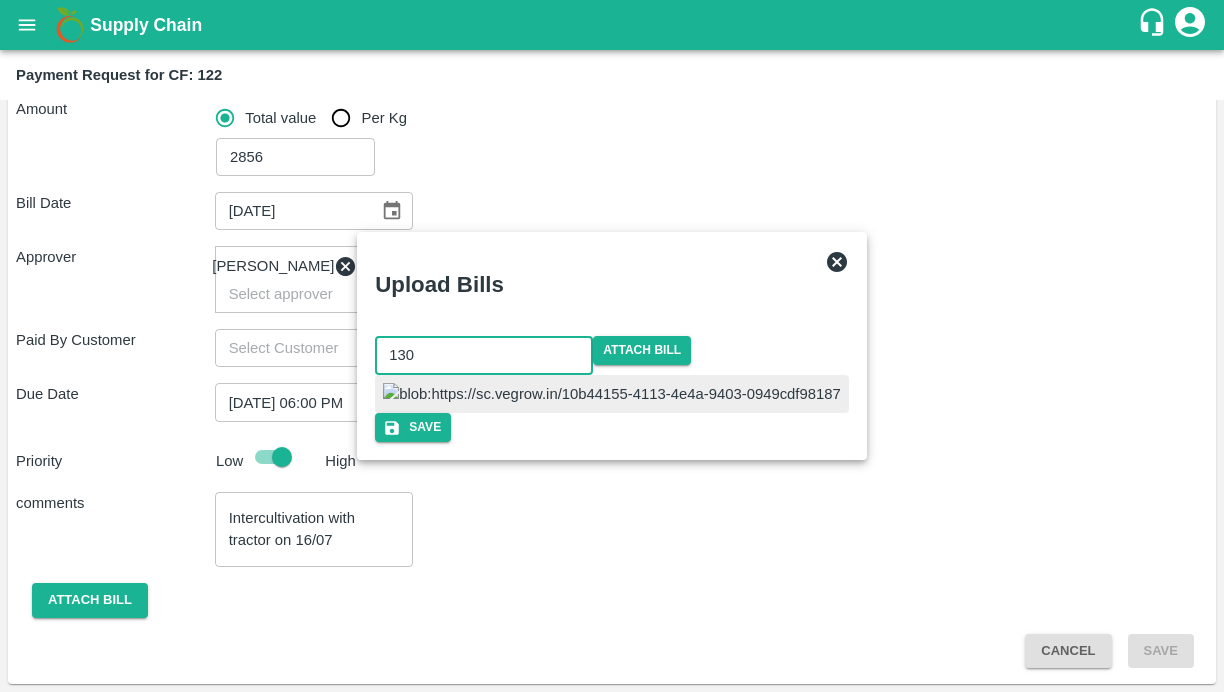 click at bounding box center (612, 394) 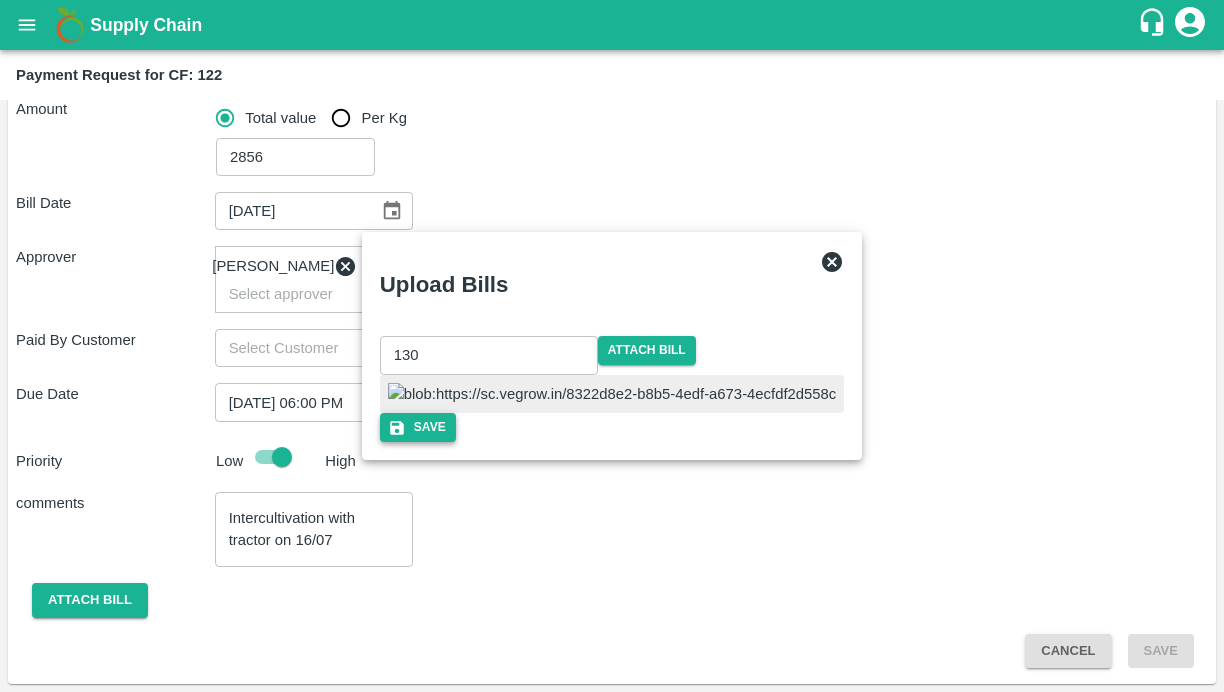 click on "Save" at bounding box center [418, 427] 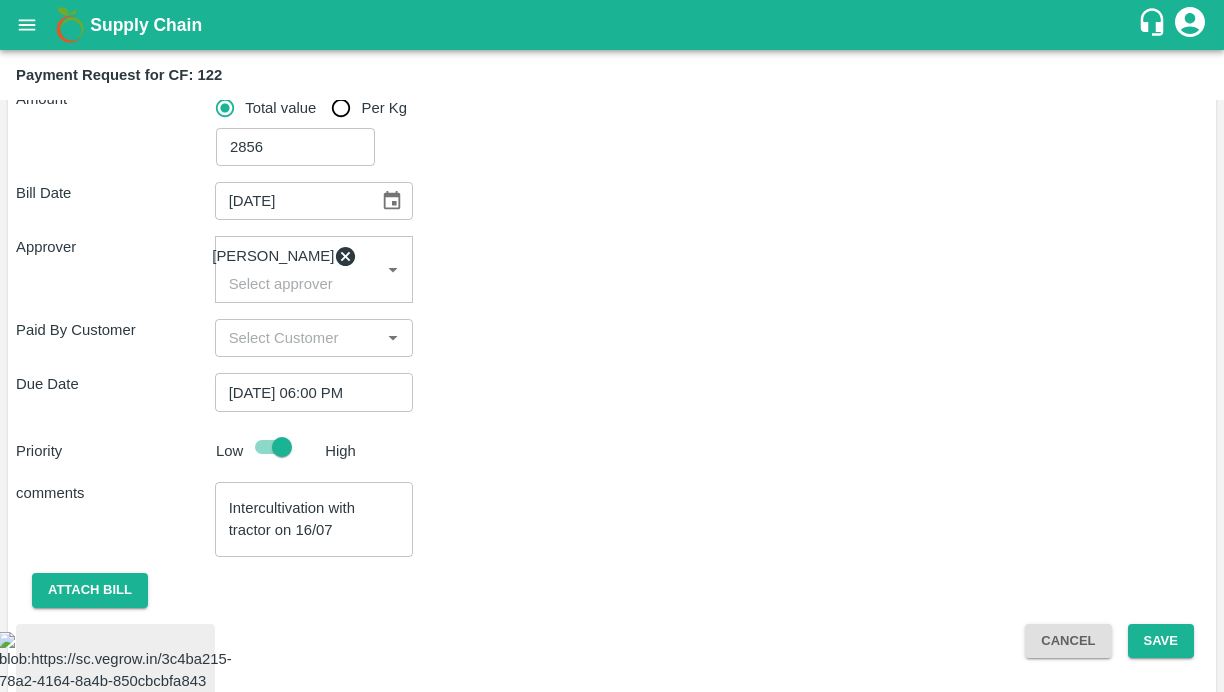 scroll, scrollTop: 0, scrollLeft: 0, axis: both 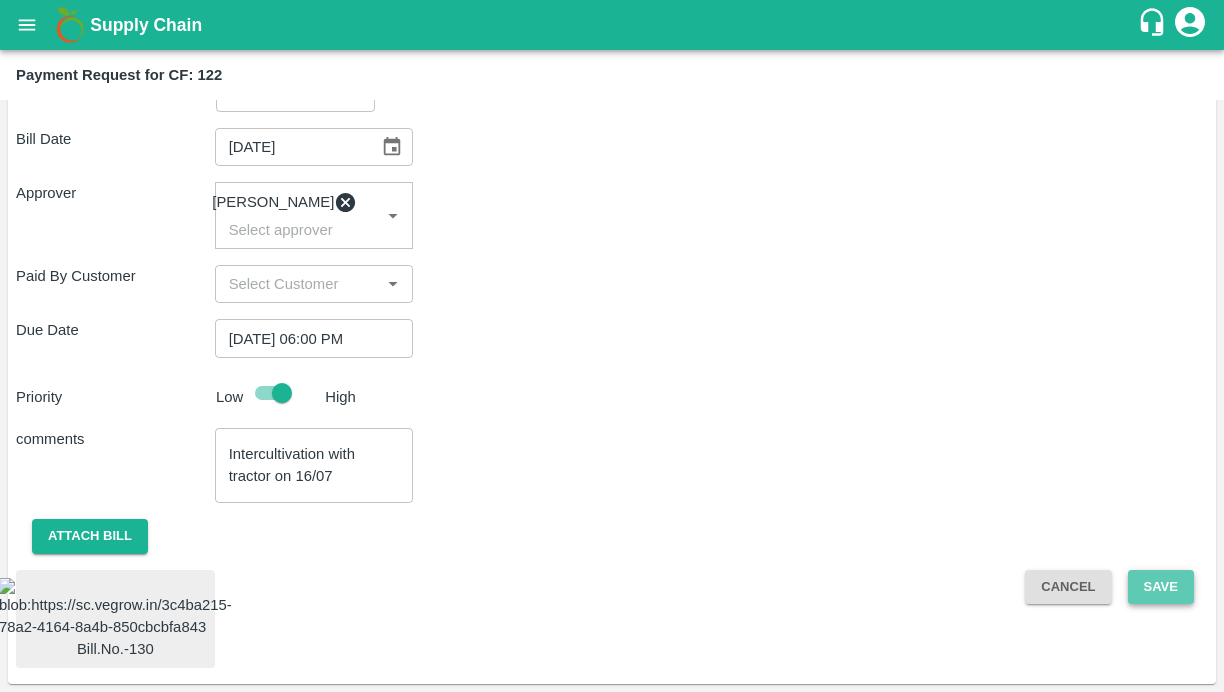 click on "Save" at bounding box center [1161, 587] 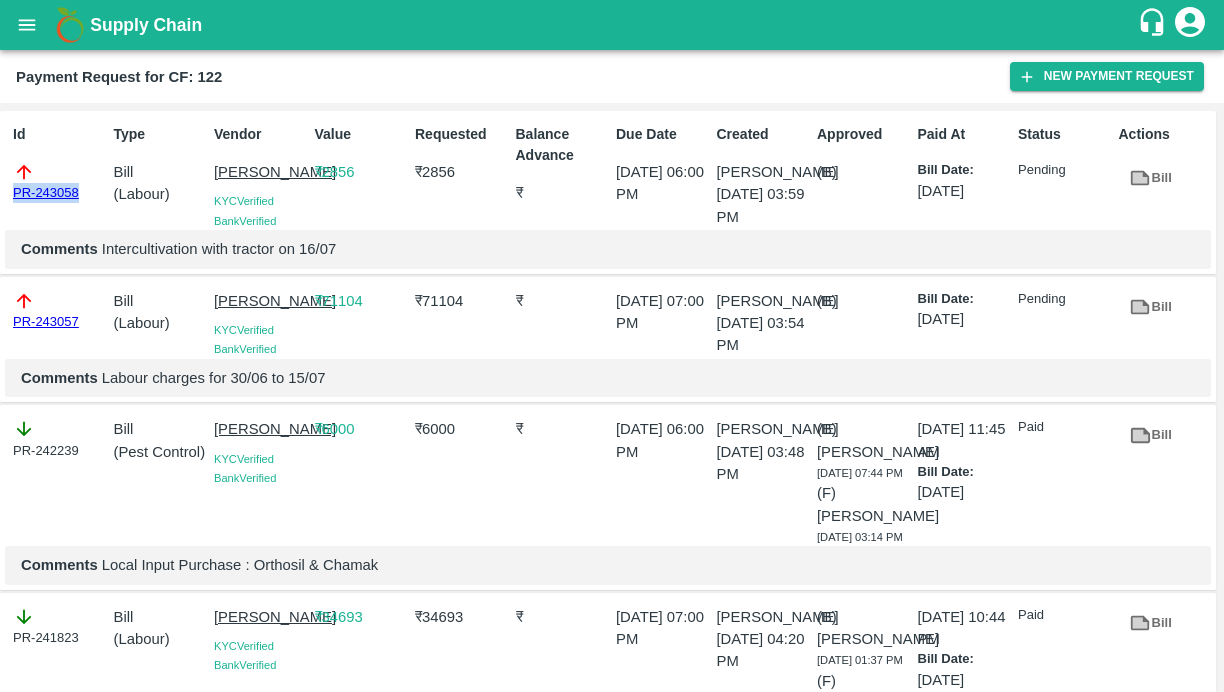 drag, startPoint x: 88, startPoint y: 189, endPoint x: -18, endPoint y: 189, distance: 106 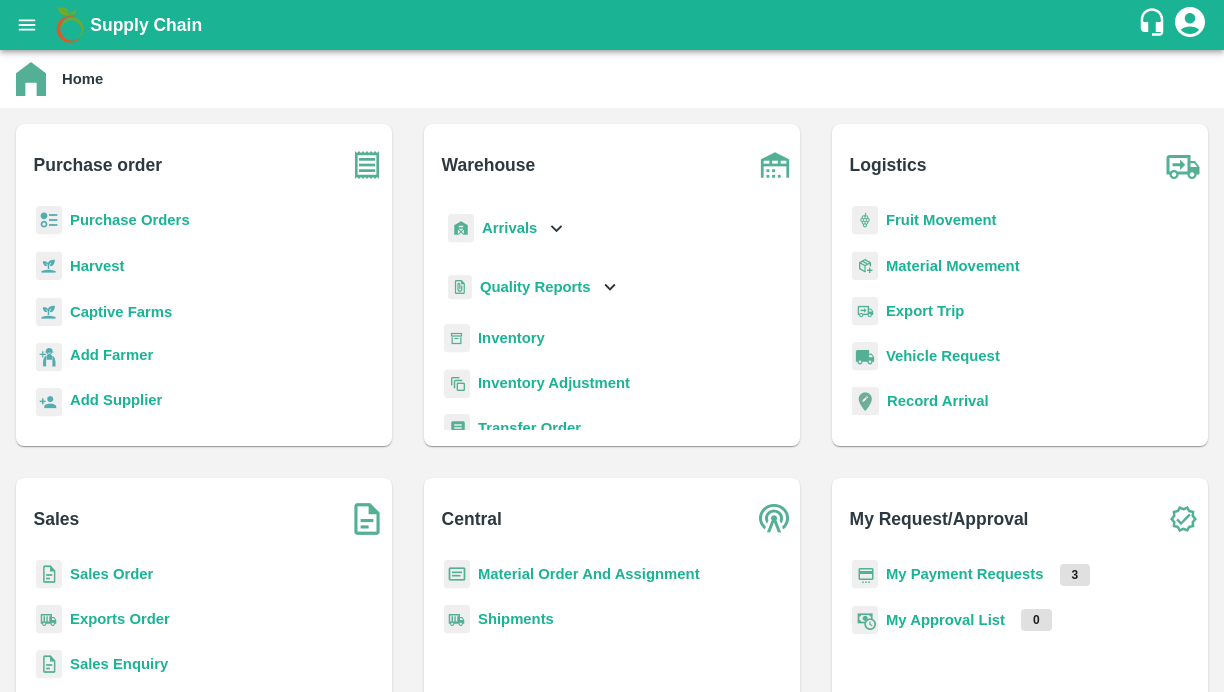 scroll, scrollTop: 0, scrollLeft: 0, axis: both 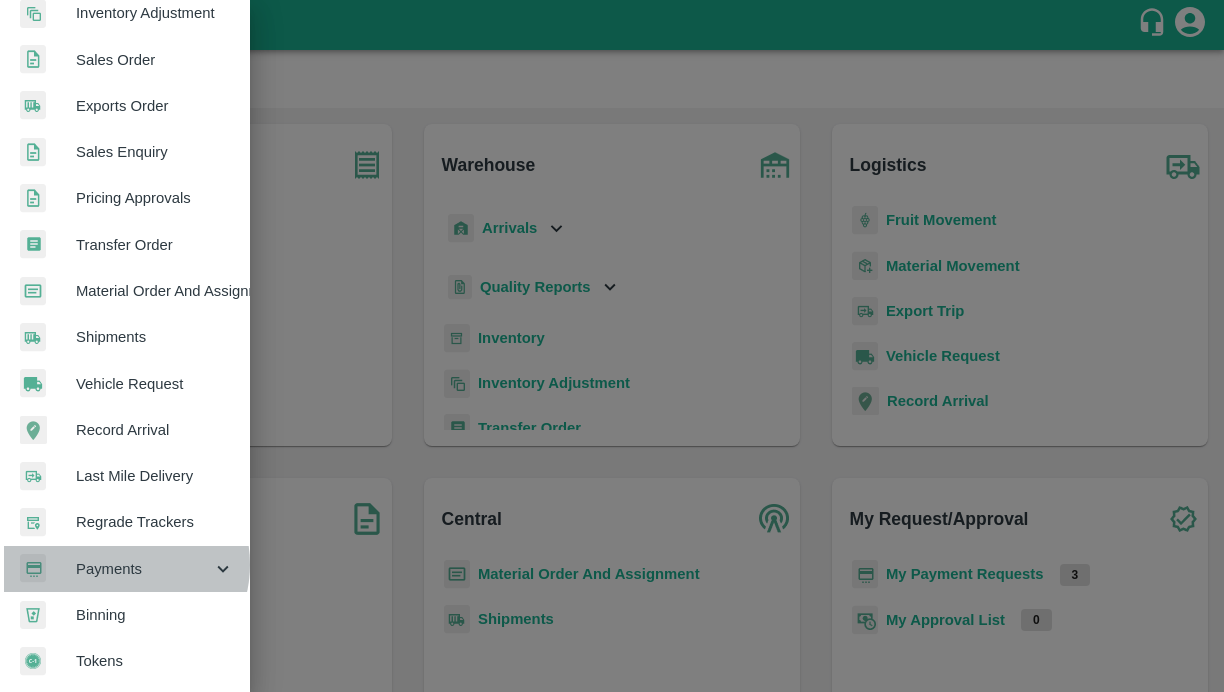 click on "Payments" at bounding box center (144, 569) 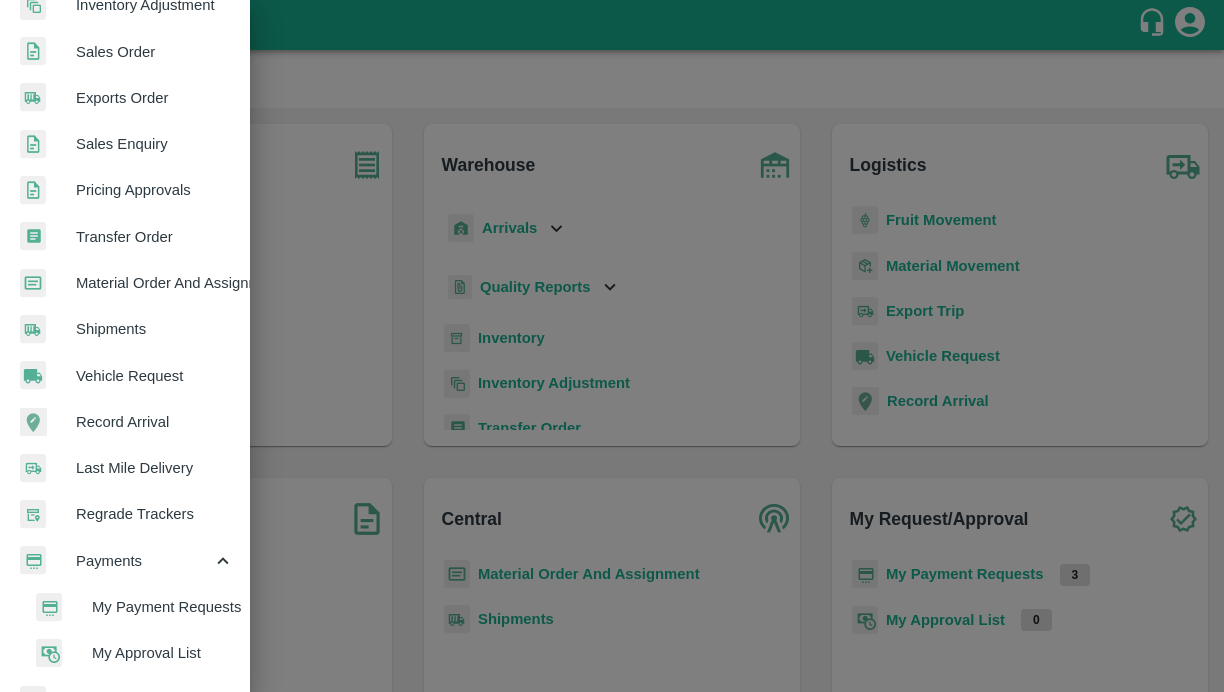 click on "My Payment Requests" at bounding box center (163, 607) 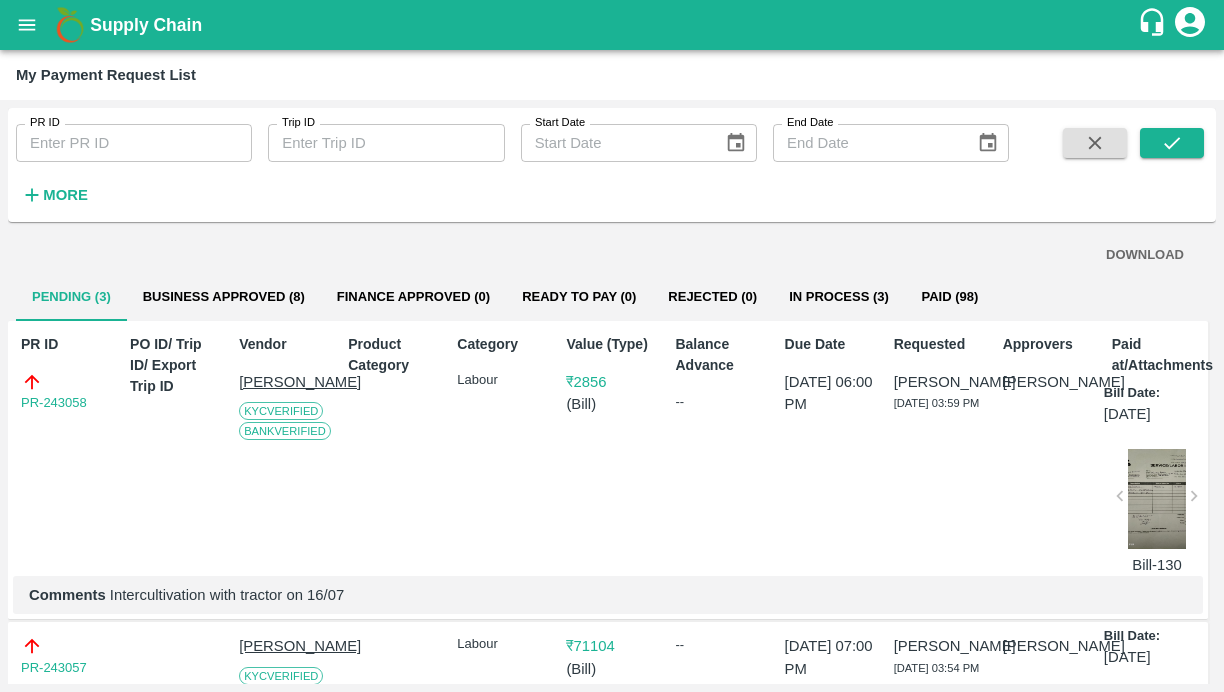 click on "Business Approved (8)" at bounding box center [224, 297] 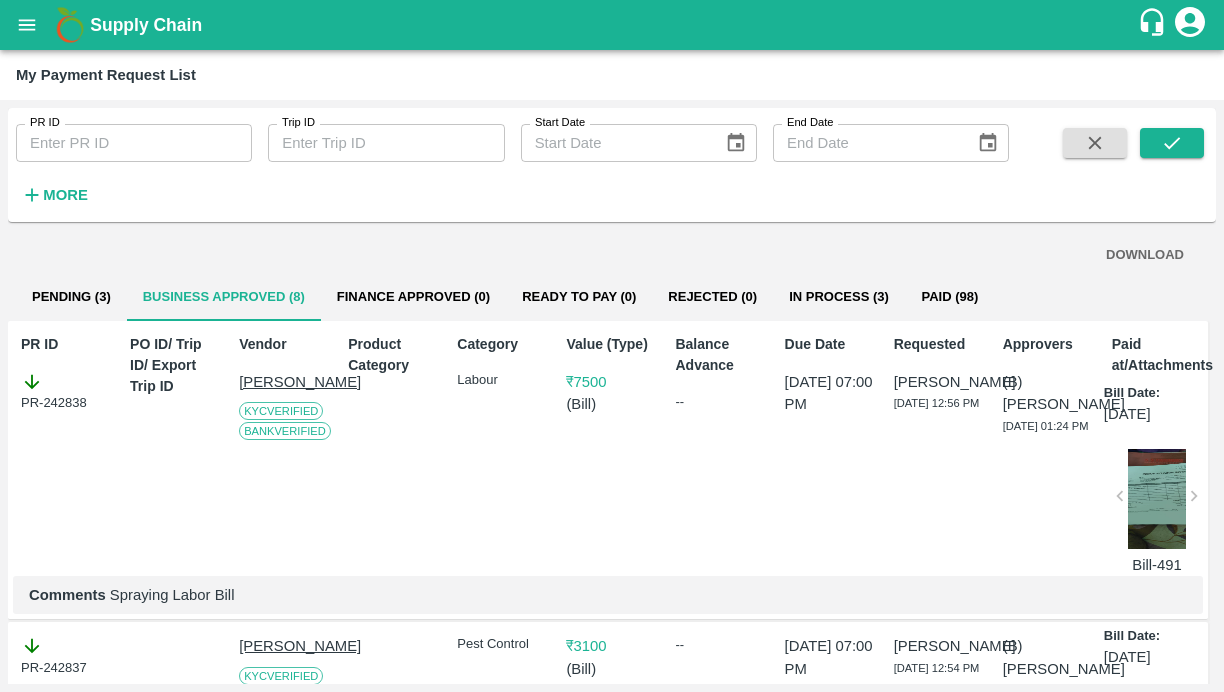 click on "Pending (3)" at bounding box center [71, 297] 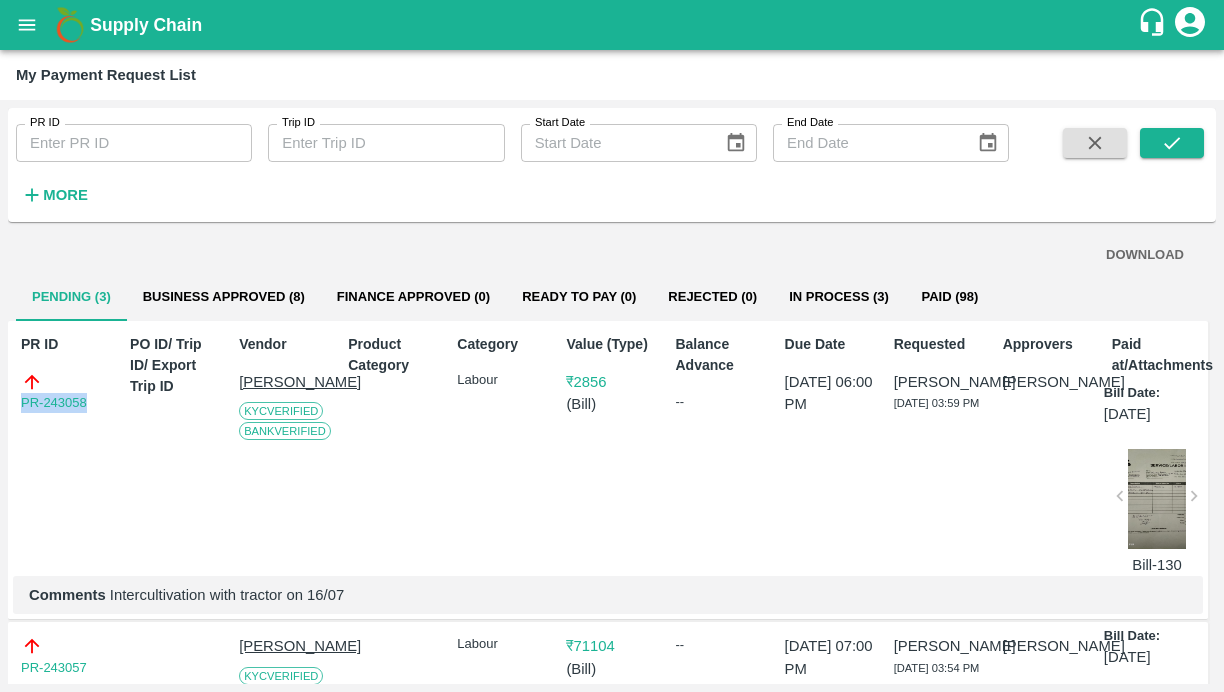 drag, startPoint x: 94, startPoint y: 406, endPoint x: 14, endPoint y: 406, distance: 80 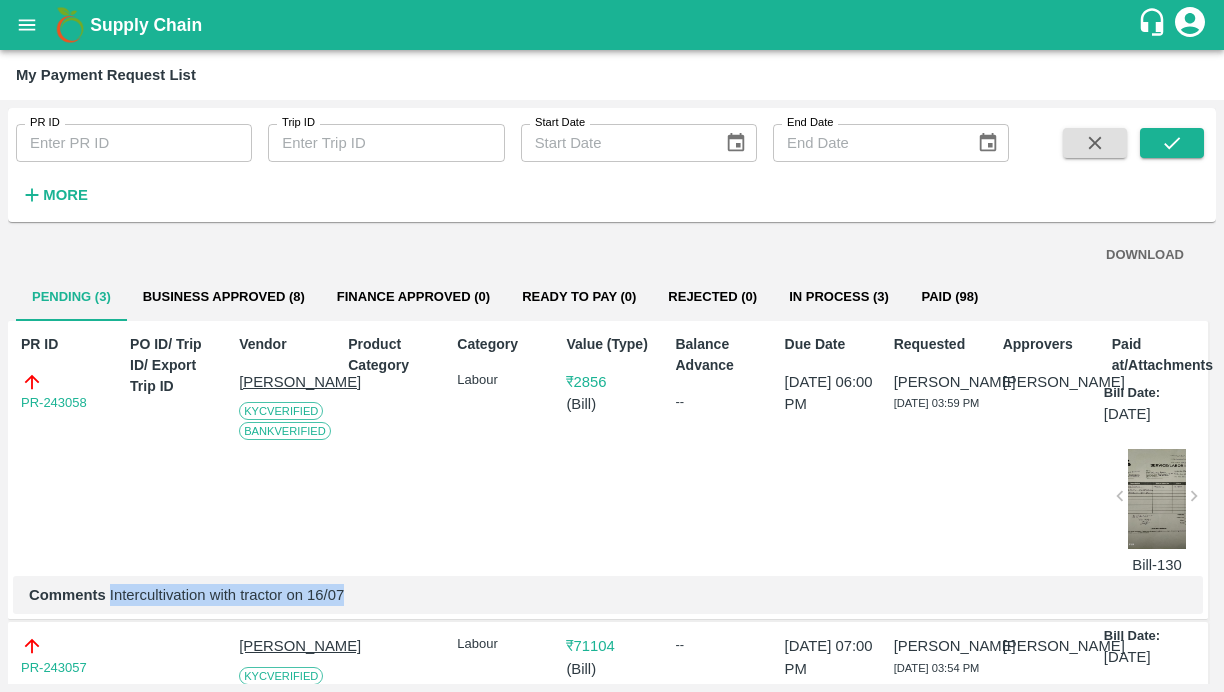 drag, startPoint x: 111, startPoint y: 600, endPoint x: 369, endPoint y: 606, distance: 258.06976 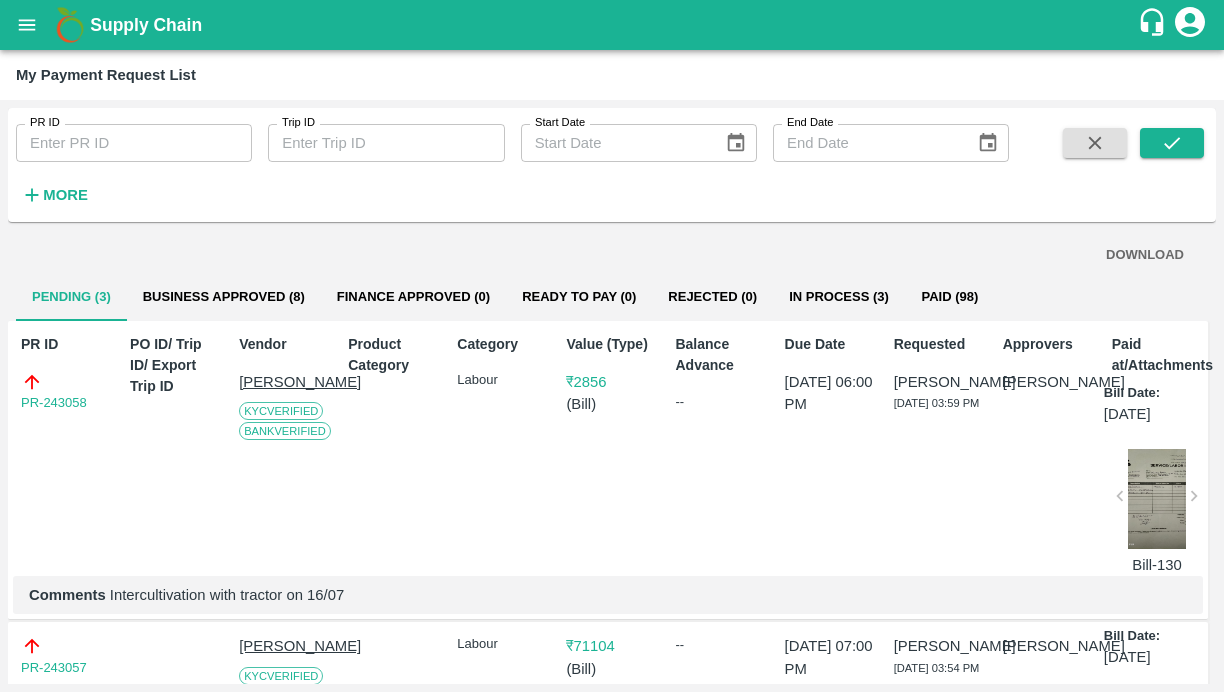 click at bounding box center (1157, 499) 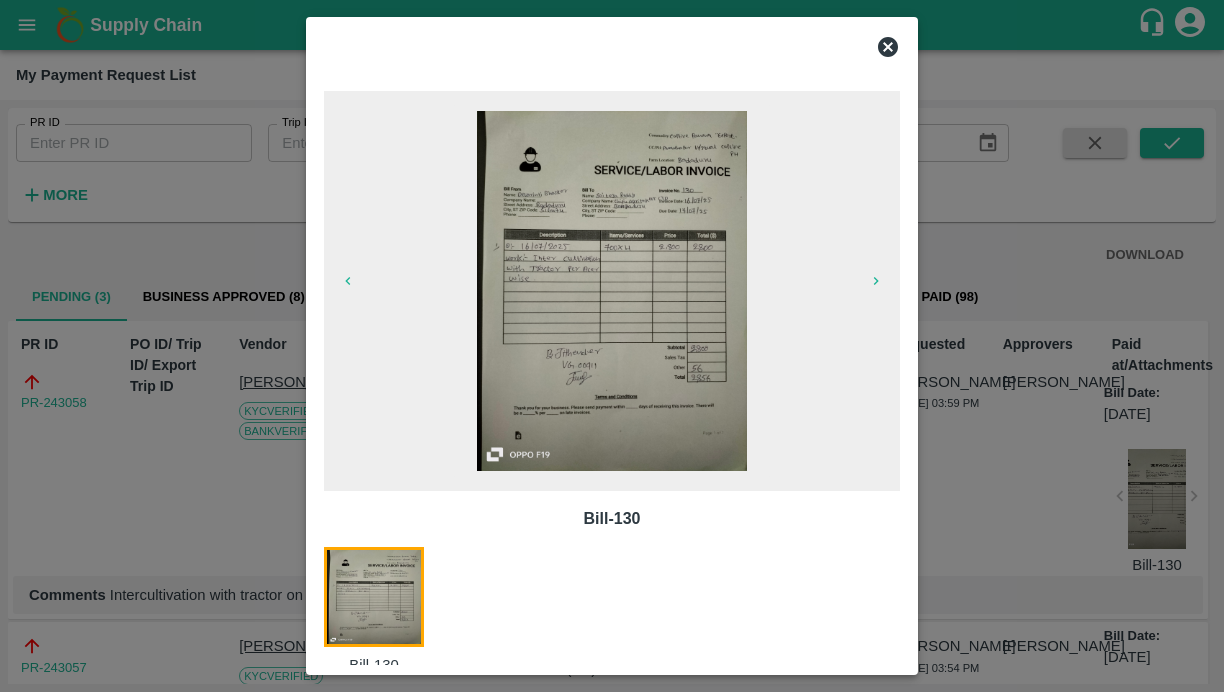 click 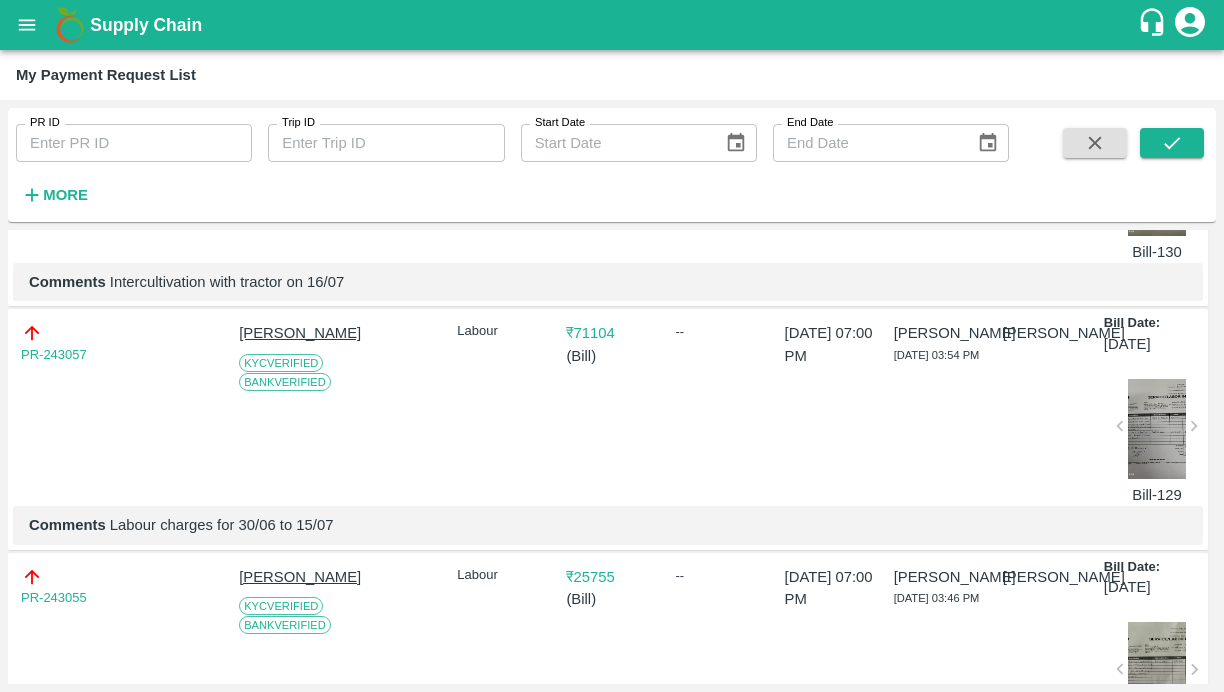 scroll, scrollTop: 337, scrollLeft: 0, axis: vertical 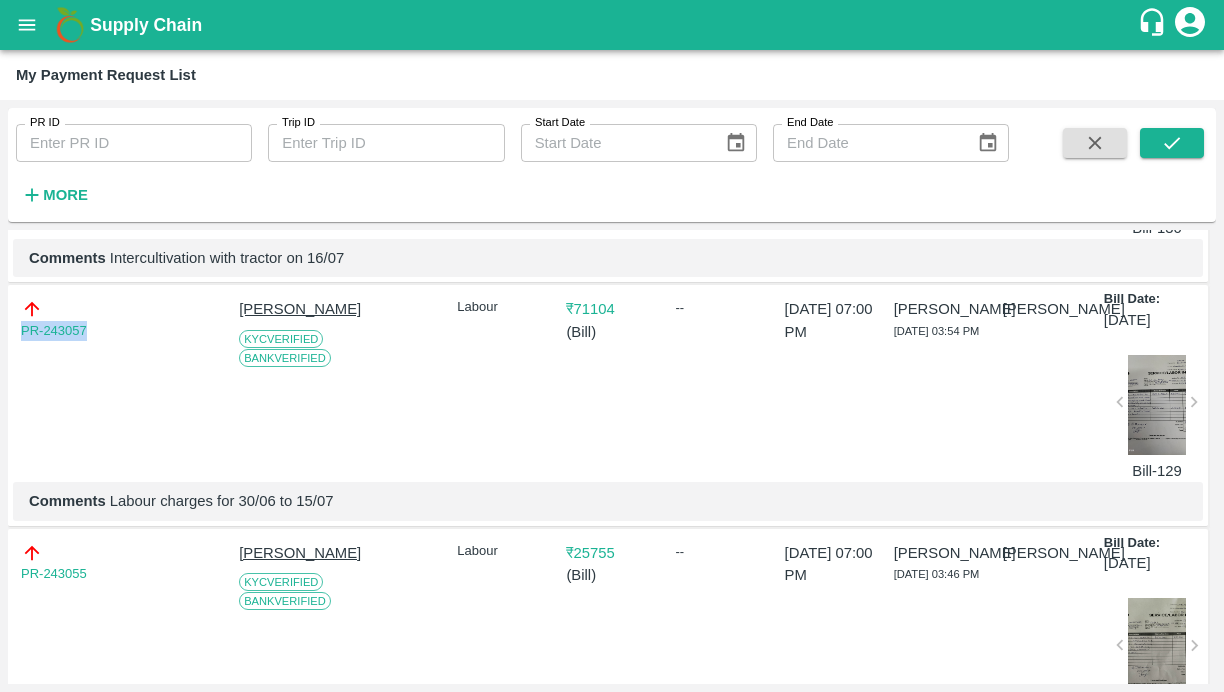 drag, startPoint x: 96, startPoint y: 333, endPoint x: -16, endPoint y: 338, distance: 112.11155 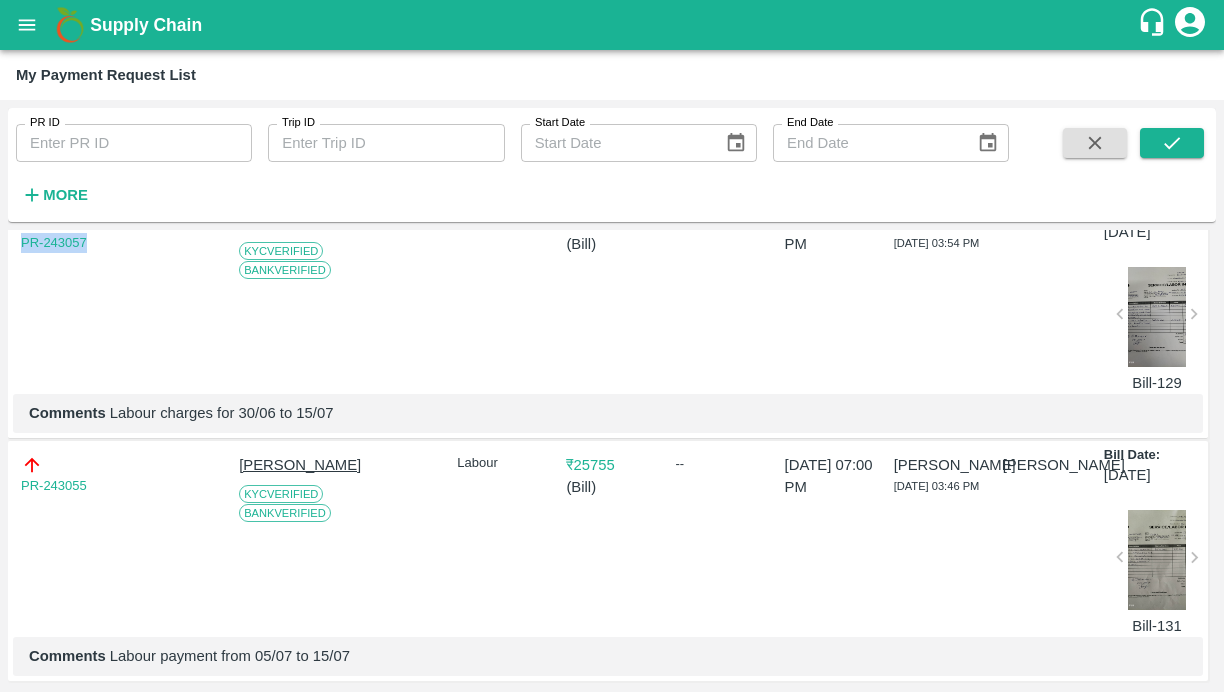 scroll, scrollTop: 443, scrollLeft: 0, axis: vertical 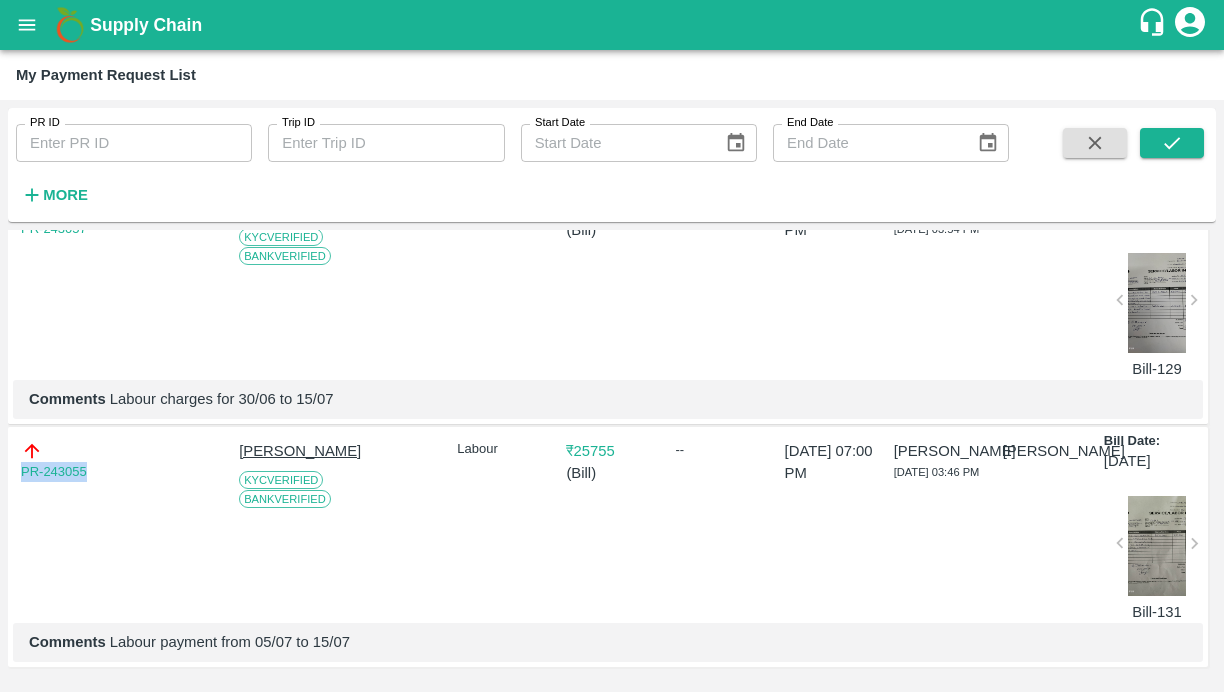 drag, startPoint x: 105, startPoint y: 481, endPoint x: 9, endPoint y: 481, distance: 96 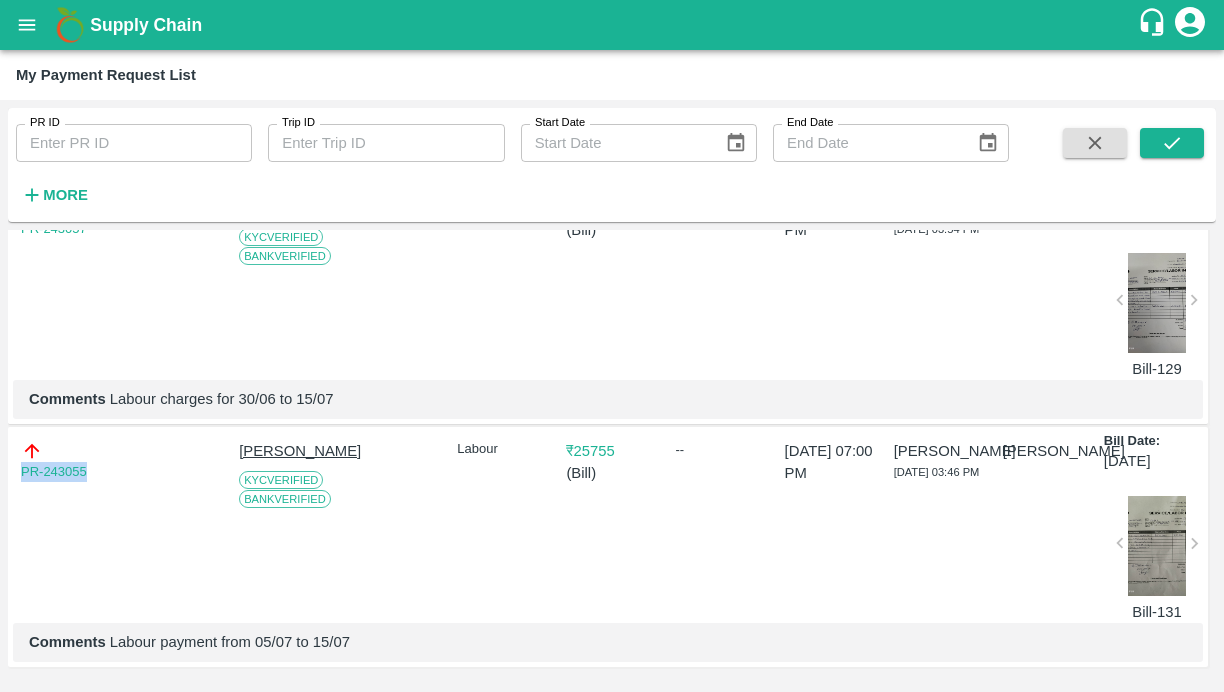 scroll, scrollTop: 472, scrollLeft: 0, axis: vertical 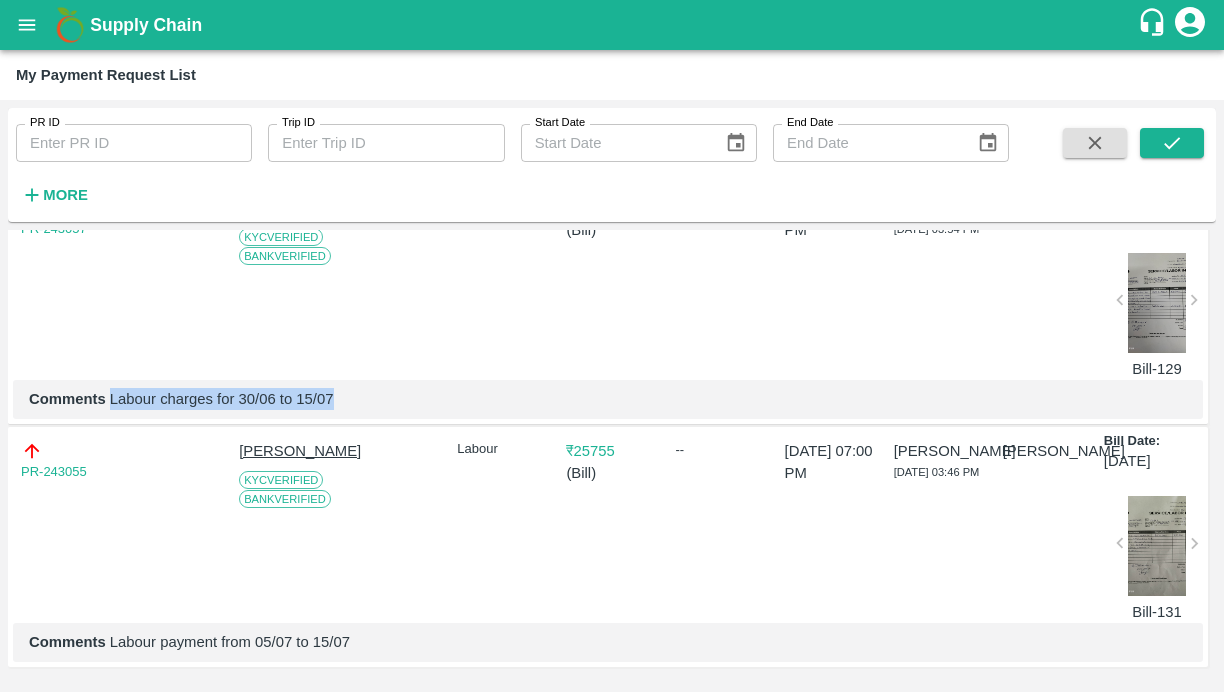 drag, startPoint x: 109, startPoint y: 381, endPoint x: 345, endPoint y: 382, distance: 236.00212 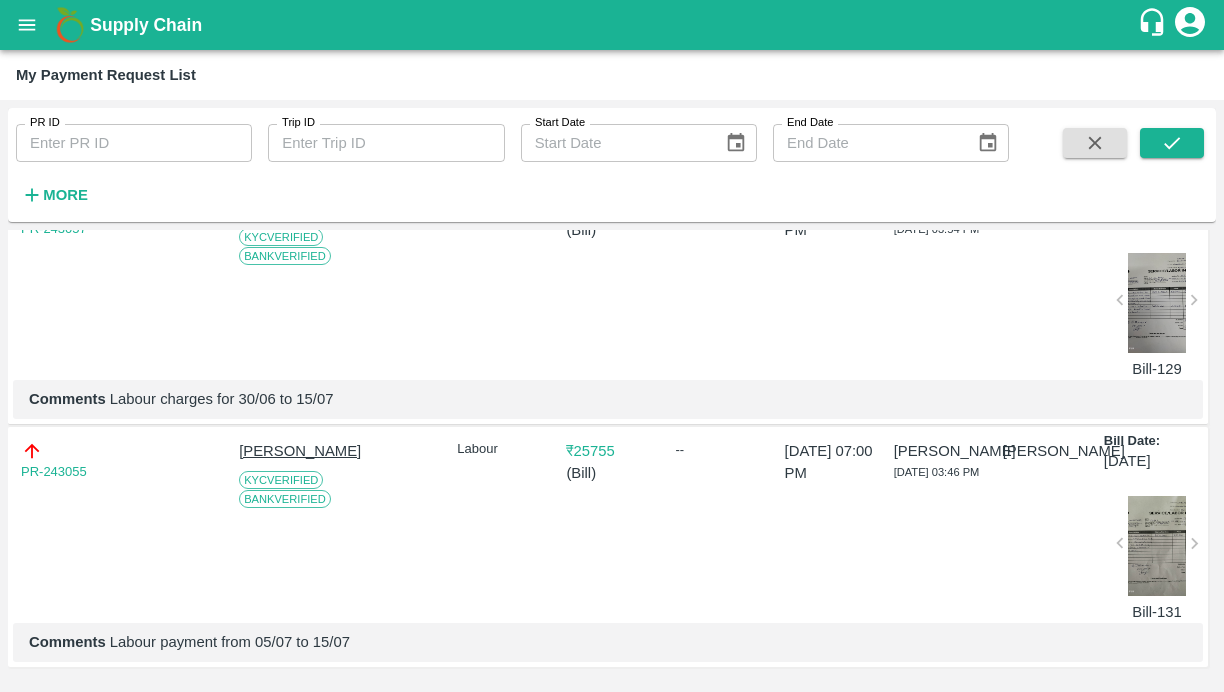drag, startPoint x: 107, startPoint y: 629, endPoint x: 482, endPoint y: 629, distance: 375 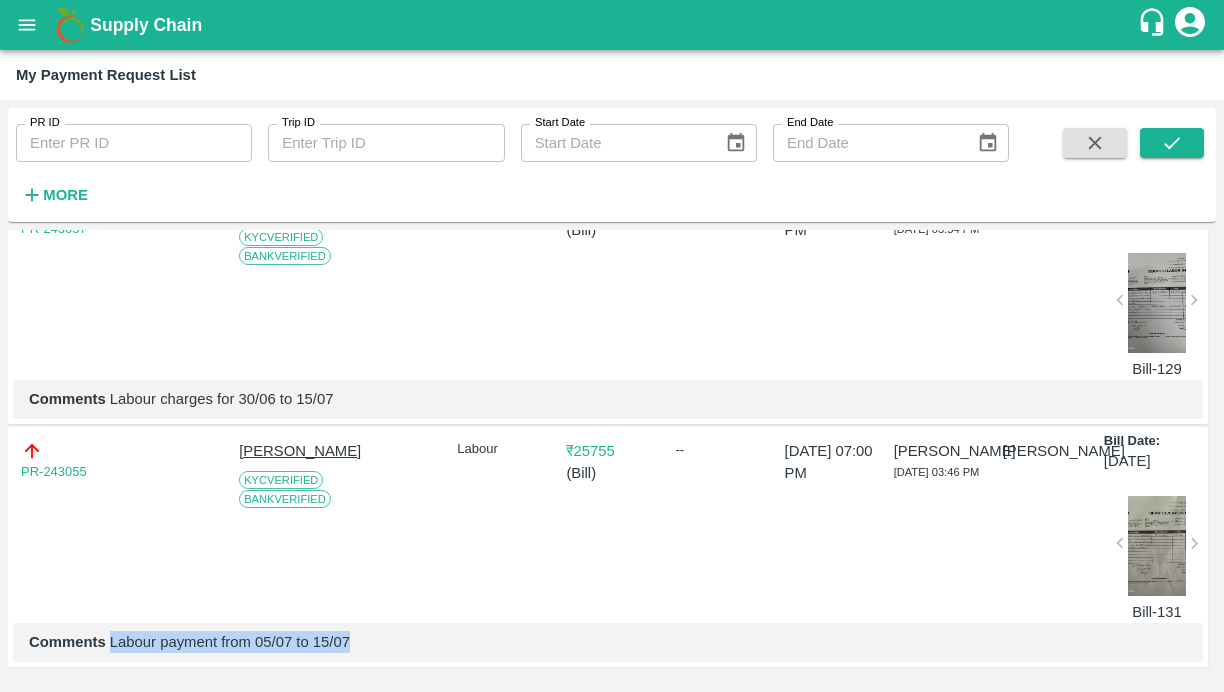 drag, startPoint x: 109, startPoint y: 637, endPoint x: 393, endPoint y: 637, distance: 284 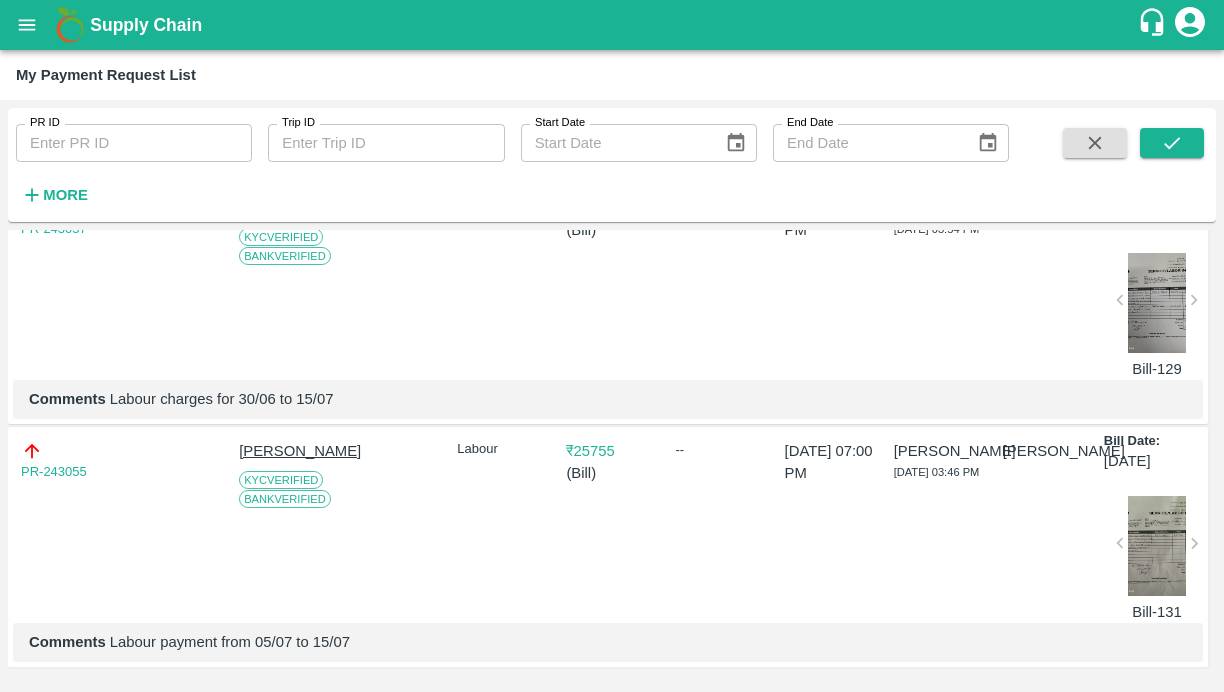 click at bounding box center [1157, 546] 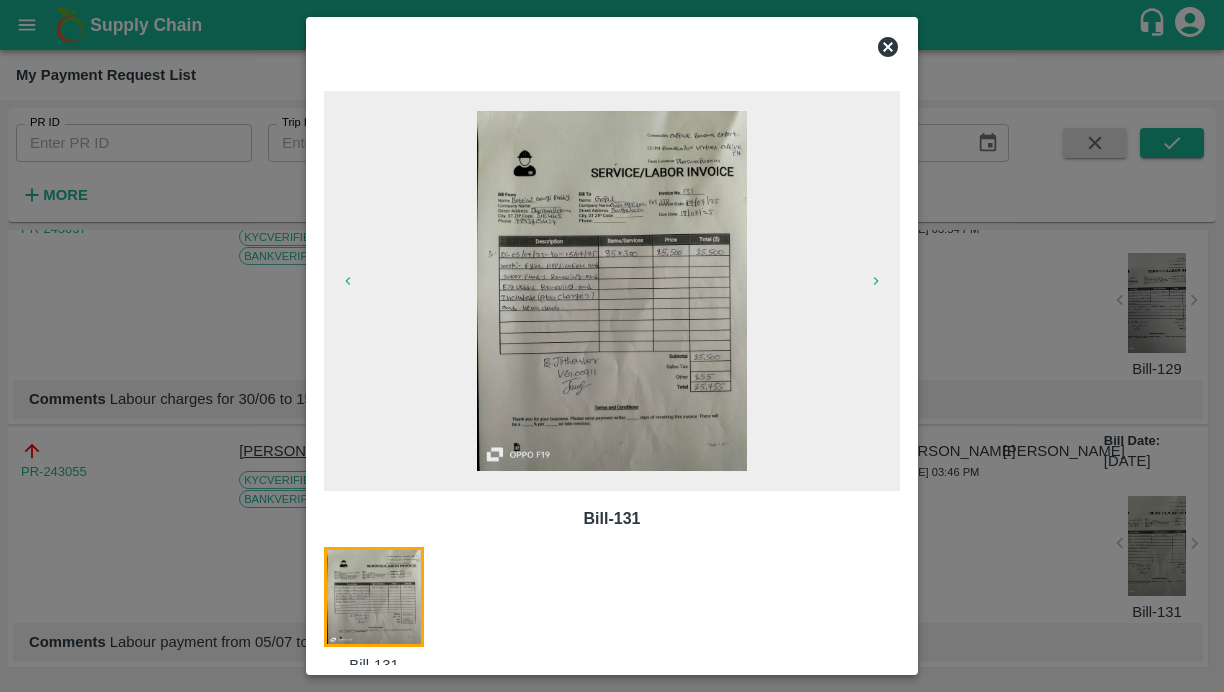 click 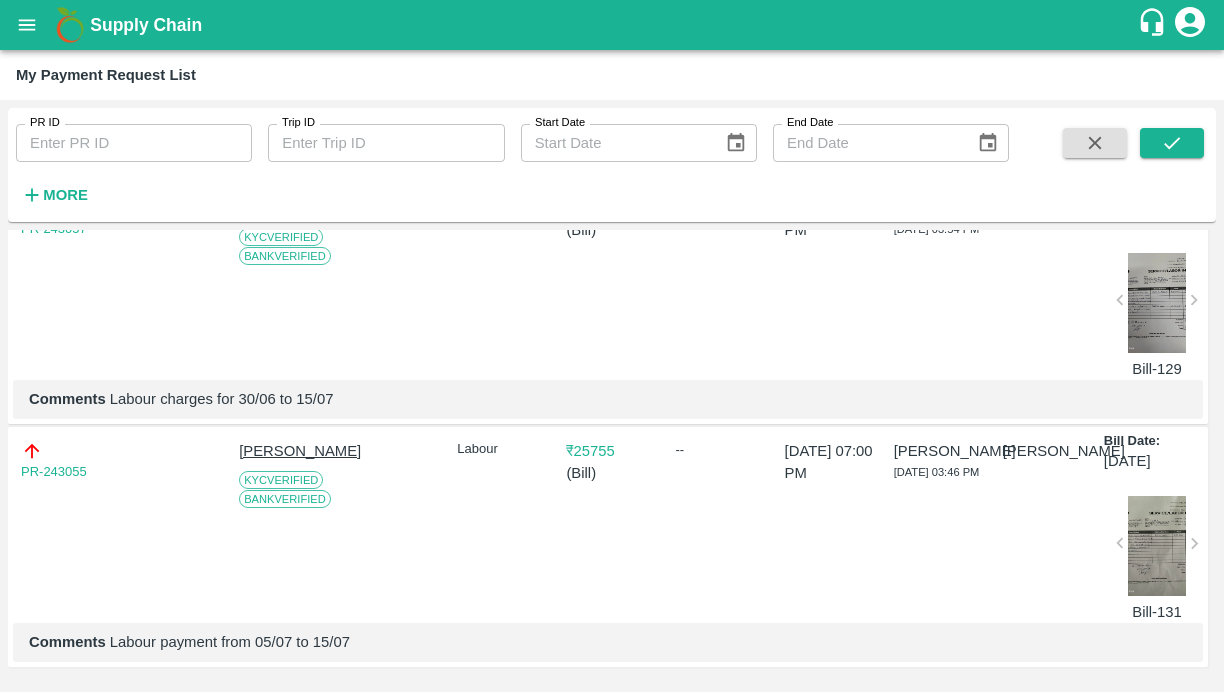 click at bounding box center (1157, 303) 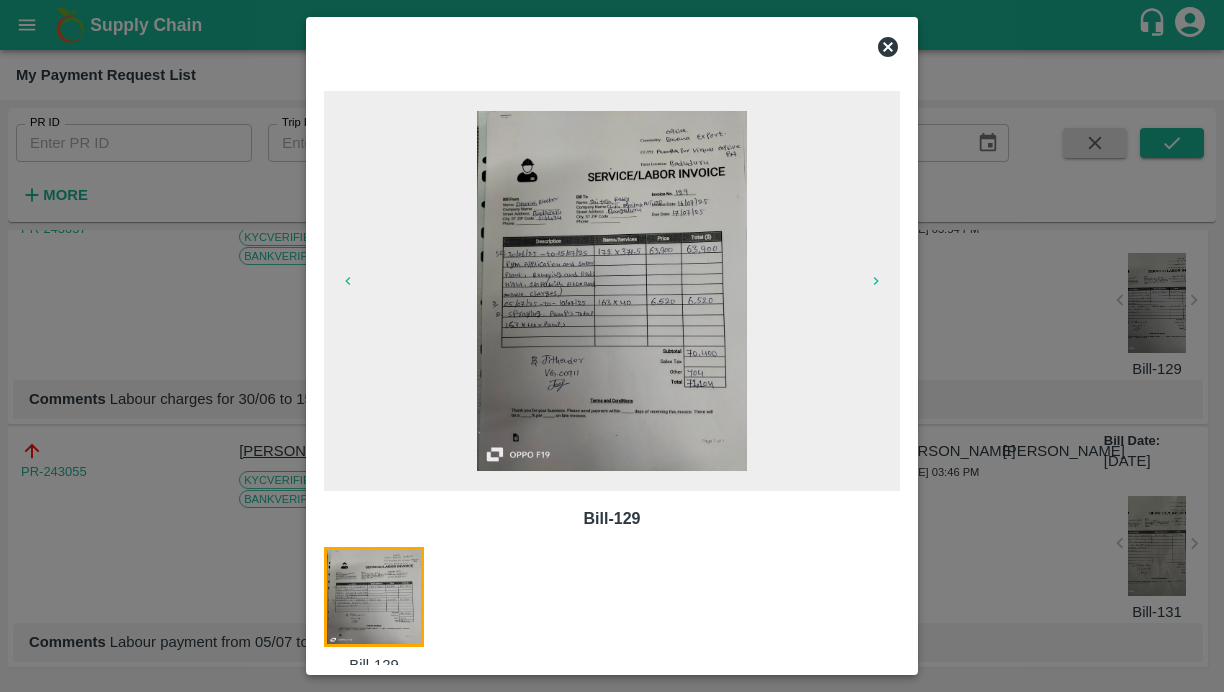 click at bounding box center [612, 47] 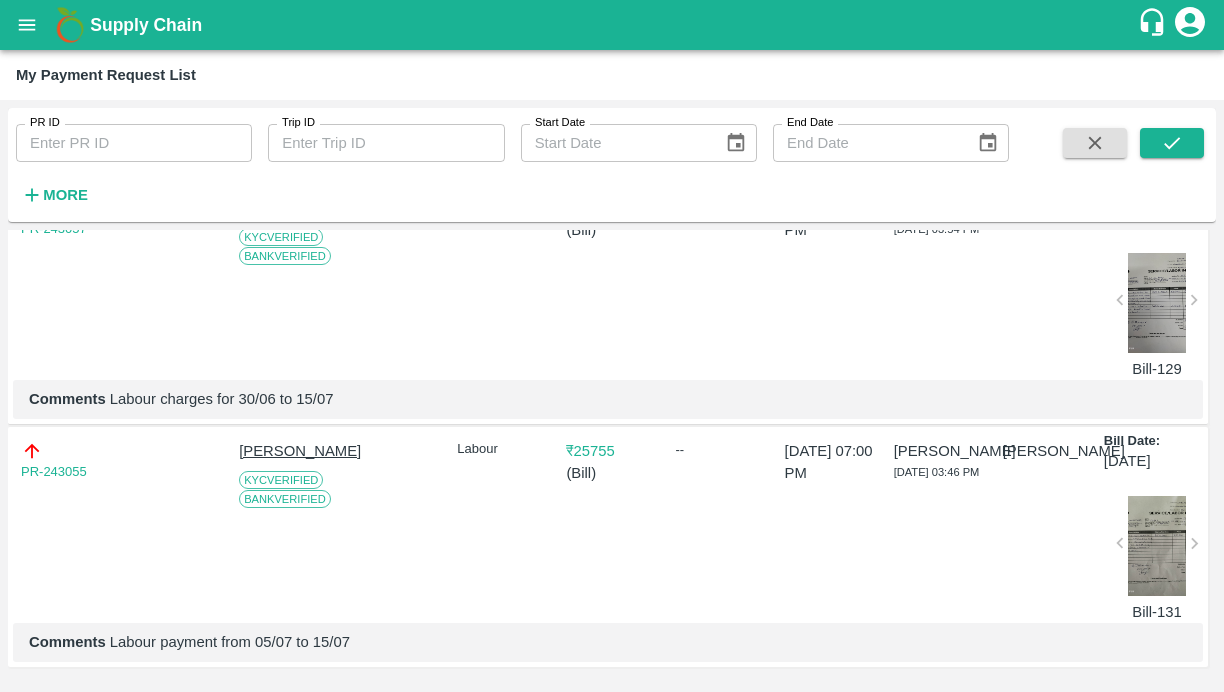 scroll, scrollTop: 470, scrollLeft: 0, axis: vertical 